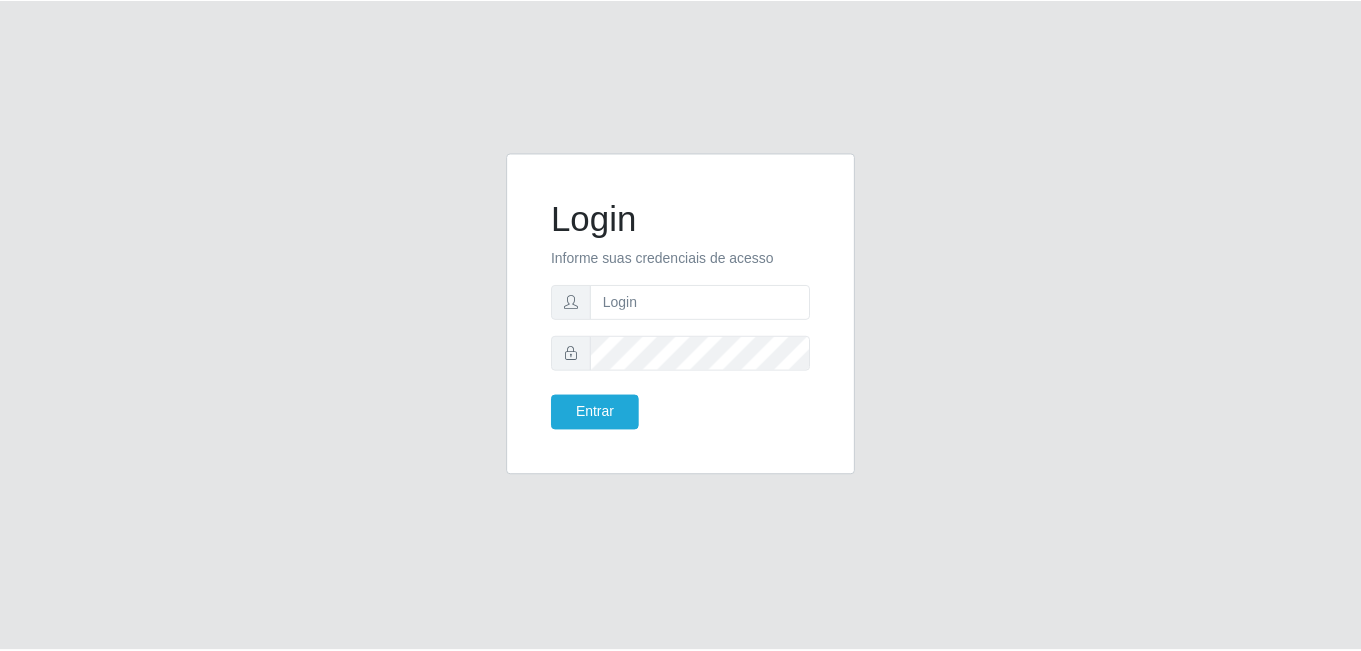 scroll, scrollTop: 0, scrollLeft: 0, axis: both 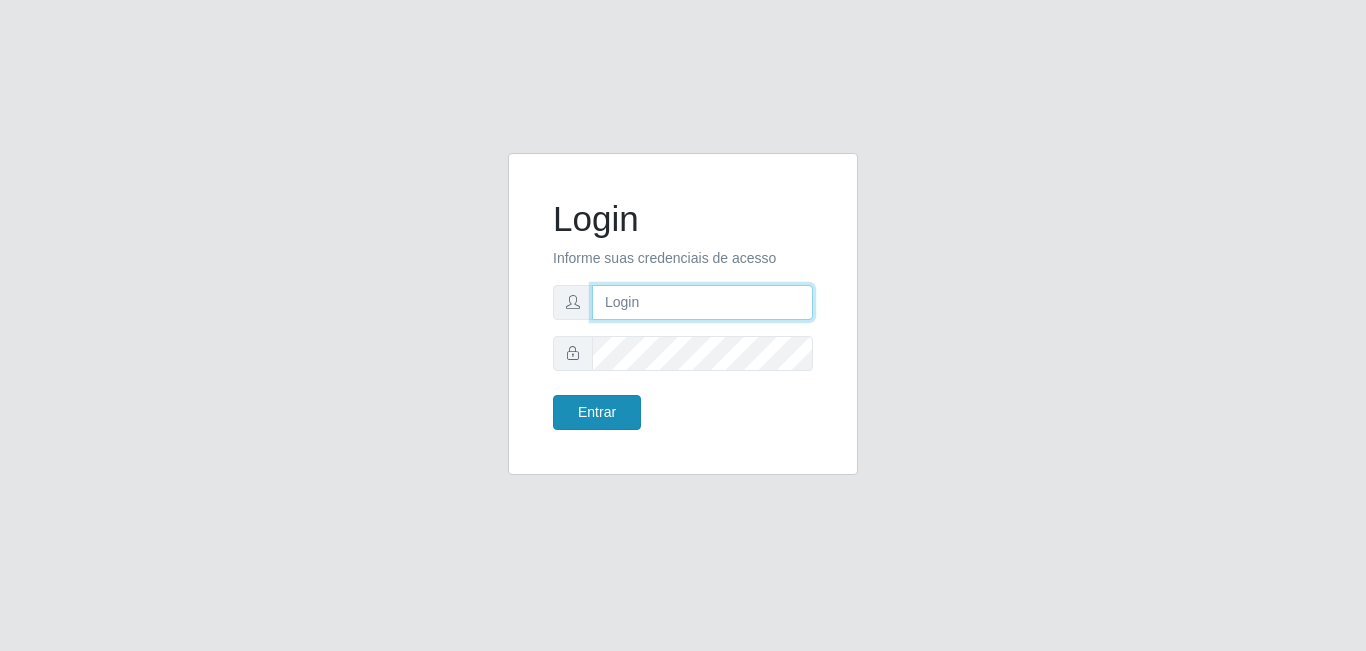 type on "[EMAIL_ADDRESS][DOMAIN_NAME]" 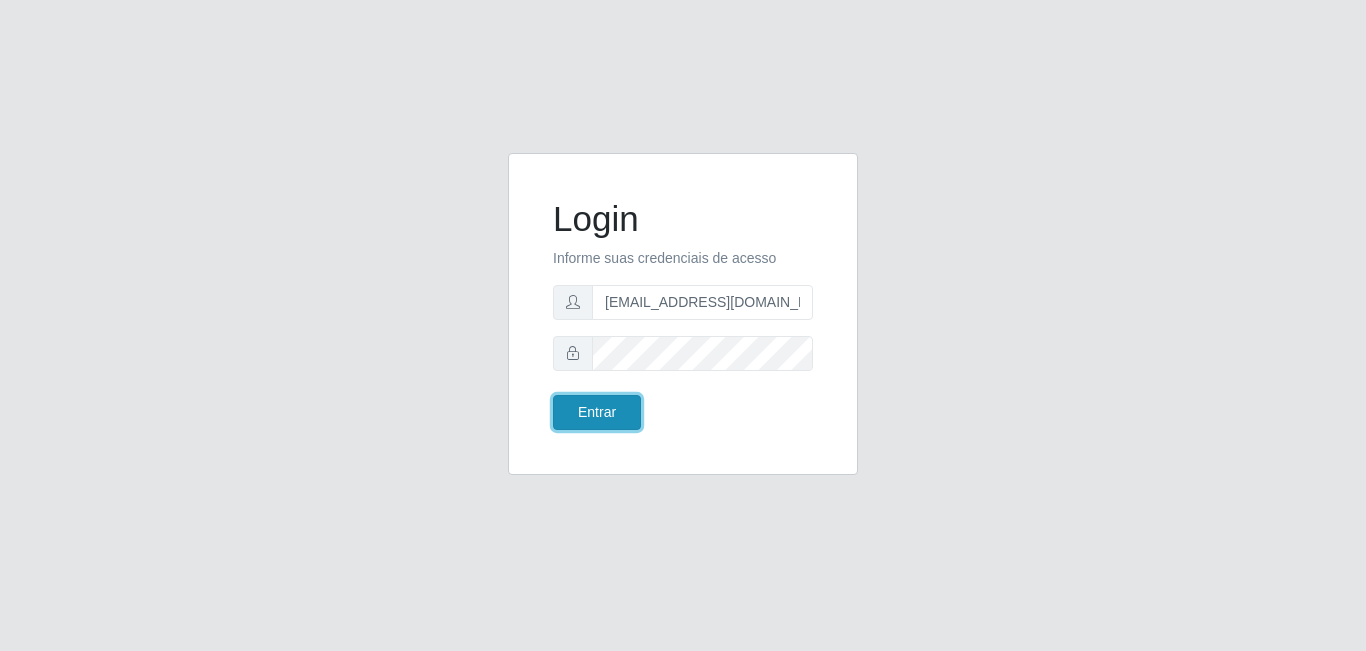 click on "Entrar" at bounding box center (597, 412) 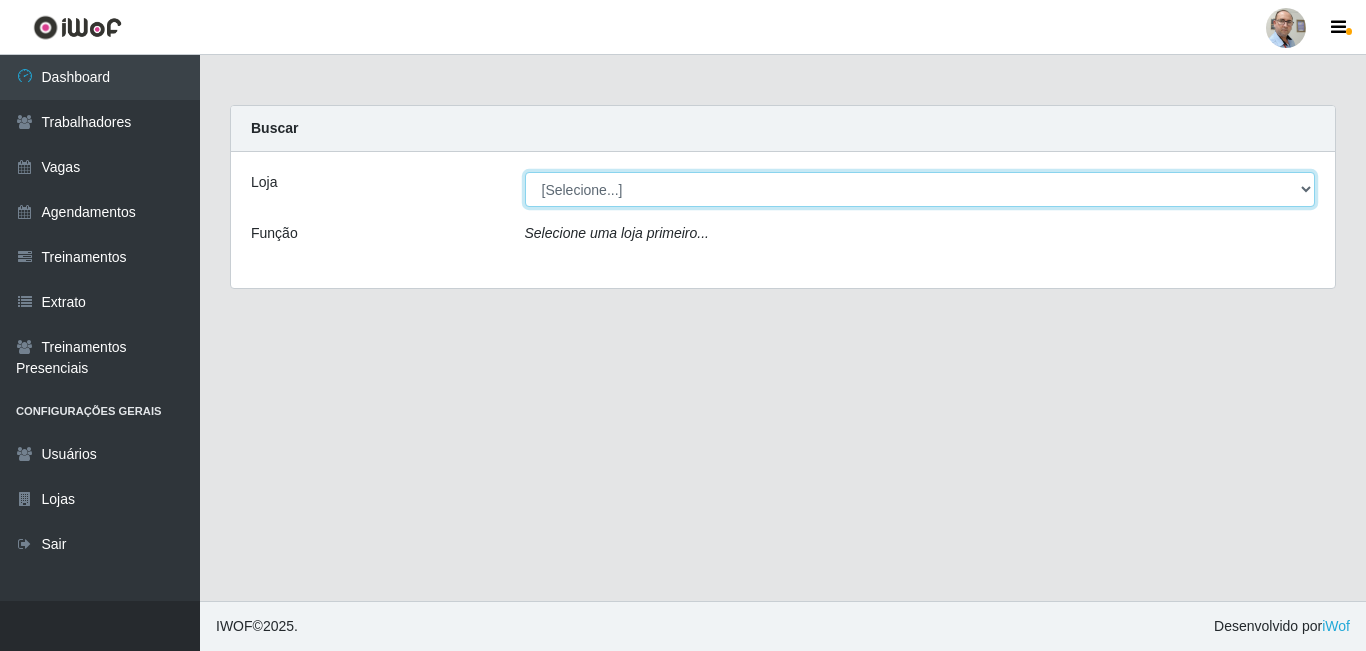 click on "[Selecione...] Mar Vermelho - Loja 04" at bounding box center (920, 189) 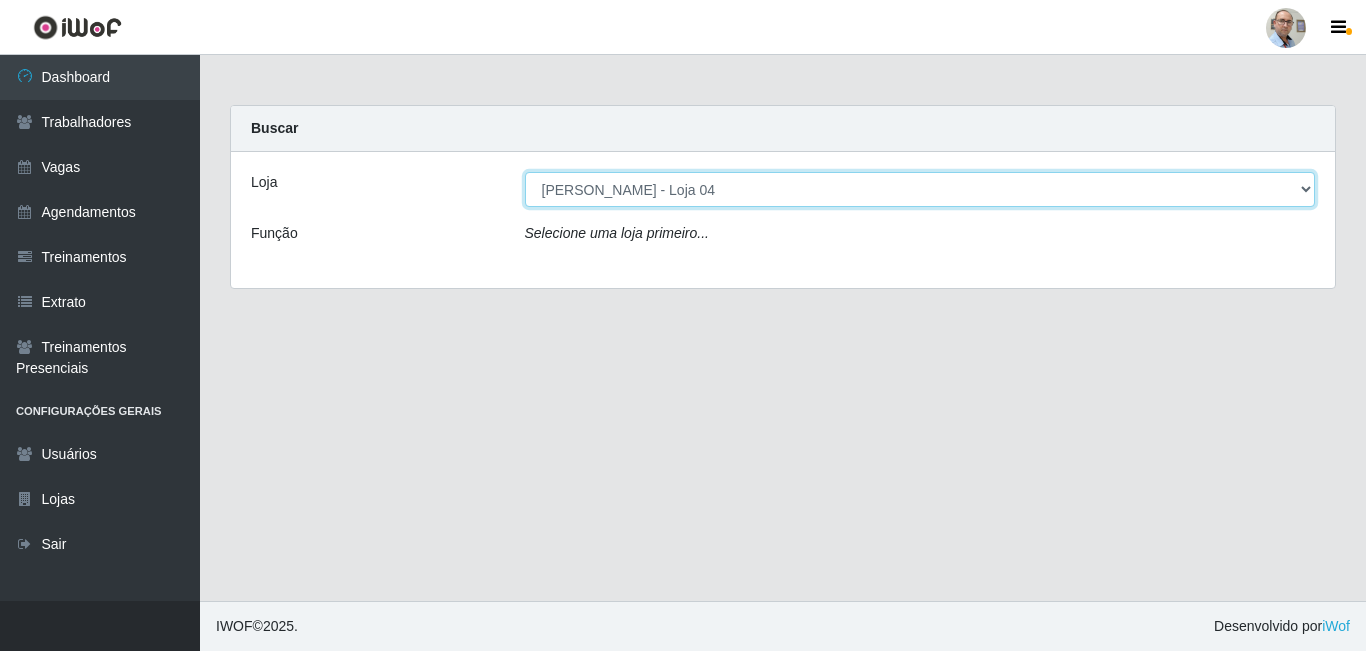 click on "[Selecione...] Mar Vermelho - Loja 04" at bounding box center [920, 189] 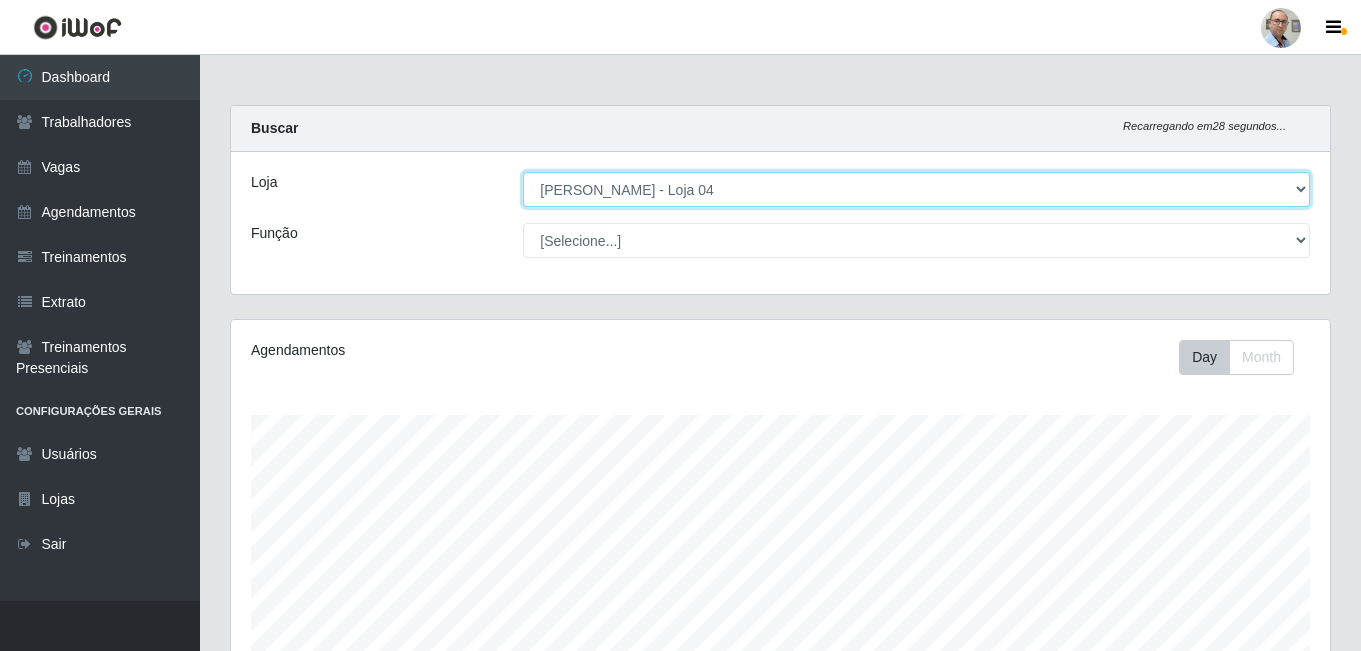 scroll, scrollTop: 999585, scrollLeft: 998901, axis: both 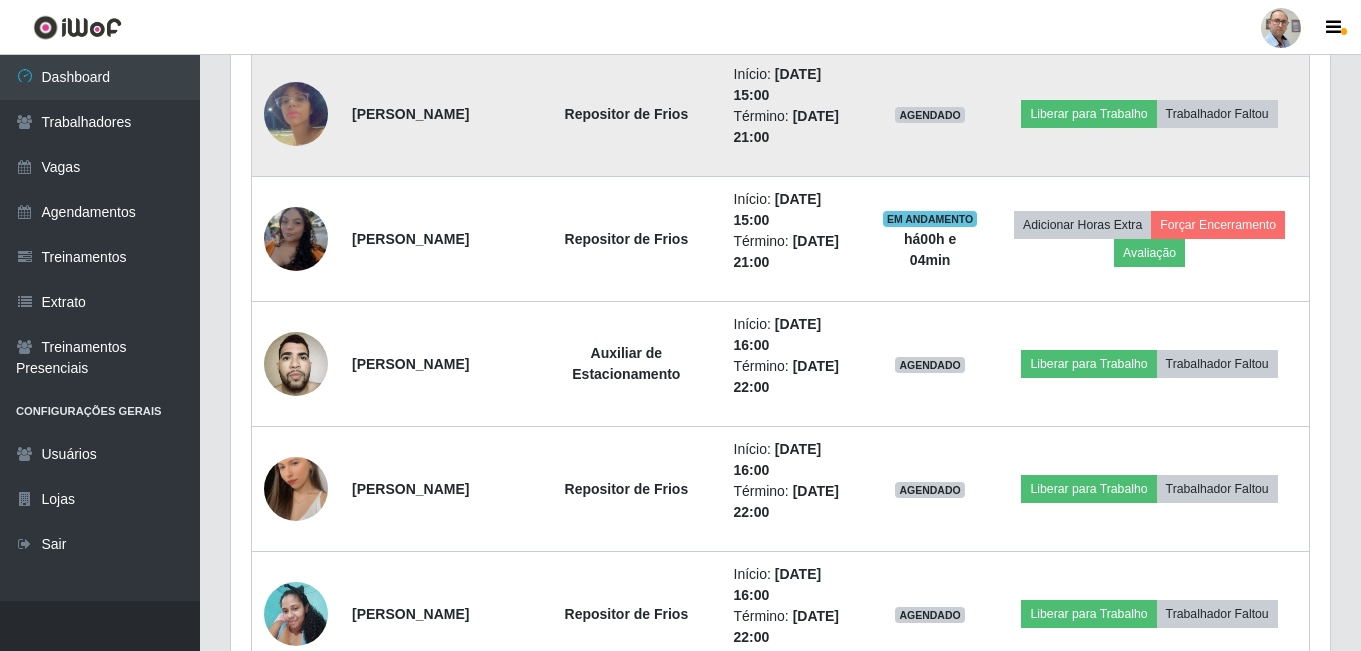 click on "Liberar para Trabalho Trabalhador Faltou" at bounding box center [1149, 114] 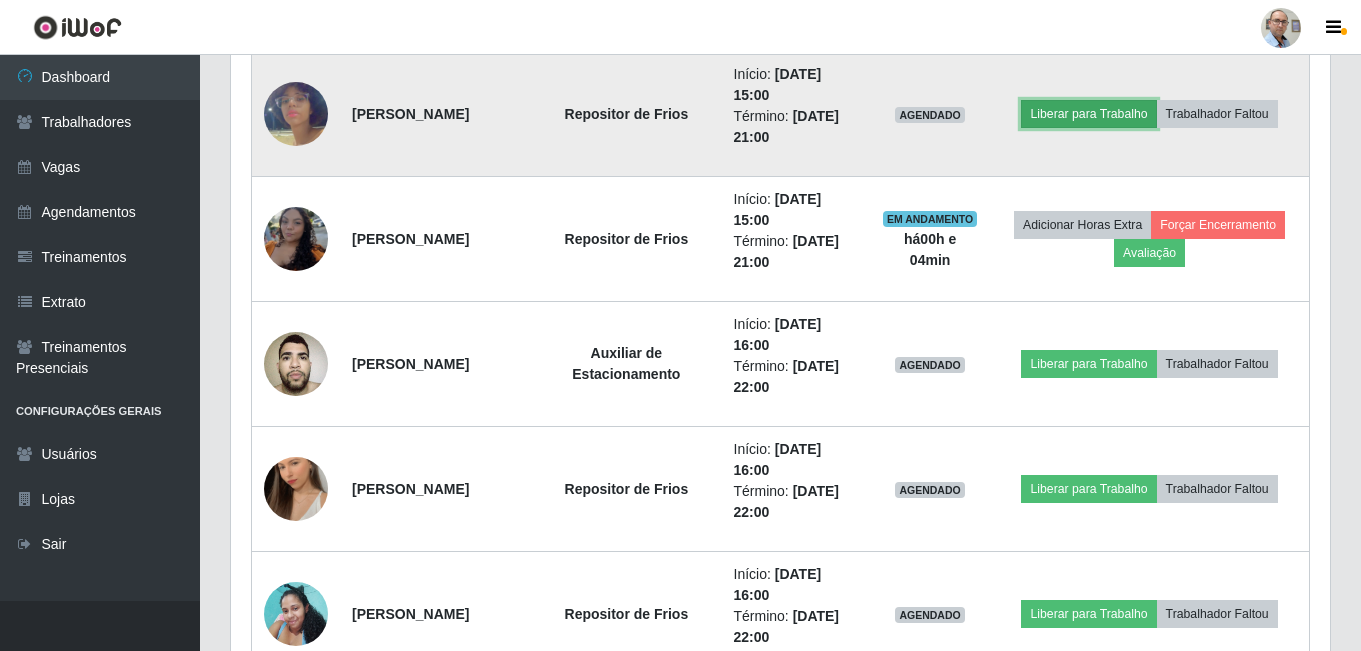 click on "Liberar para Trabalho" at bounding box center [1088, 114] 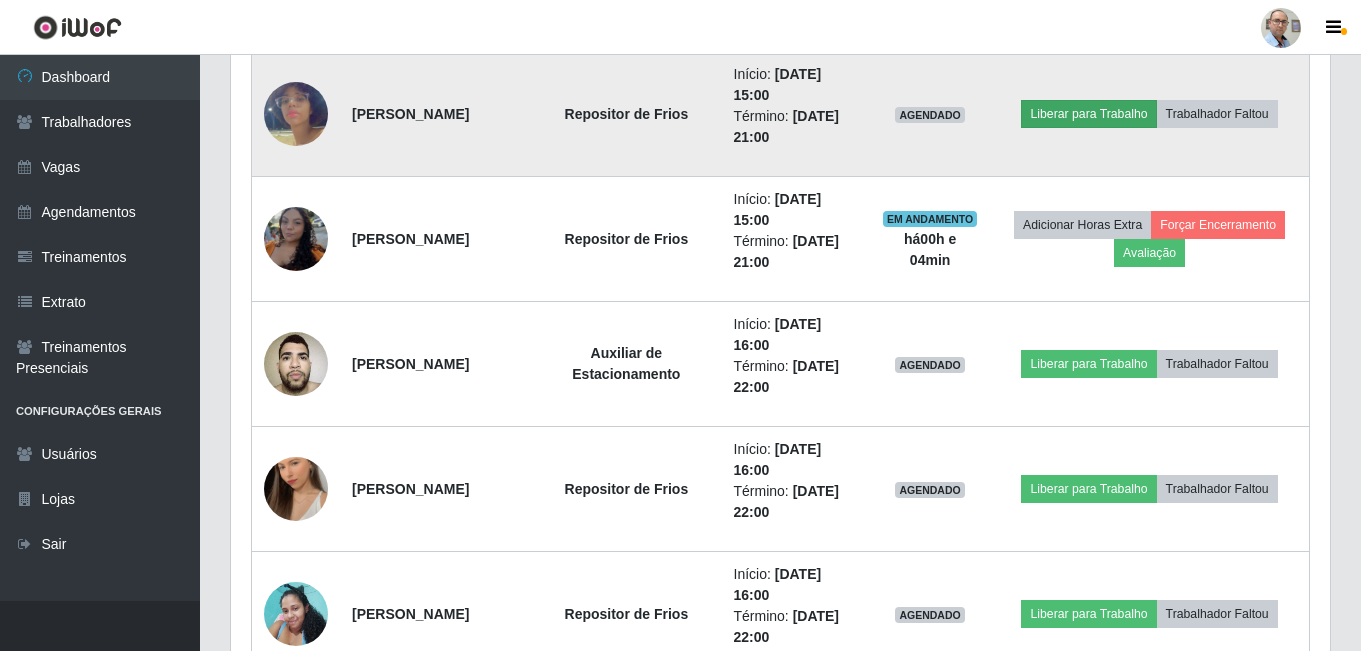 scroll, scrollTop: 999585, scrollLeft: 998911, axis: both 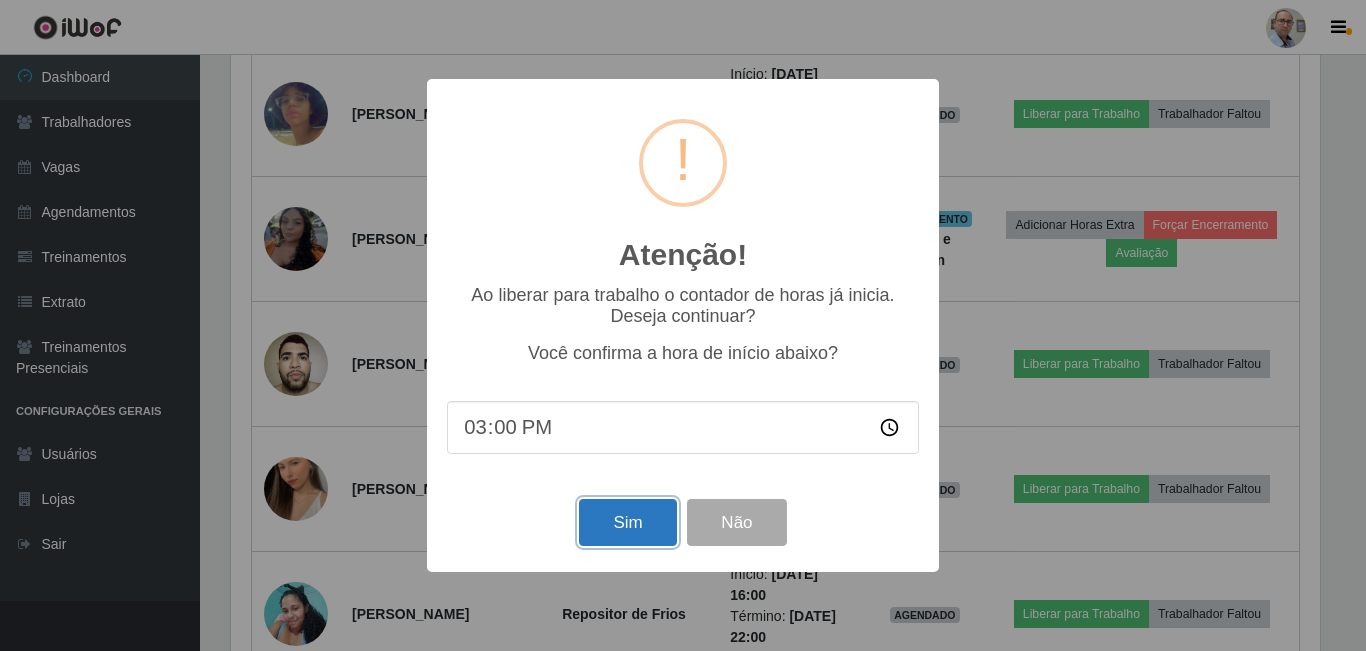 click on "Sim" at bounding box center [627, 522] 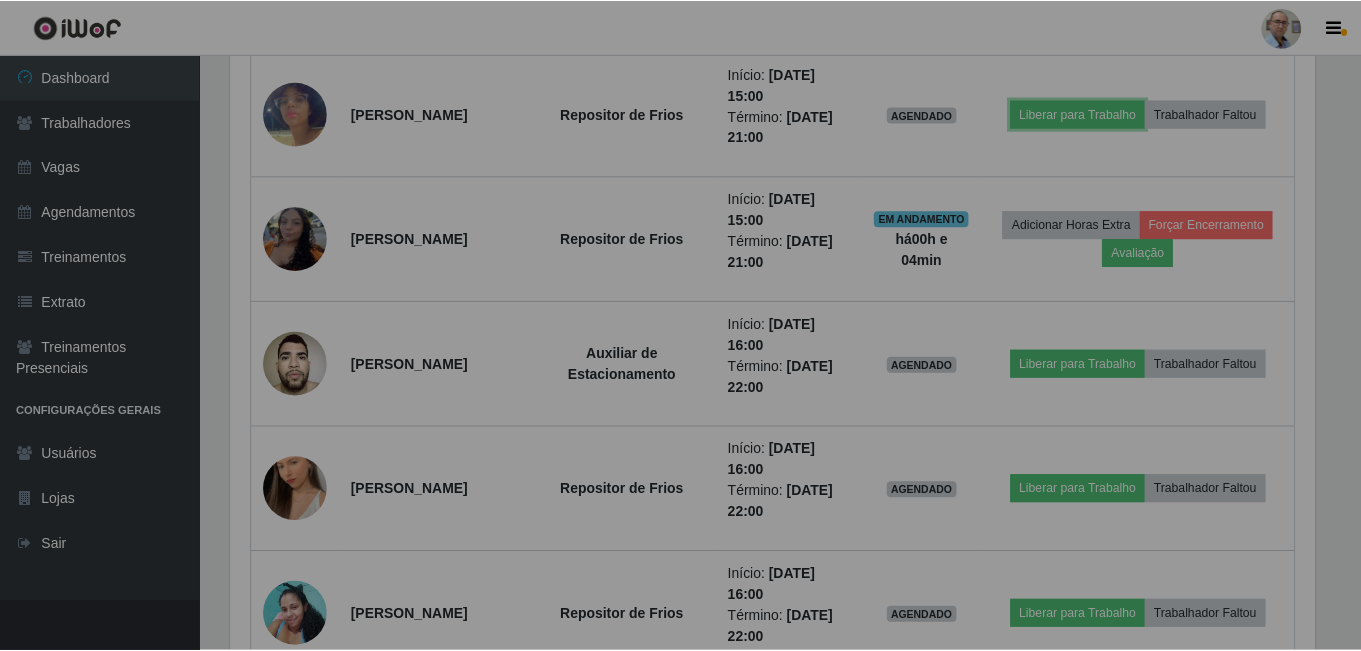 scroll, scrollTop: 999585, scrollLeft: 998901, axis: both 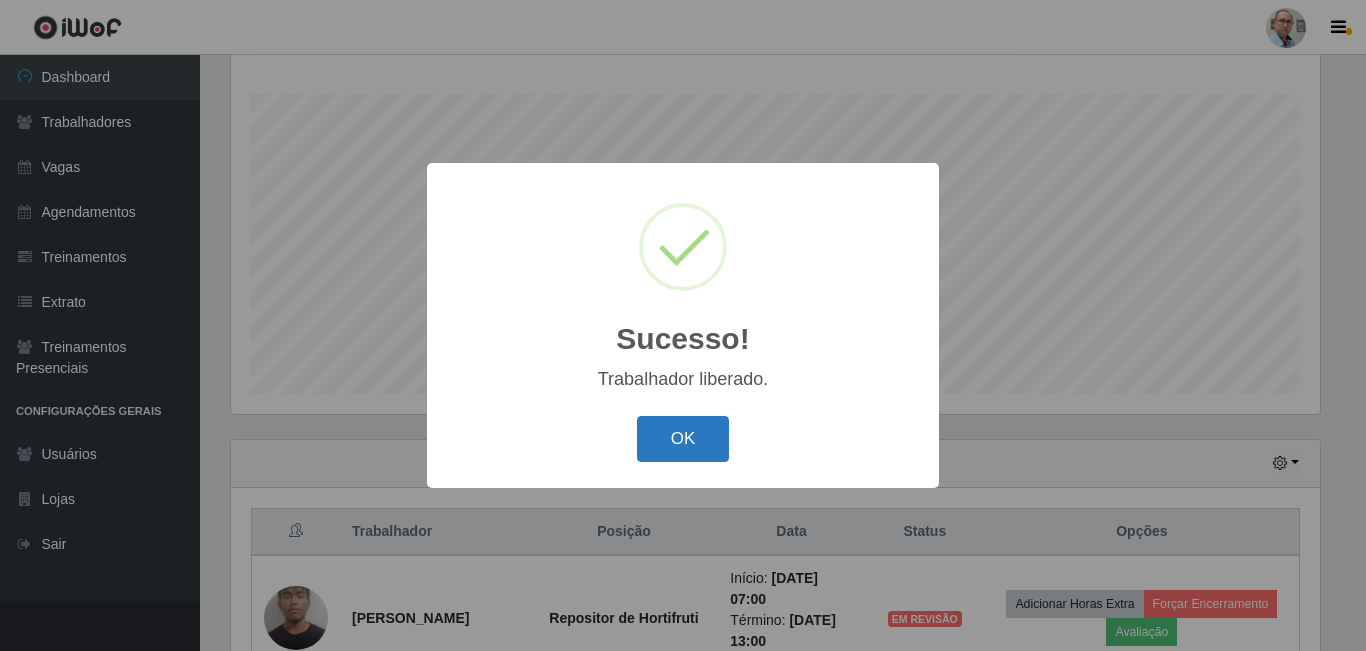 click on "OK" at bounding box center [683, 439] 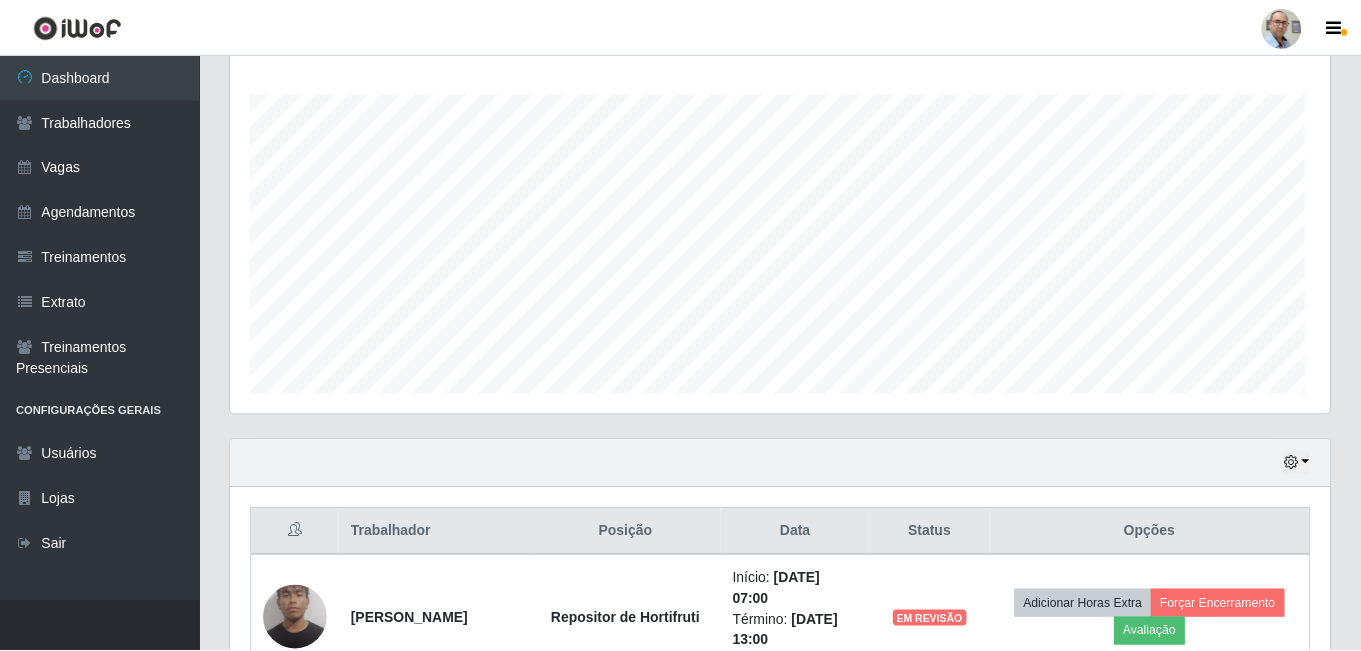 scroll, scrollTop: 999585, scrollLeft: 998901, axis: both 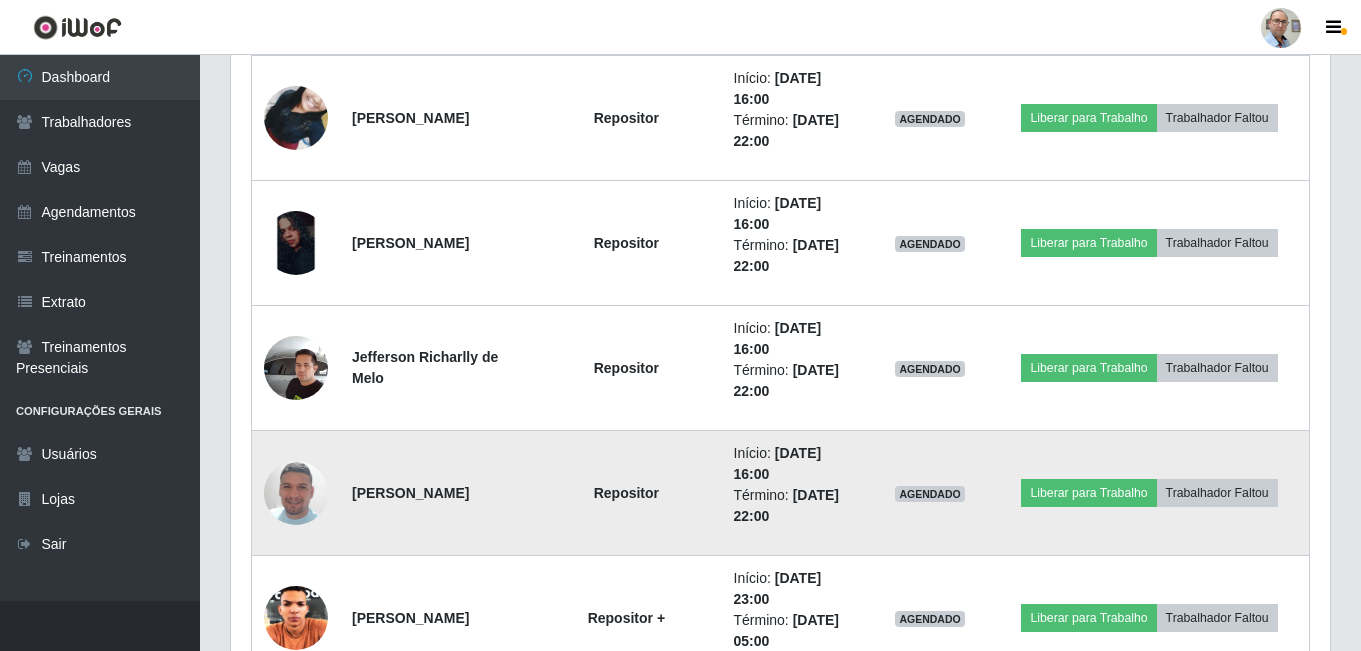 click at bounding box center [296, 493] 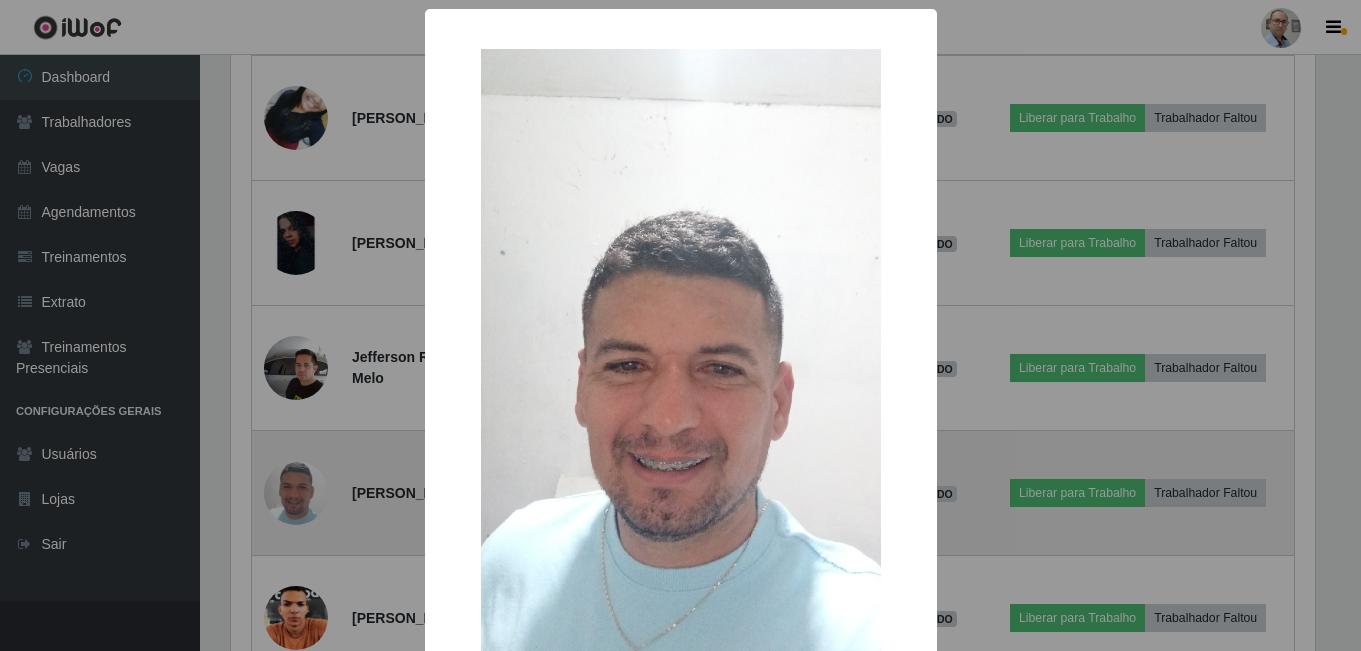 scroll, scrollTop: 999585, scrollLeft: 998911, axis: both 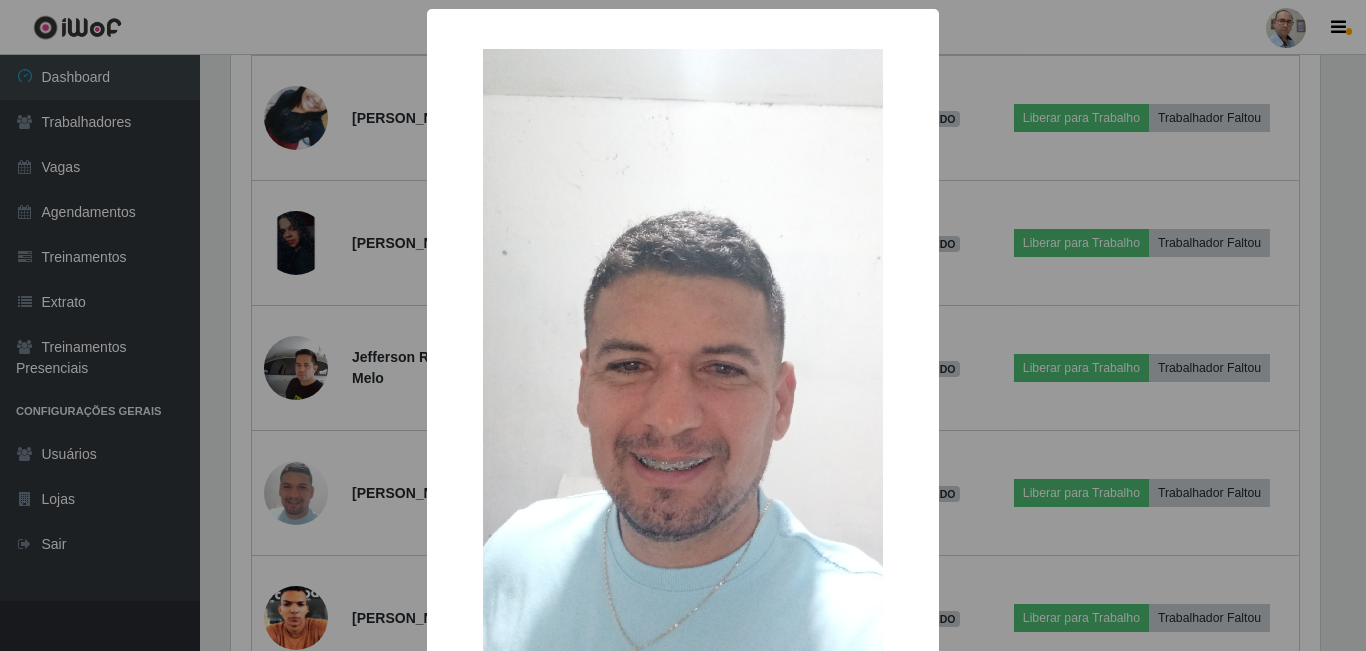 click on "× OK Cancel" at bounding box center [683, 325] 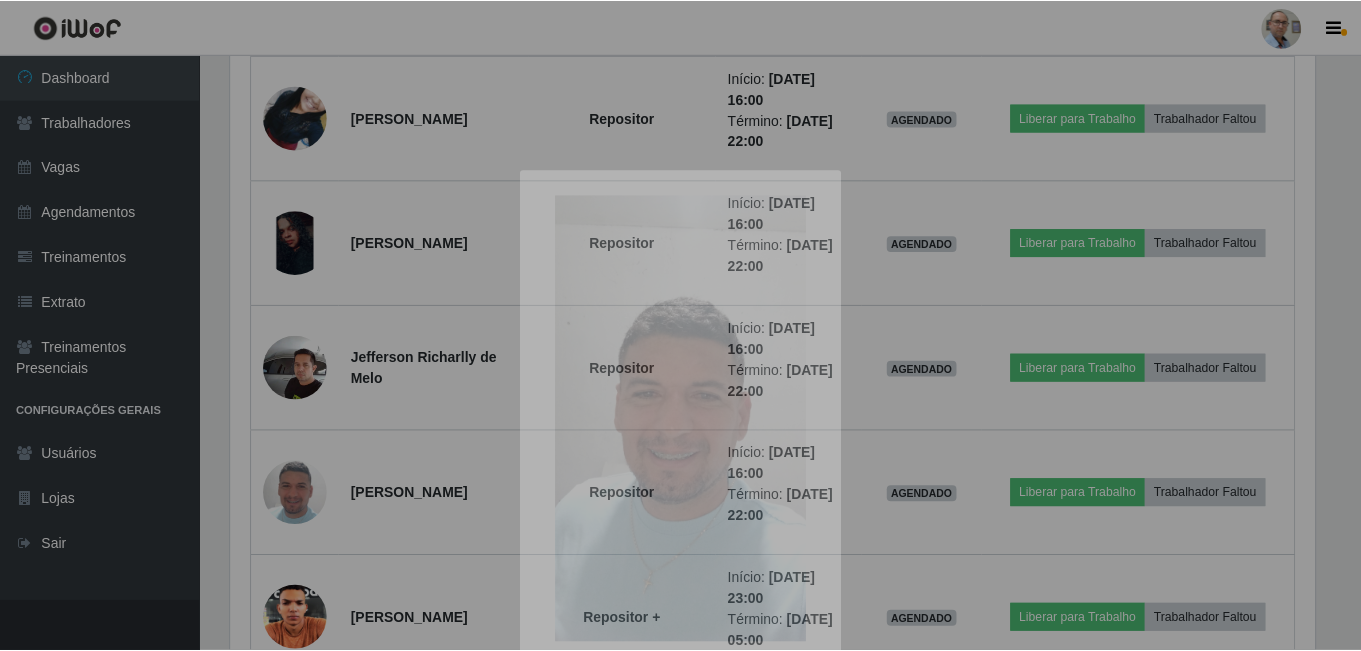 scroll, scrollTop: 999585, scrollLeft: 998901, axis: both 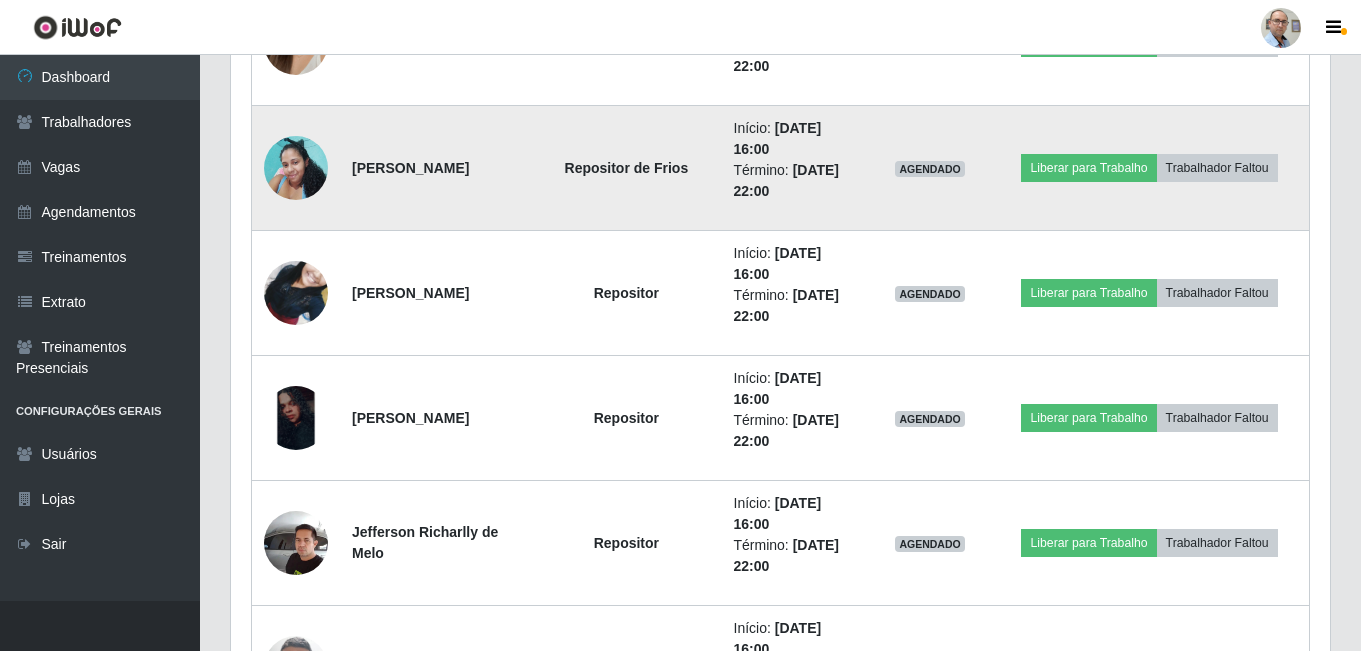 click at bounding box center (296, 167) 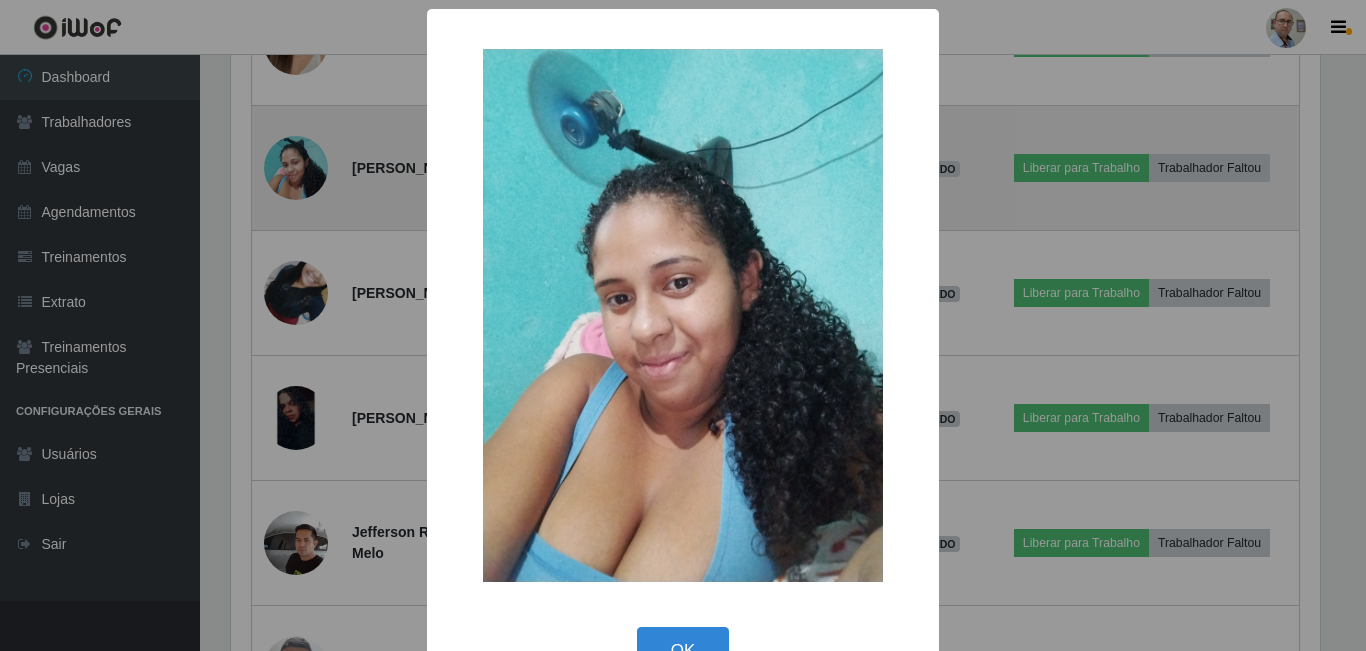 scroll, scrollTop: 999585, scrollLeft: 998911, axis: both 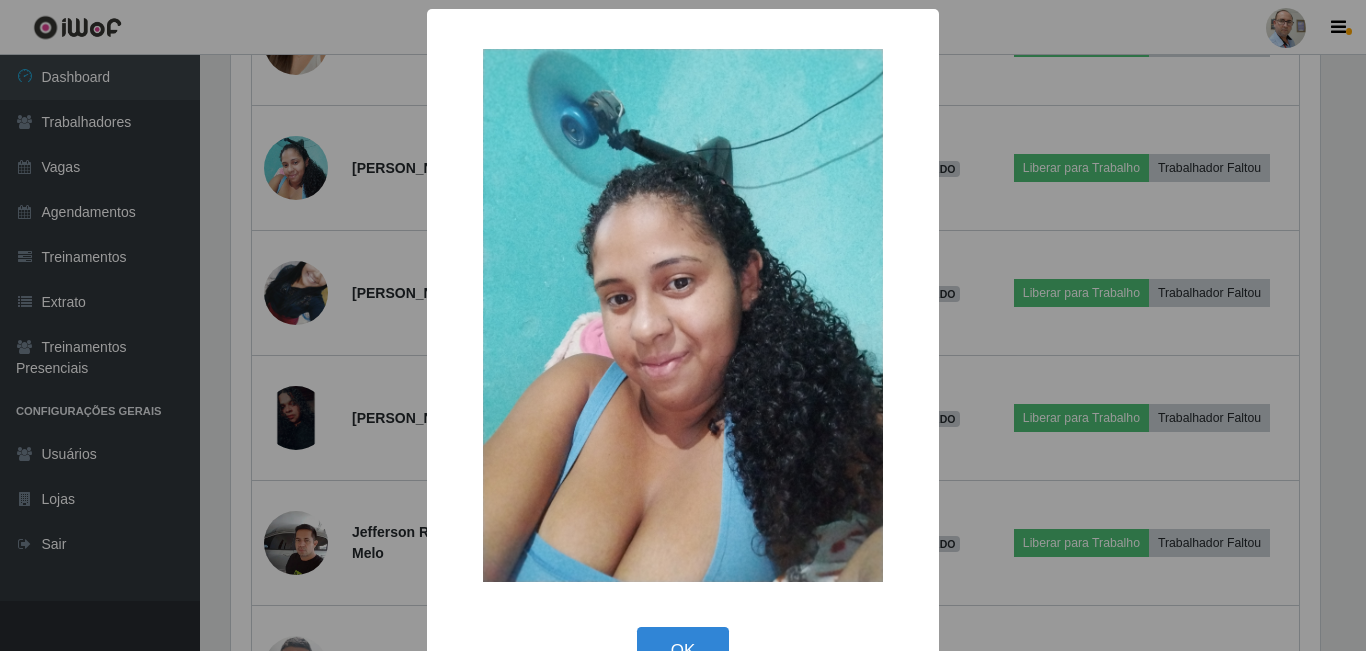 click on "× OK Cancel" at bounding box center [683, 325] 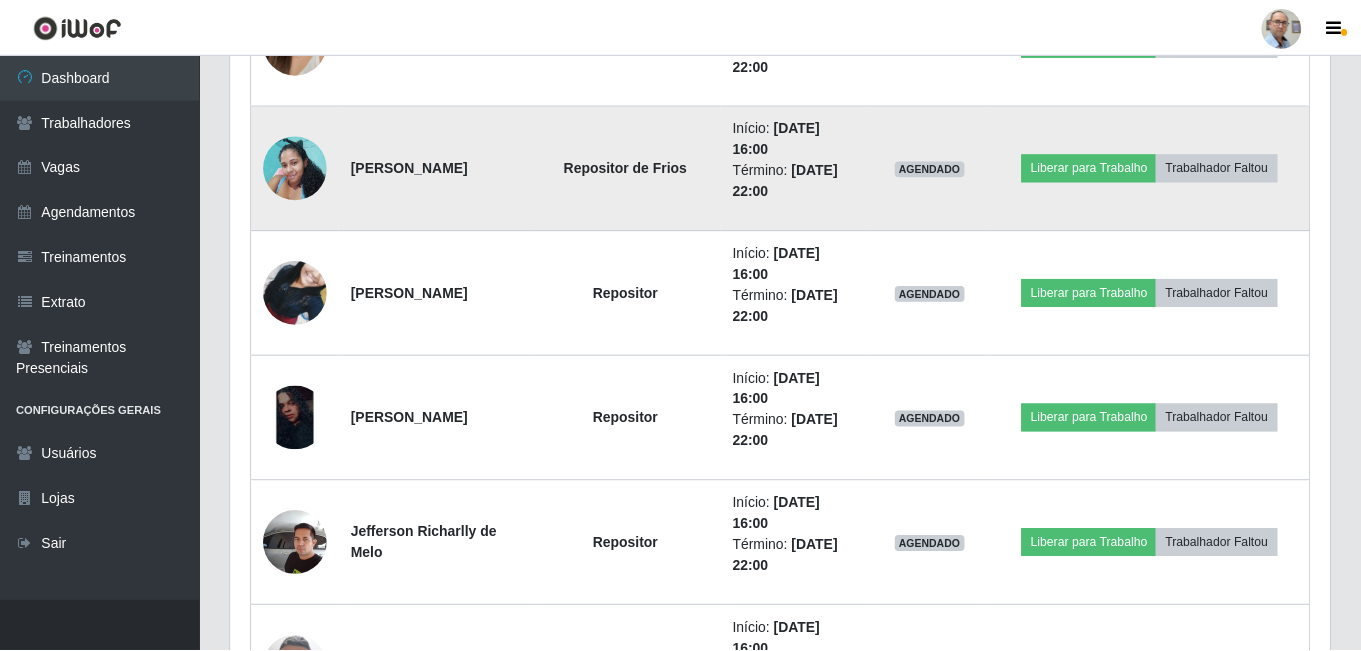 scroll, scrollTop: 999585, scrollLeft: 998901, axis: both 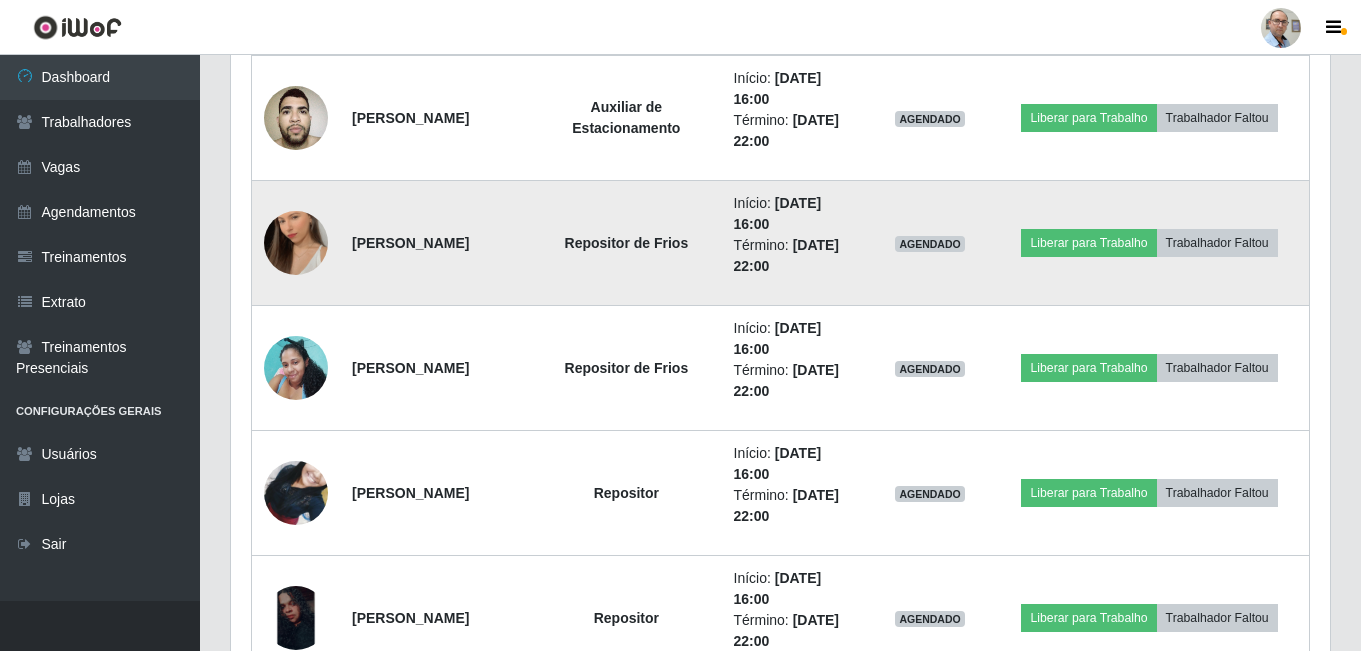 click at bounding box center (296, 243) 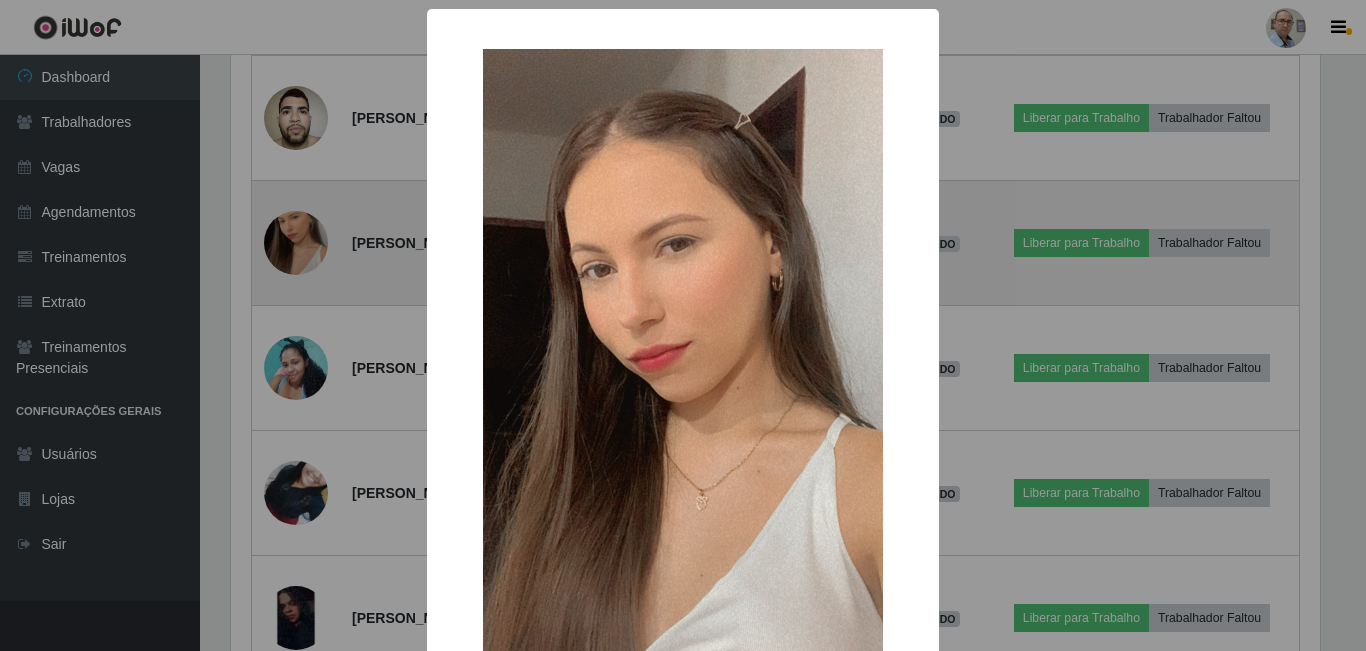 scroll, scrollTop: 999585, scrollLeft: 998911, axis: both 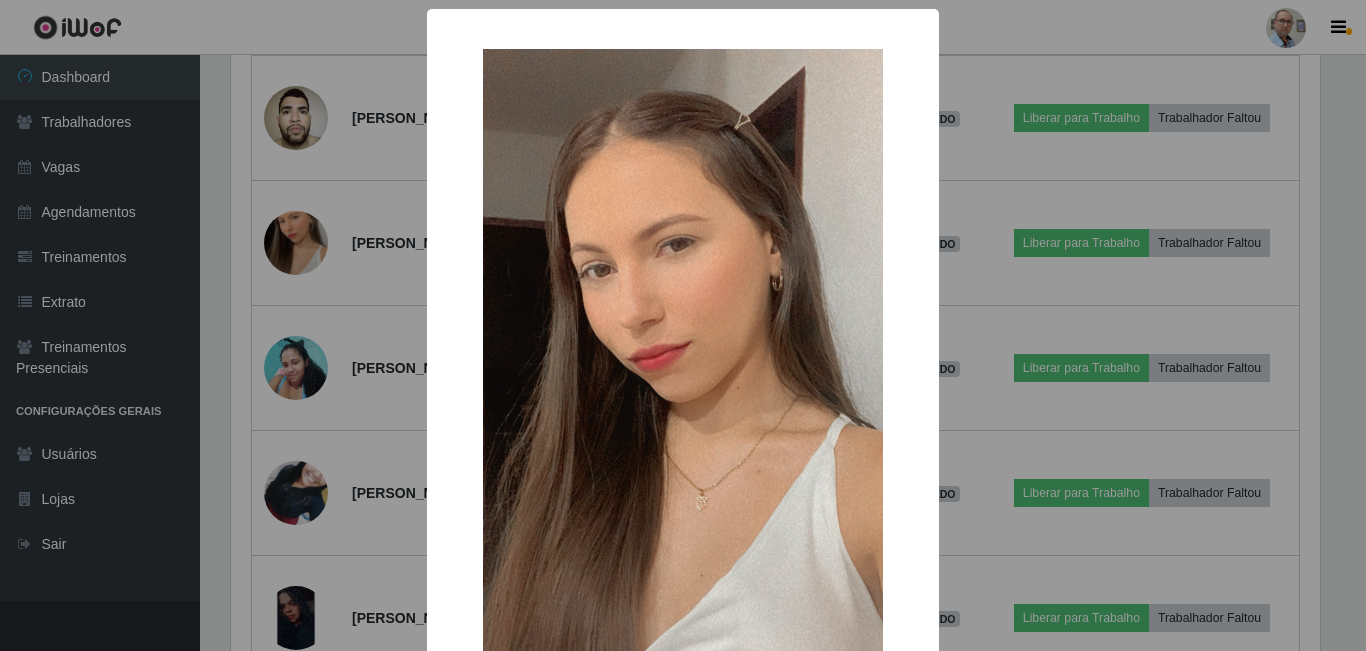 click on "× OK Cancel" at bounding box center (683, 325) 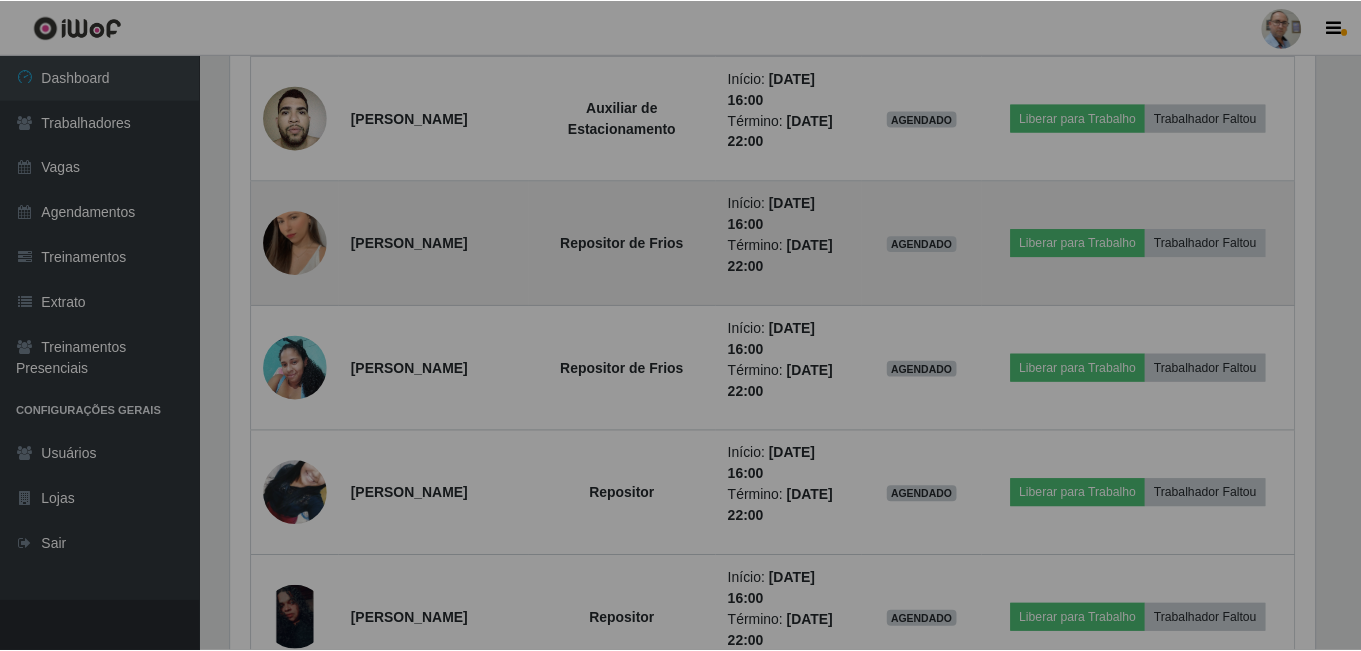 scroll, scrollTop: 999585, scrollLeft: 998901, axis: both 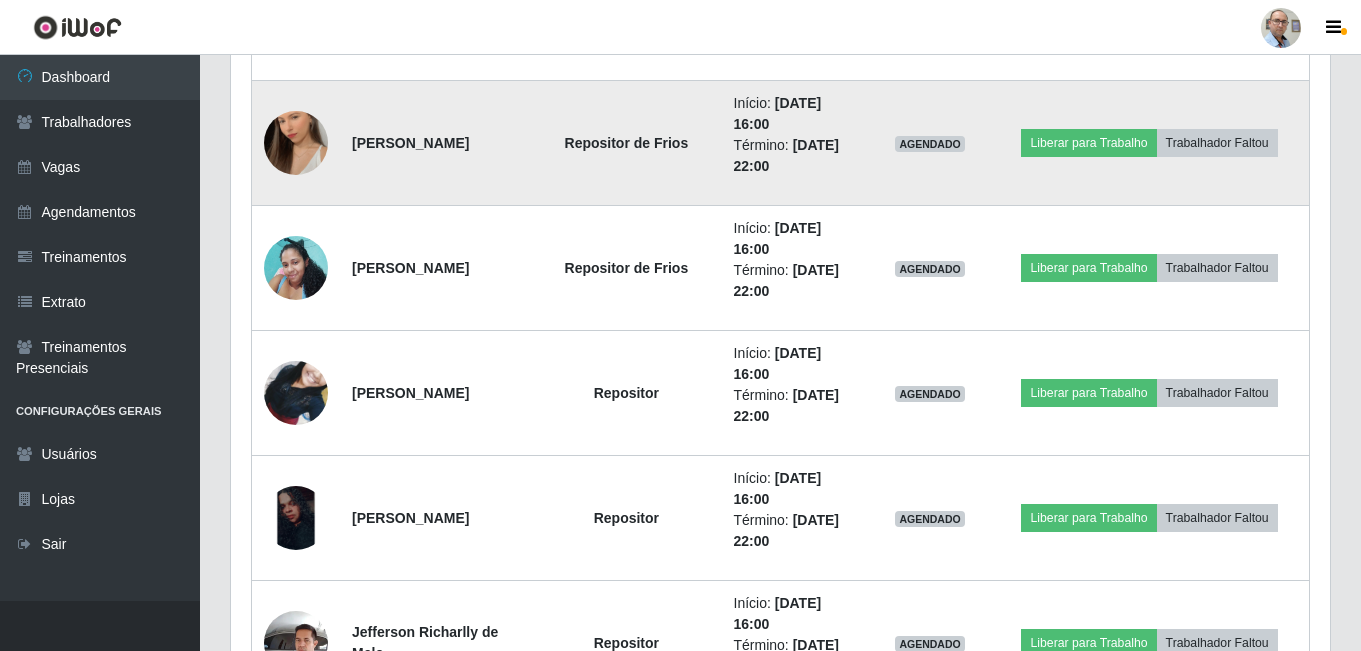 click at bounding box center [296, 143] 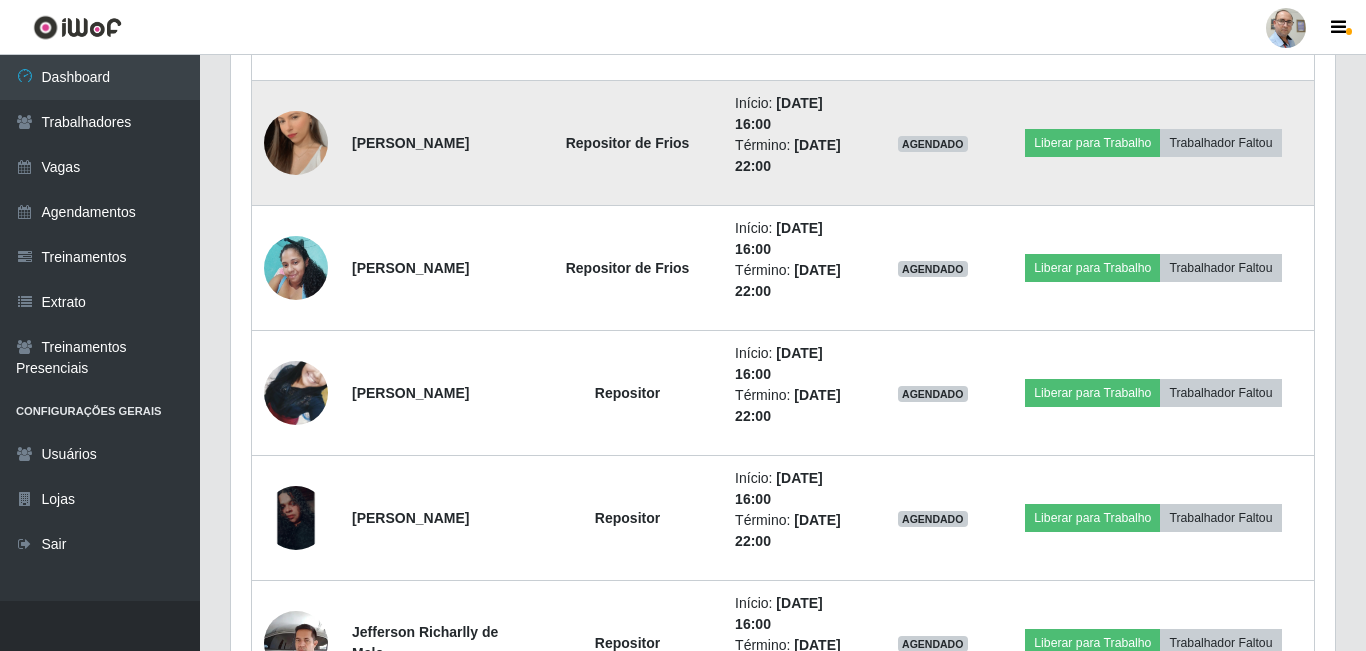 scroll, scrollTop: 999585, scrollLeft: 998911, axis: both 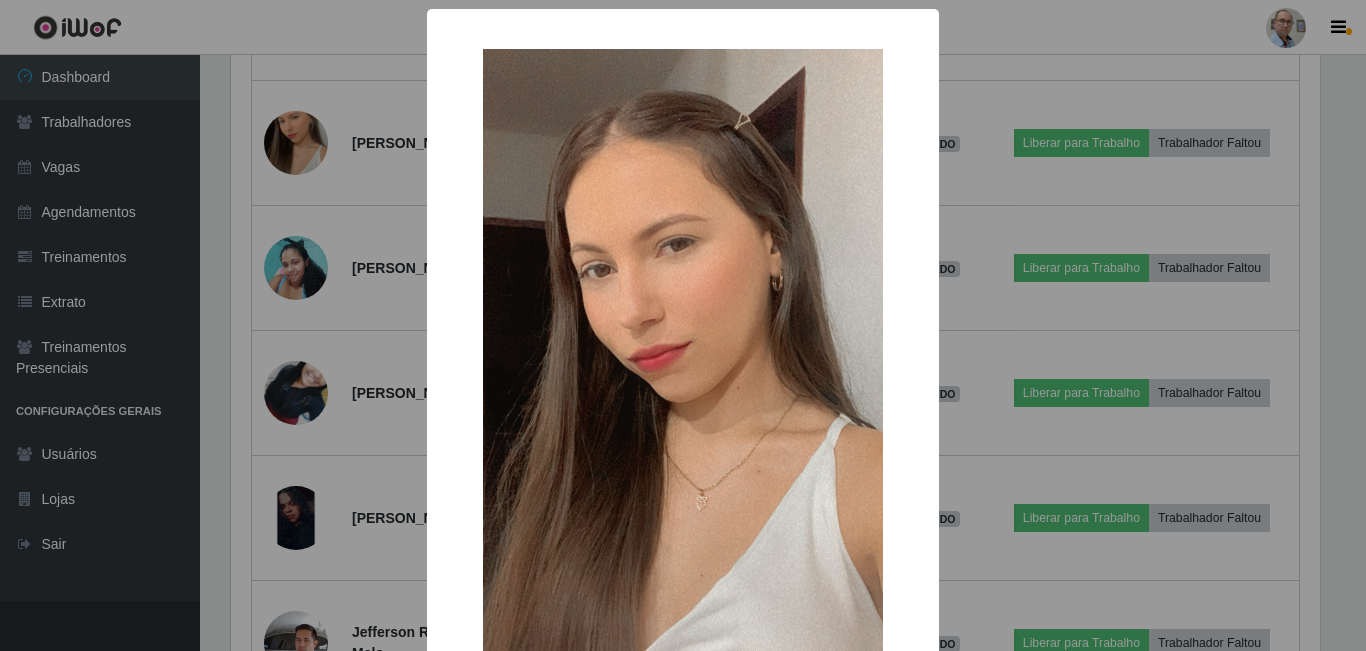 click on "× OK Cancel" at bounding box center (683, 325) 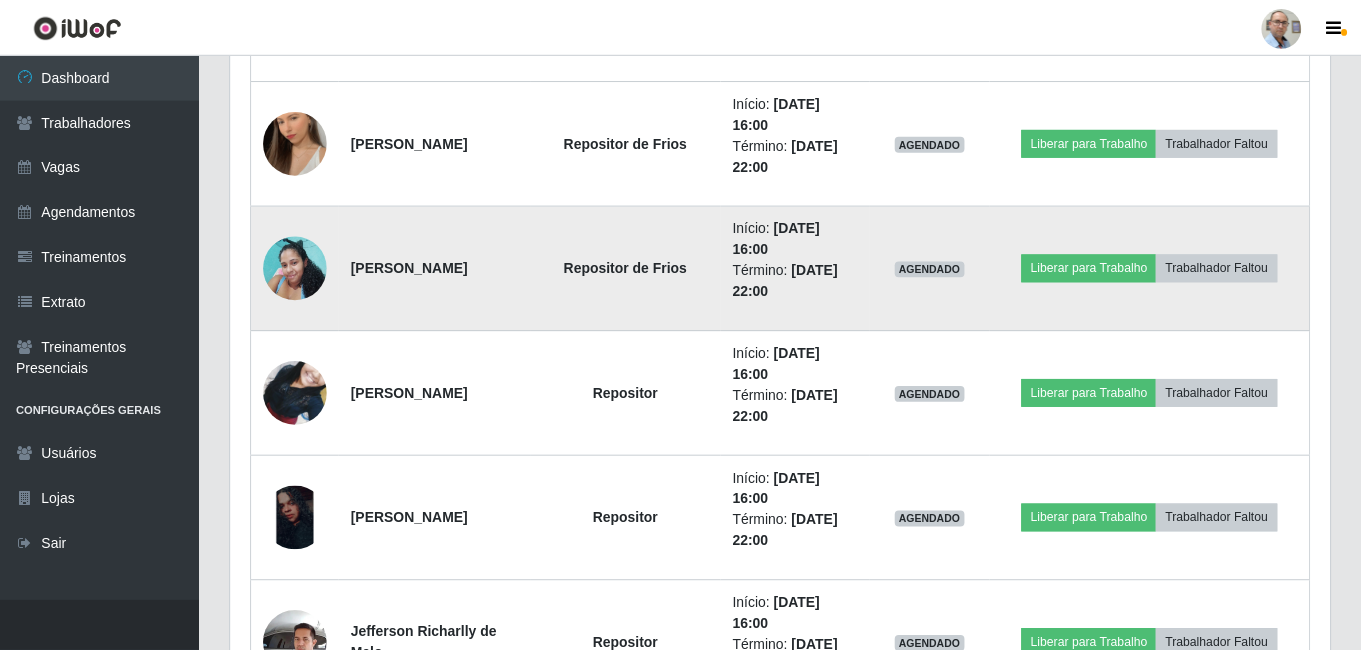 scroll, scrollTop: 999585, scrollLeft: 998901, axis: both 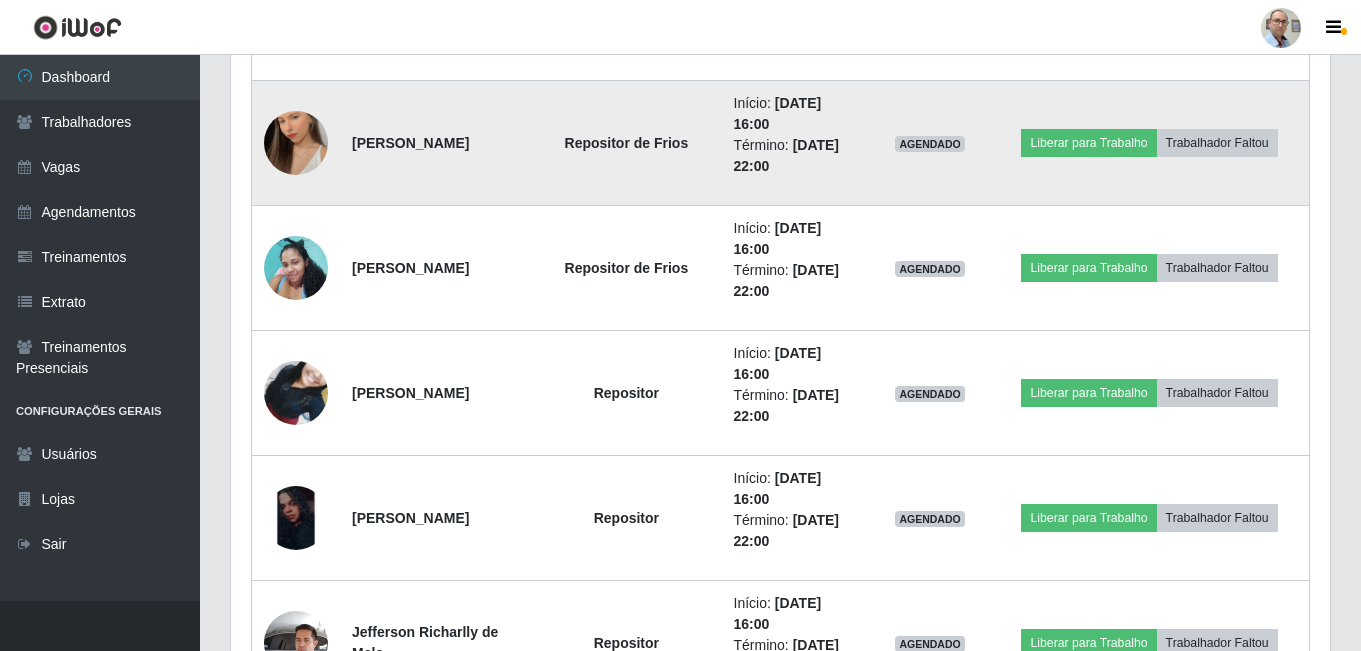 click at bounding box center [296, 143] 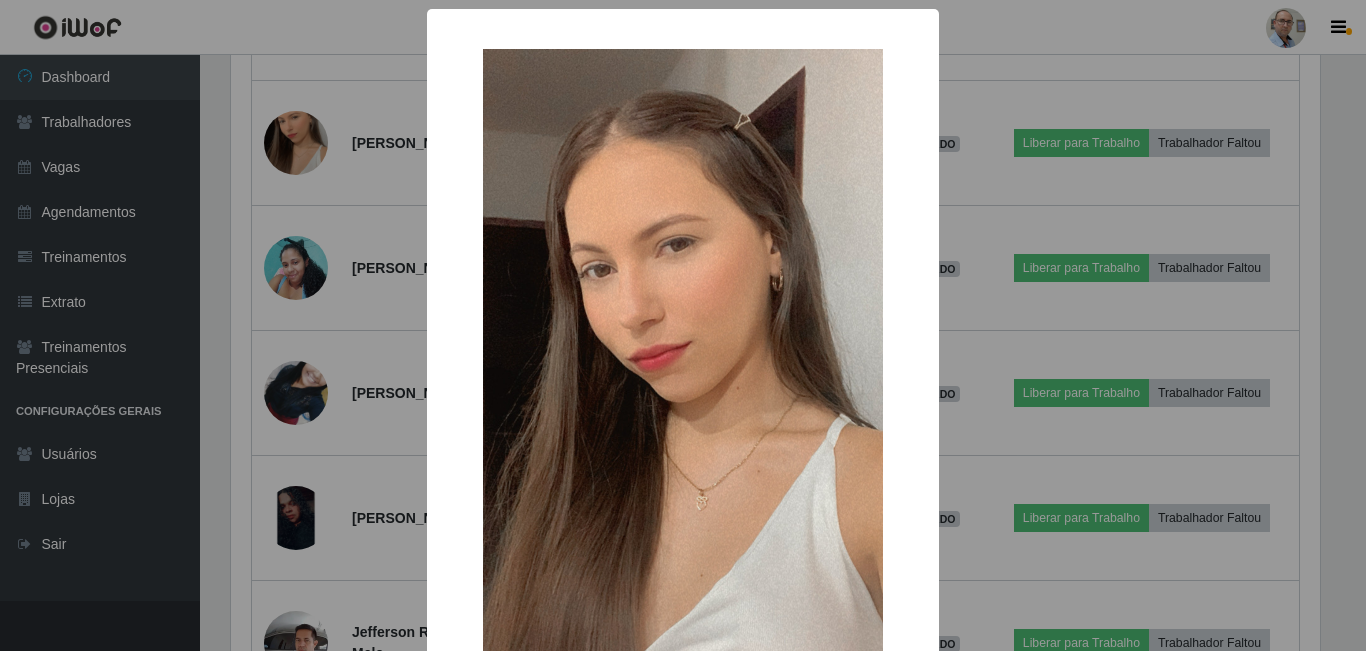 click on "× OK Cancel" at bounding box center (683, 325) 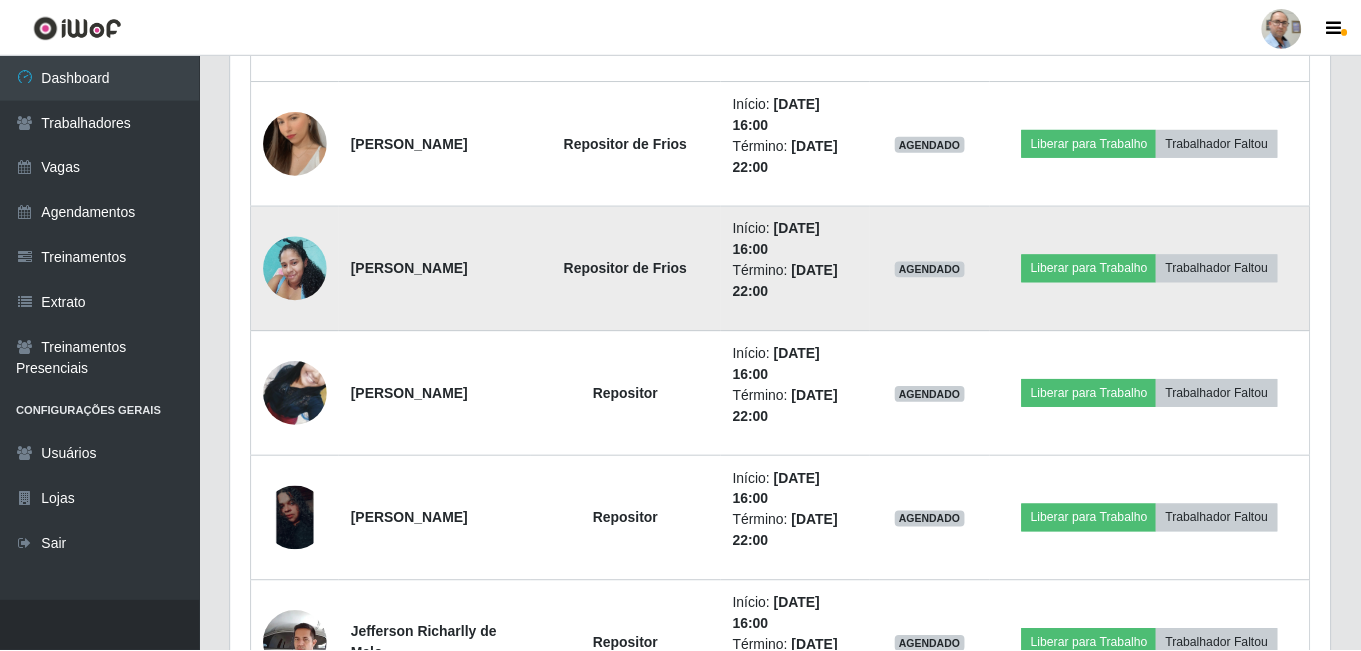 scroll, scrollTop: 999585, scrollLeft: 998901, axis: both 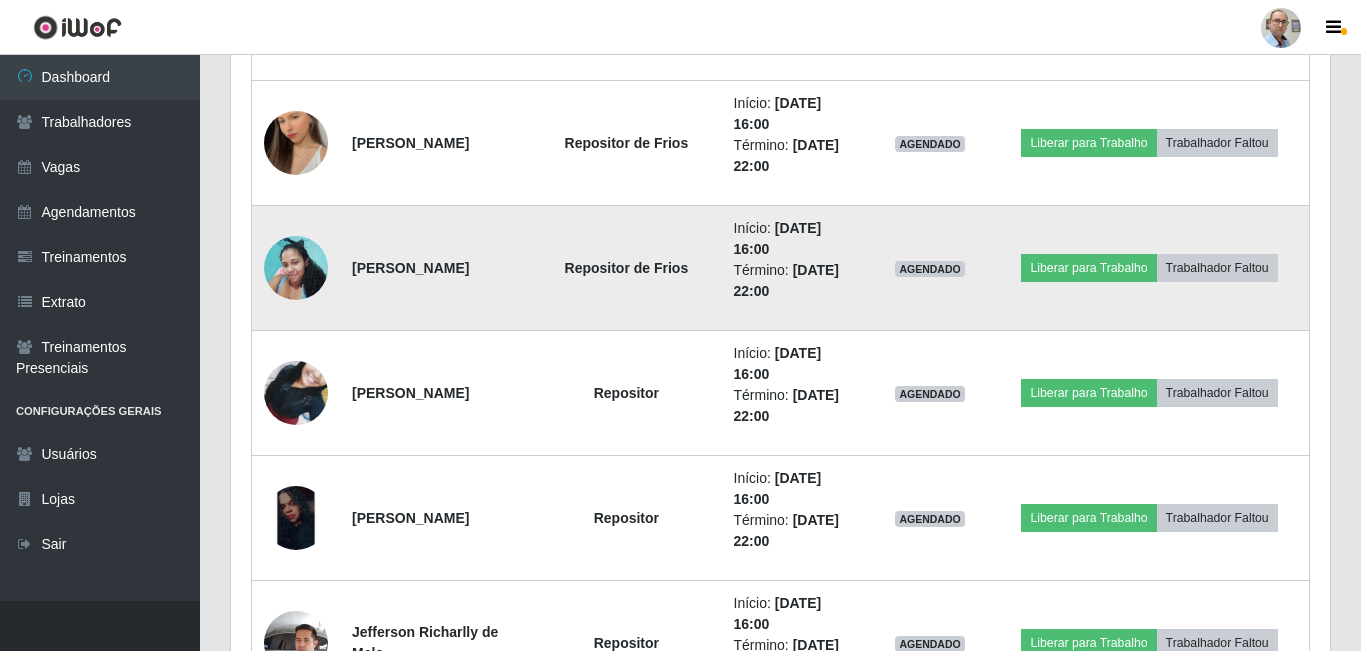 click at bounding box center [296, 267] 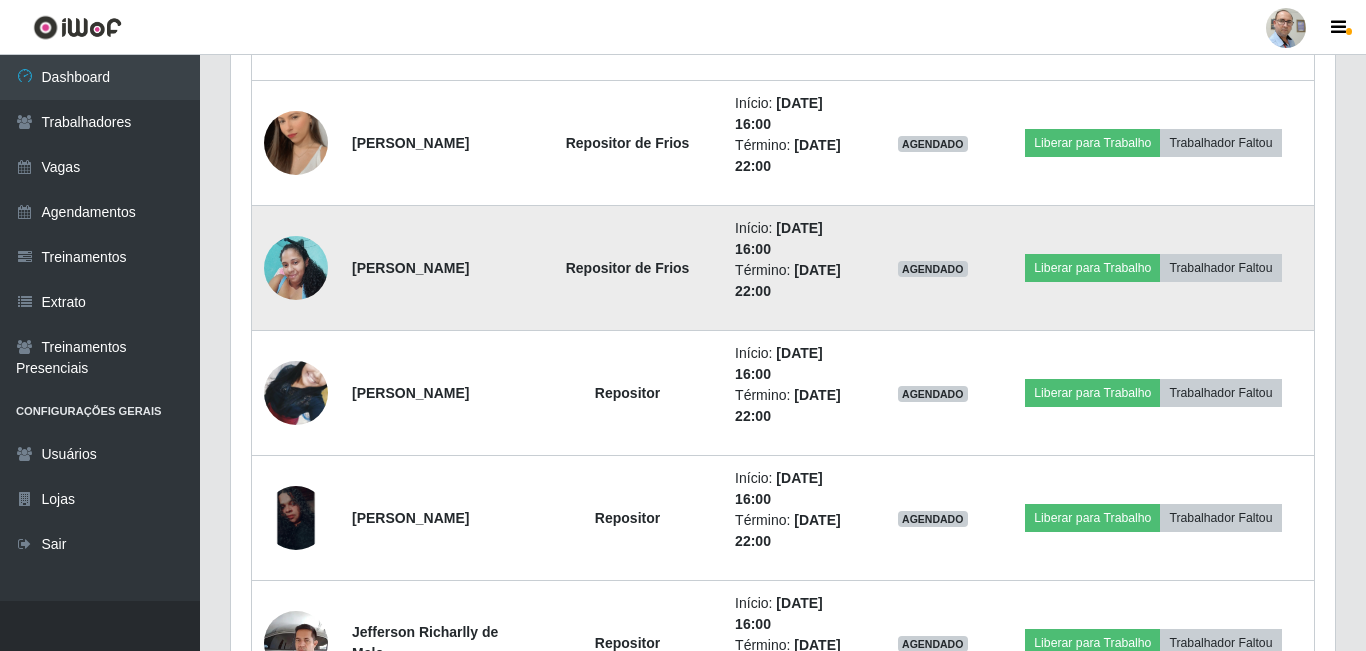 scroll, scrollTop: 999585, scrollLeft: 998911, axis: both 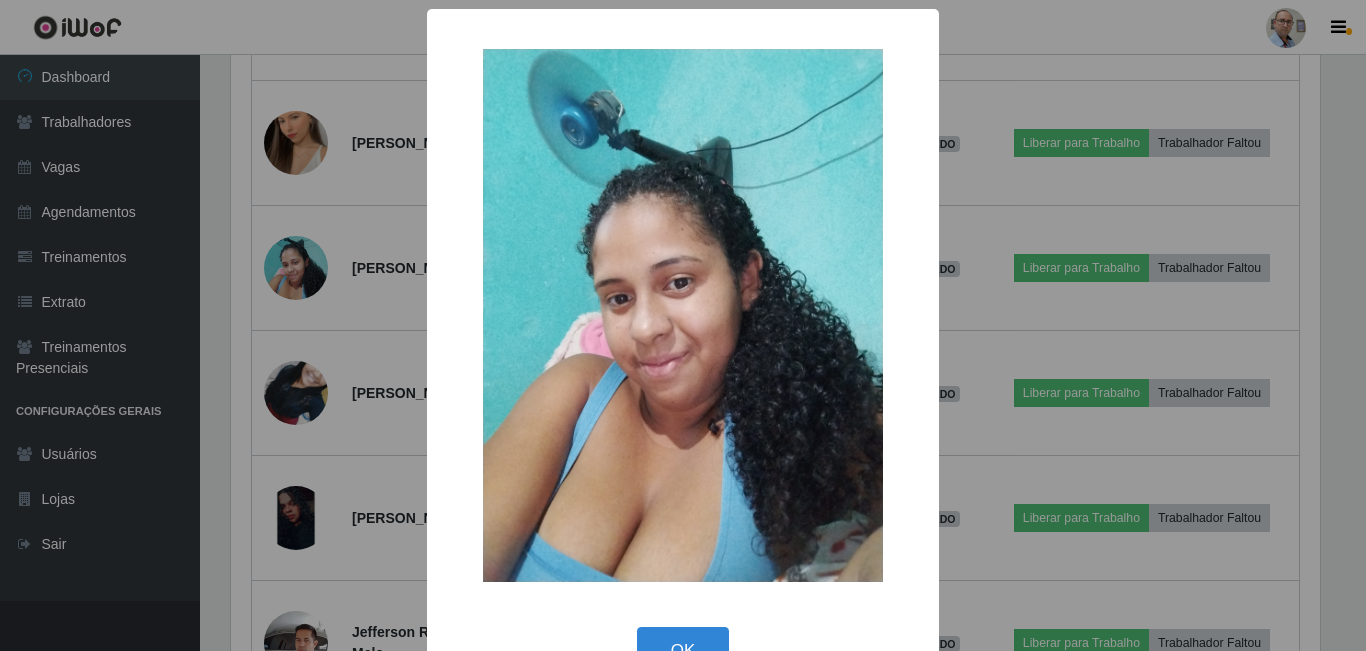 click on "× OK Cancel" at bounding box center (683, 325) 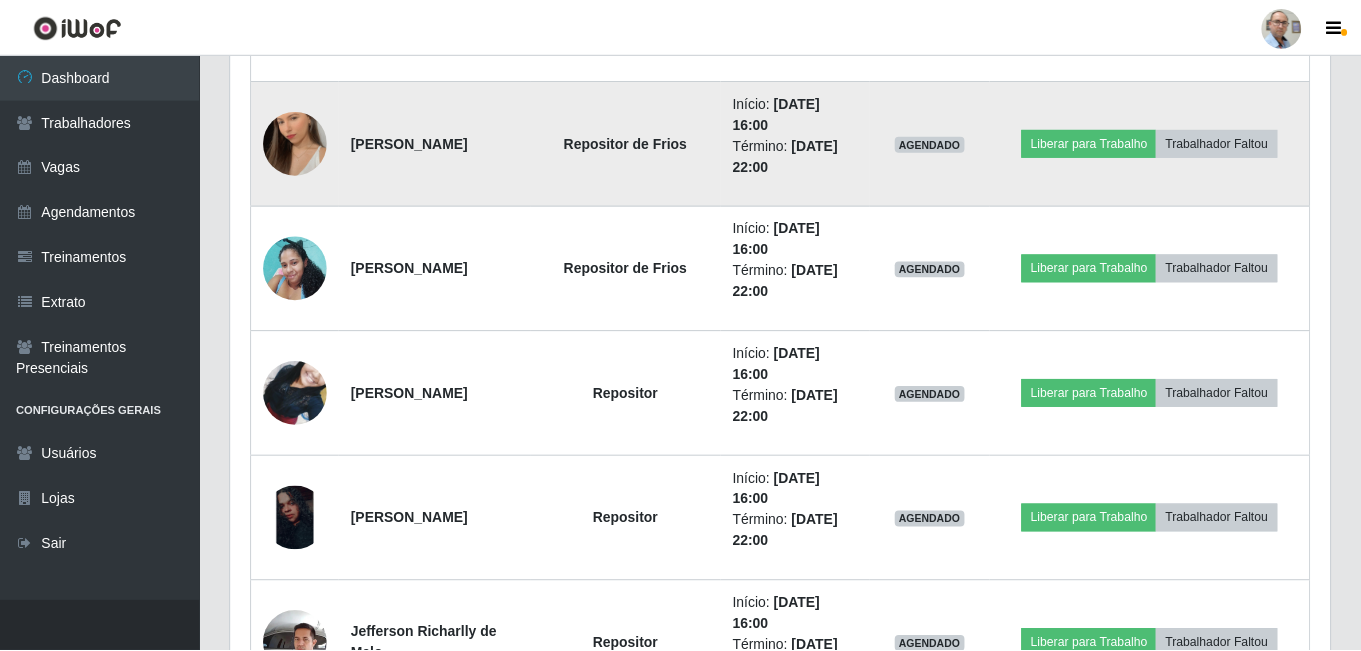 scroll, scrollTop: 999585, scrollLeft: 998901, axis: both 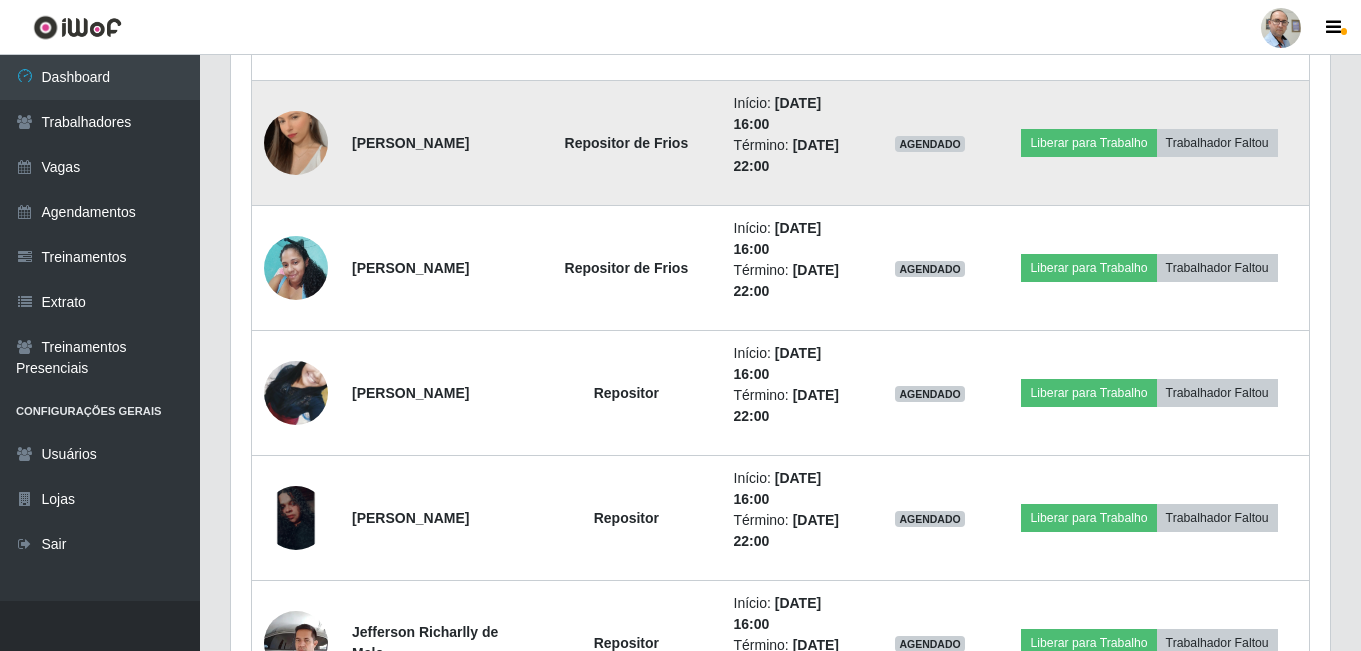 click at bounding box center (296, 143) 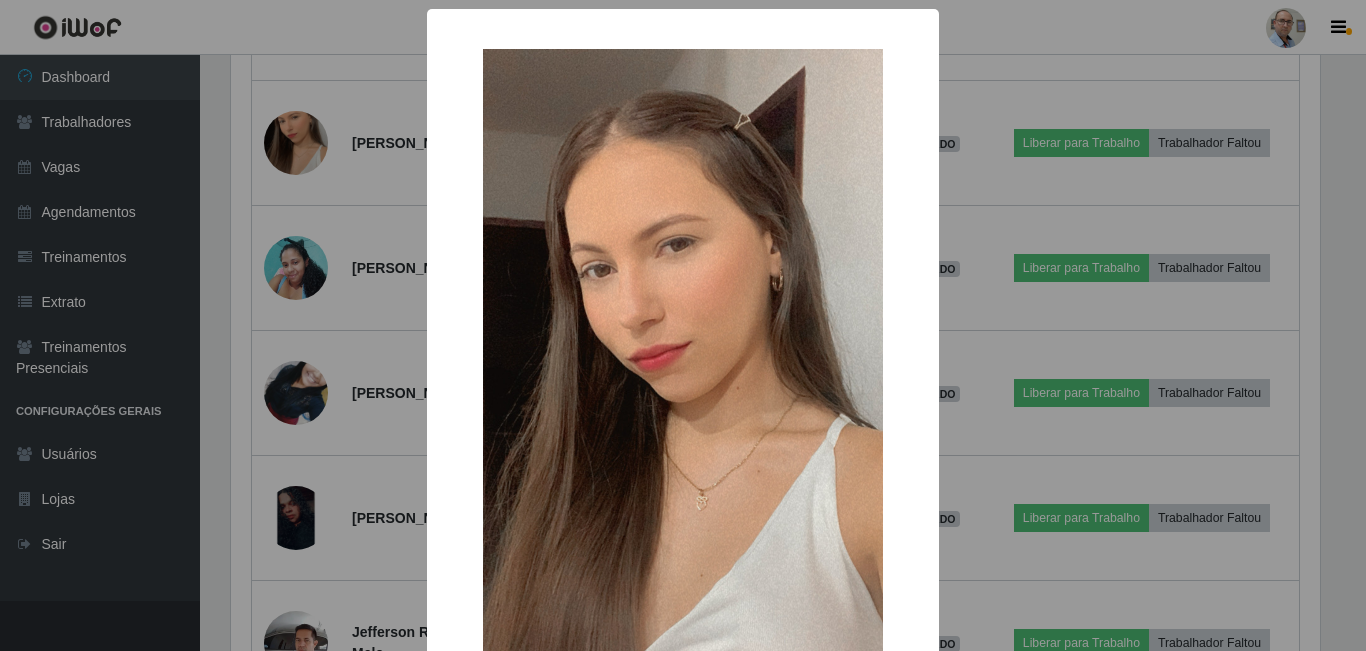 click on "× OK Cancel" at bounding box center [683, 325] 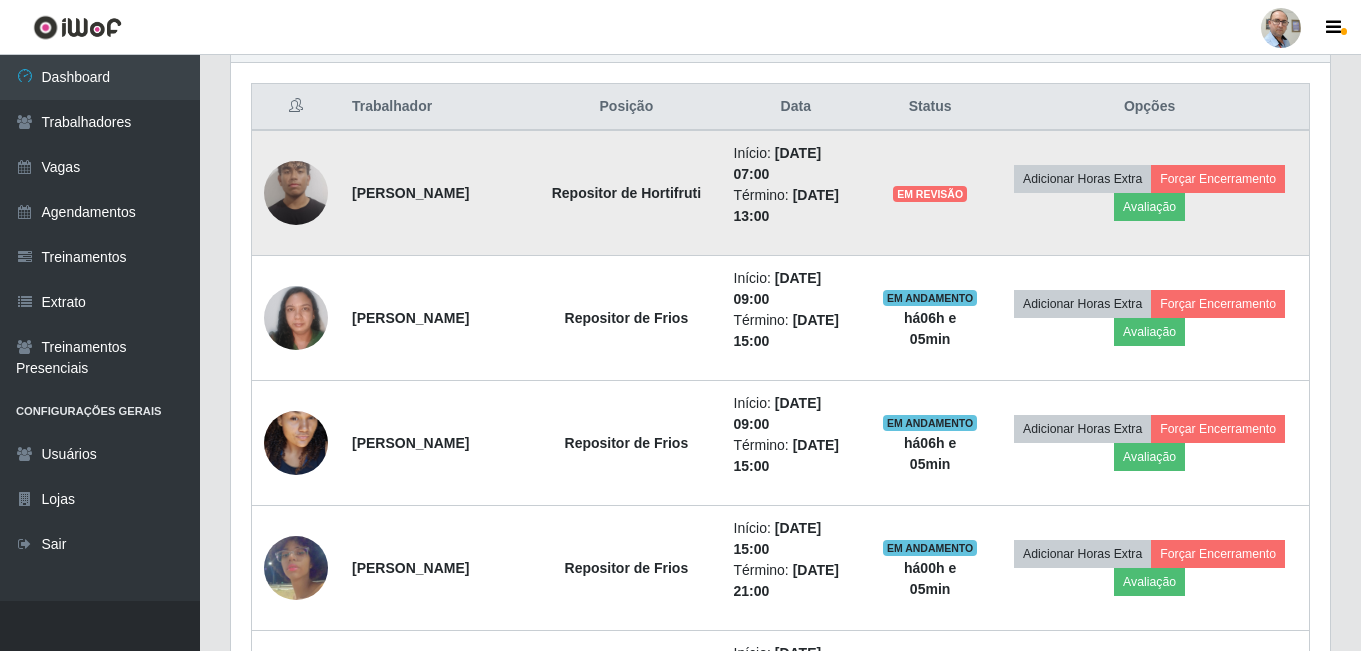 click at bounding box center (296, 193) 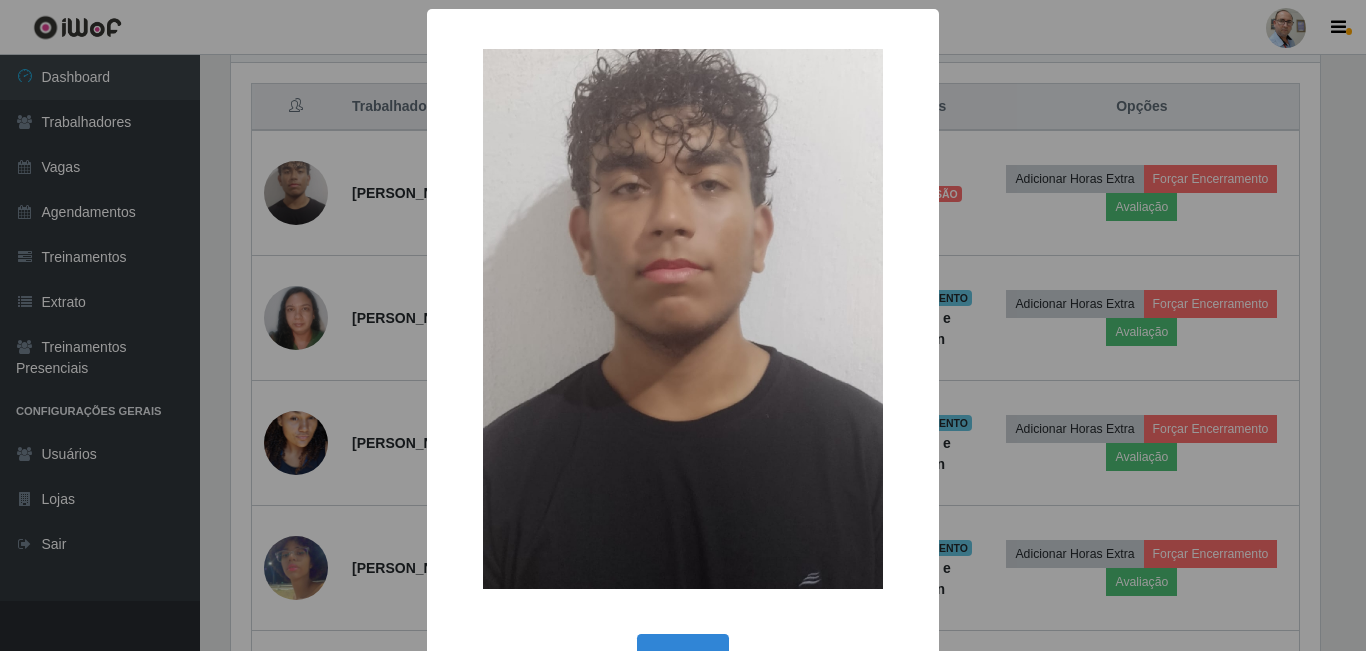 click on "× OK Cancel" at bounding box center [683, 325] 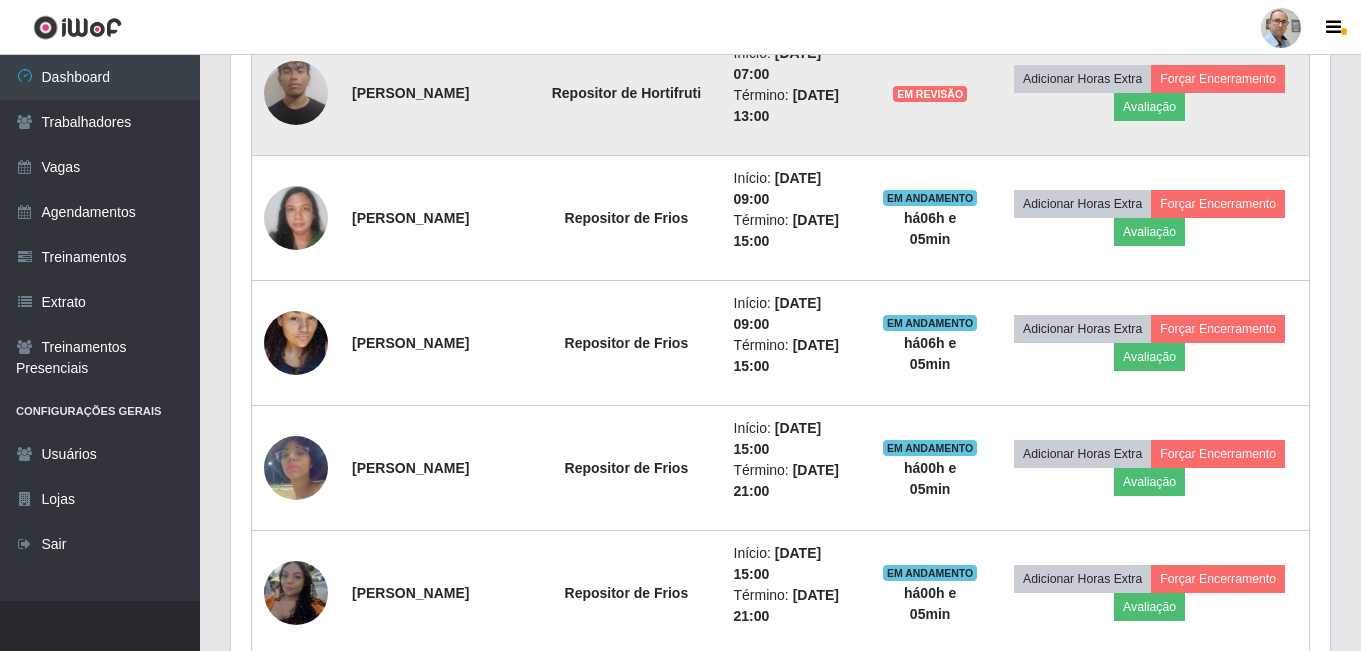 click at bounding box center (296, 93) 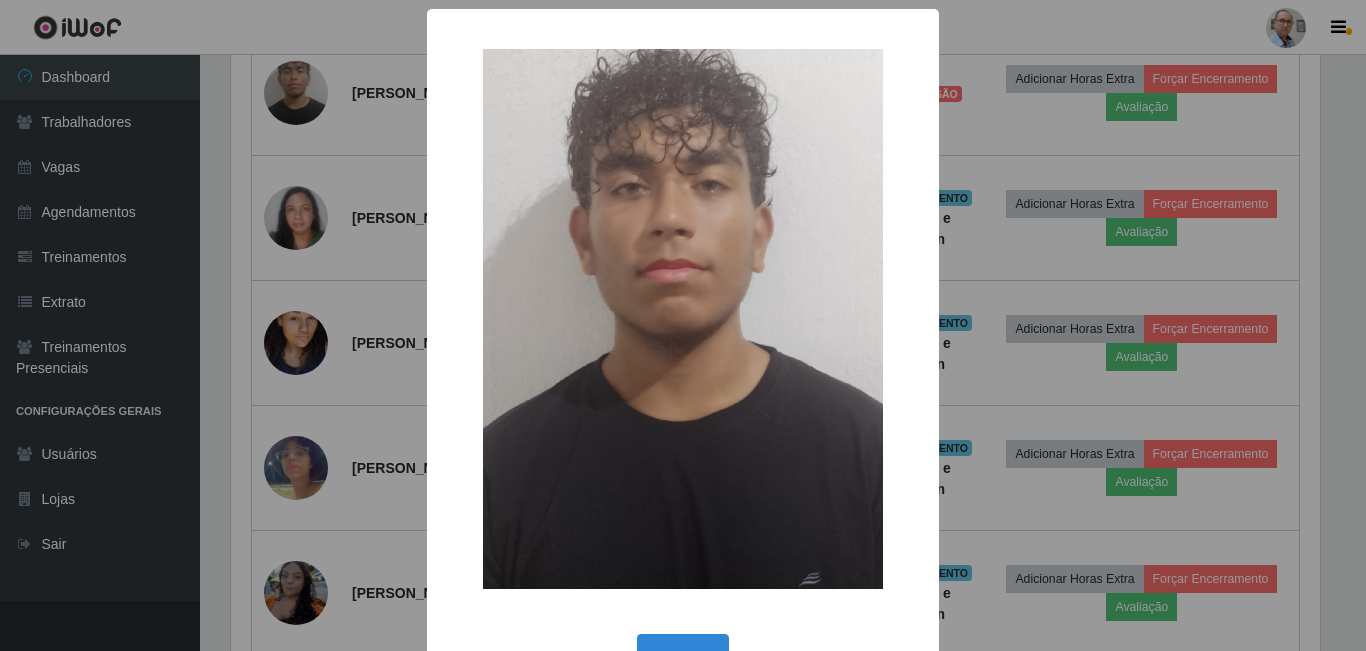 click on "× OK Cancel" at bounding box center [683, 357] 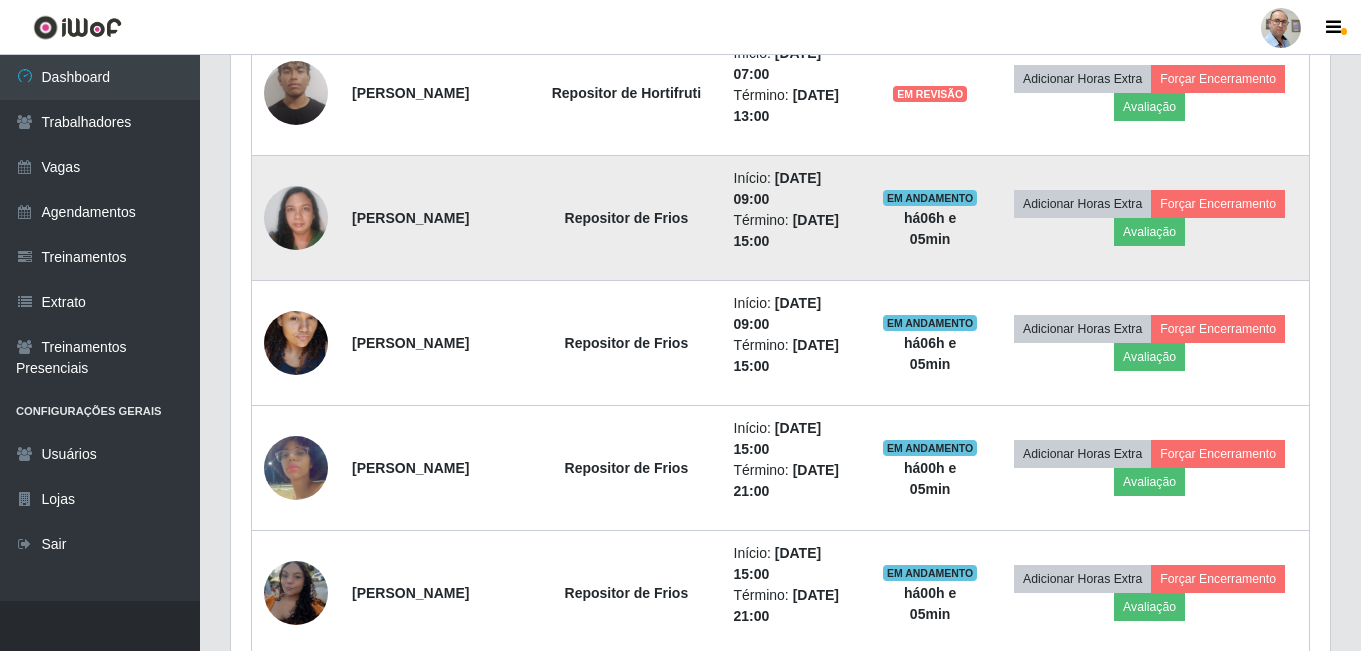 click at bounding box center (296, 218) 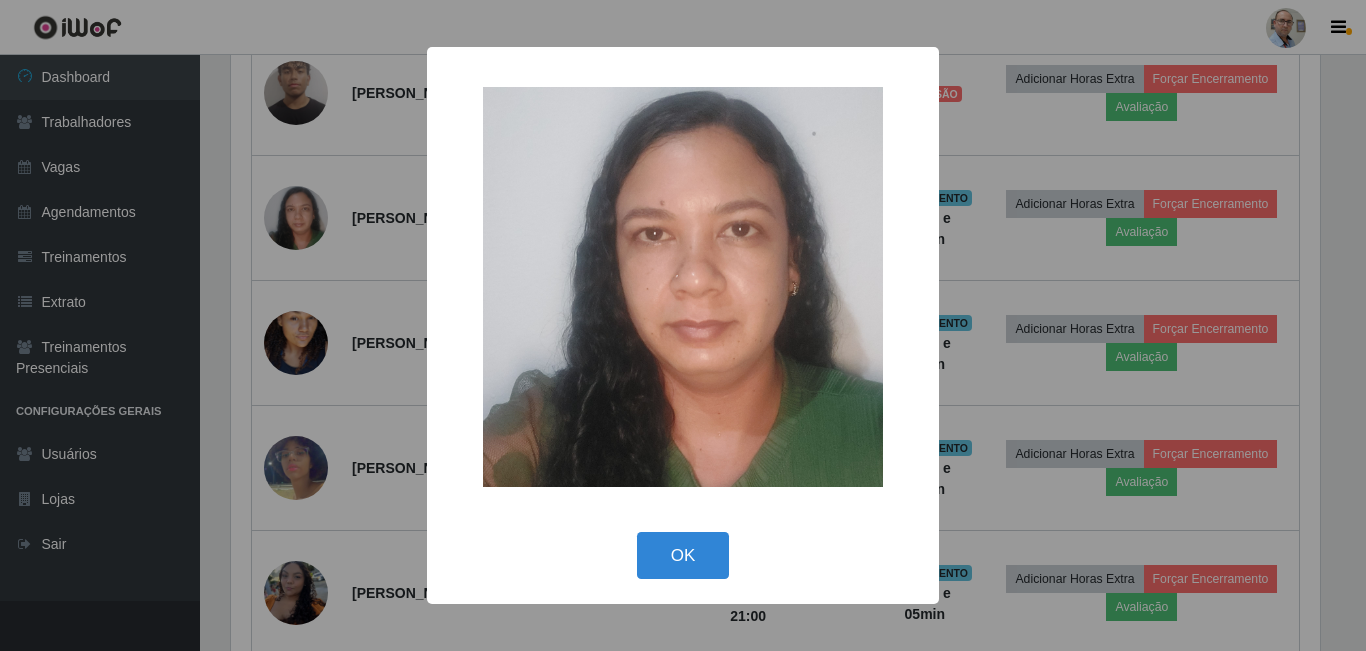 click on "× OK Cancel" at bounding box center [683, 325] 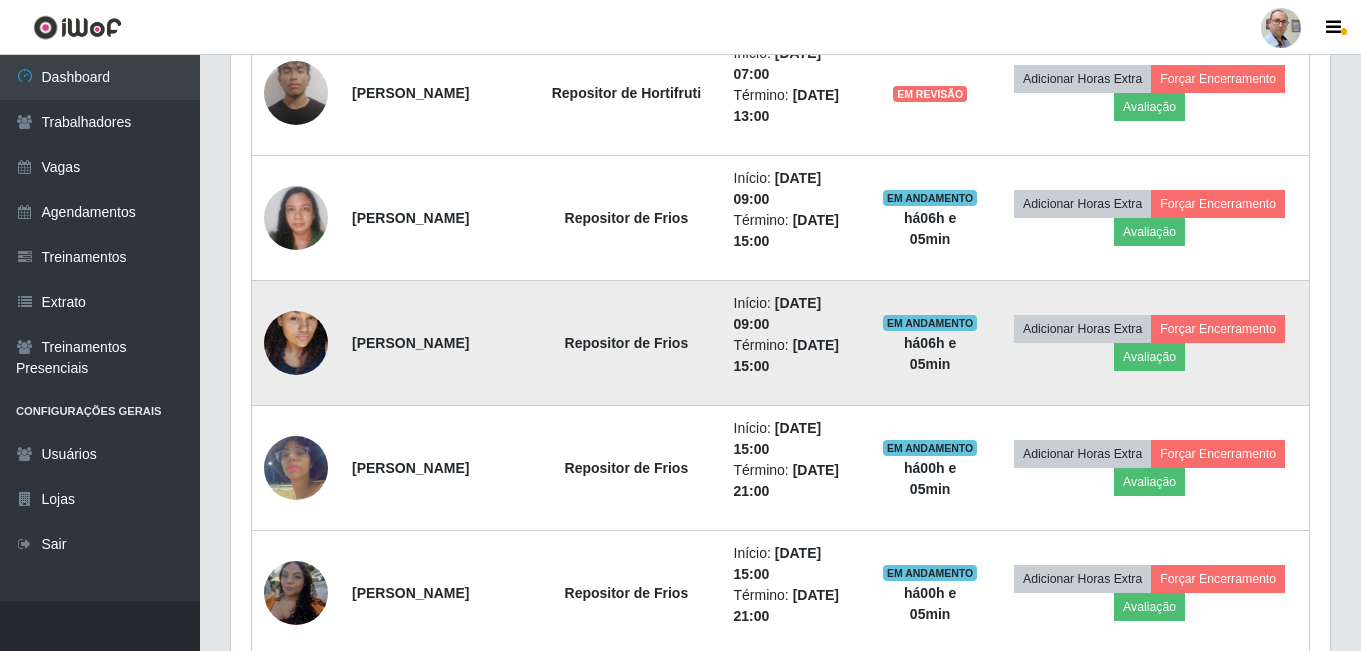 click at bounding box center [296, 343] 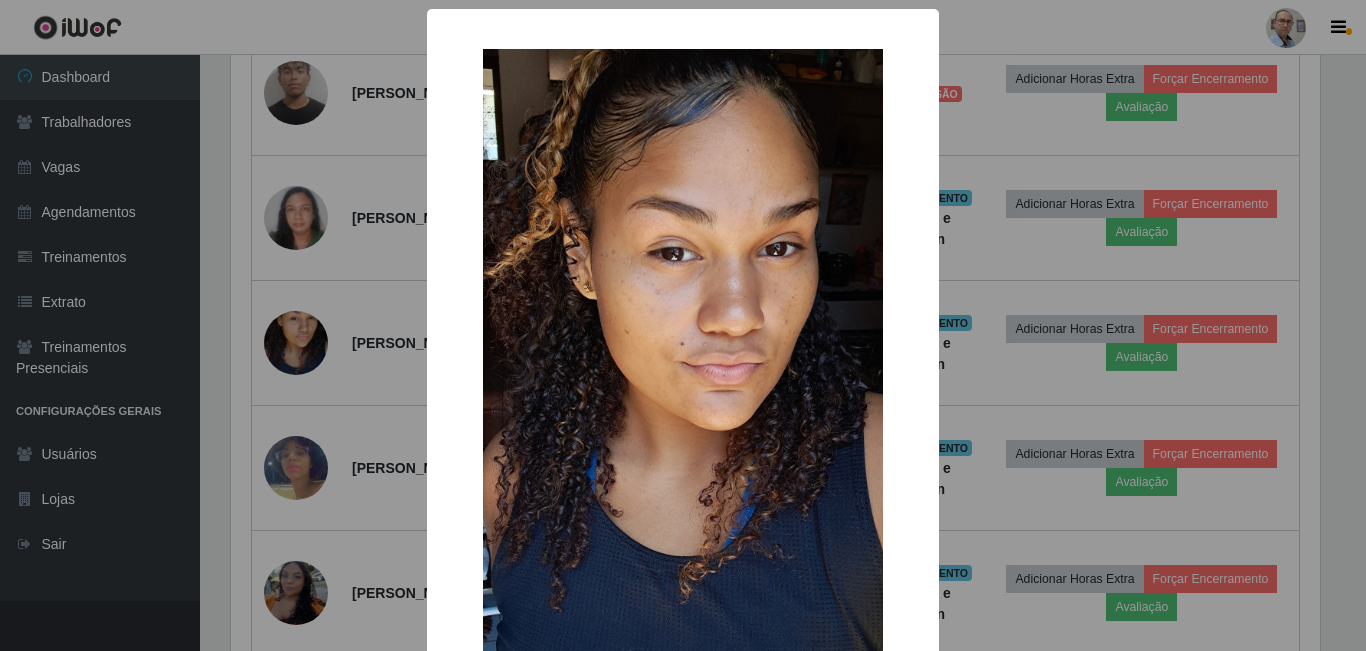 click on "× OK Cancel" at bounding box center [683, 325] 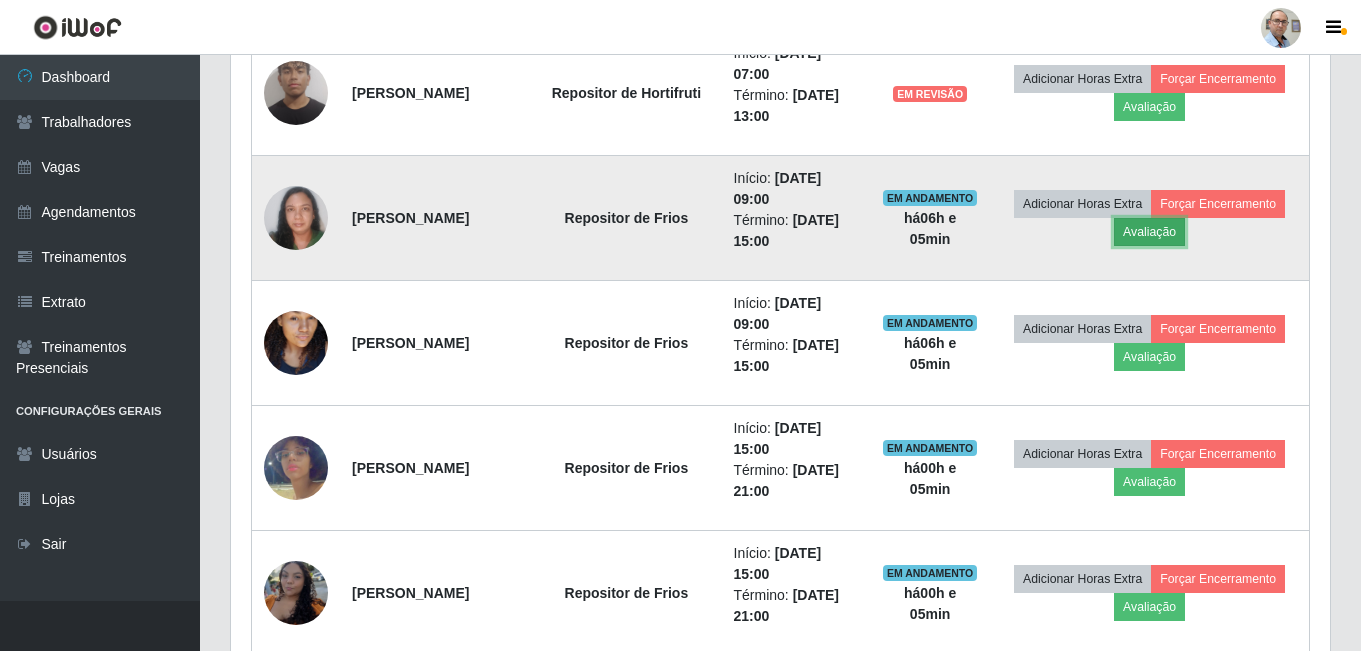 click on "Avaliação" at bounding box center [1149, 232] 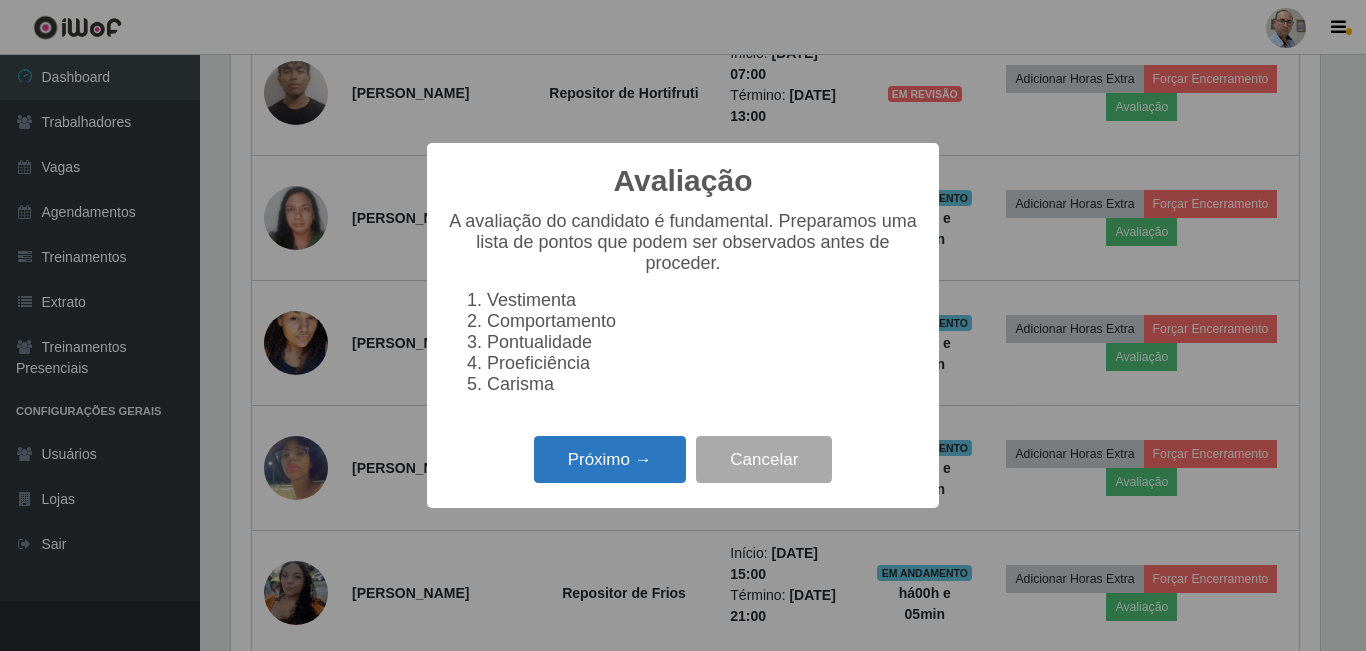 click on "Próximo →" at bounding box center [610, 459] 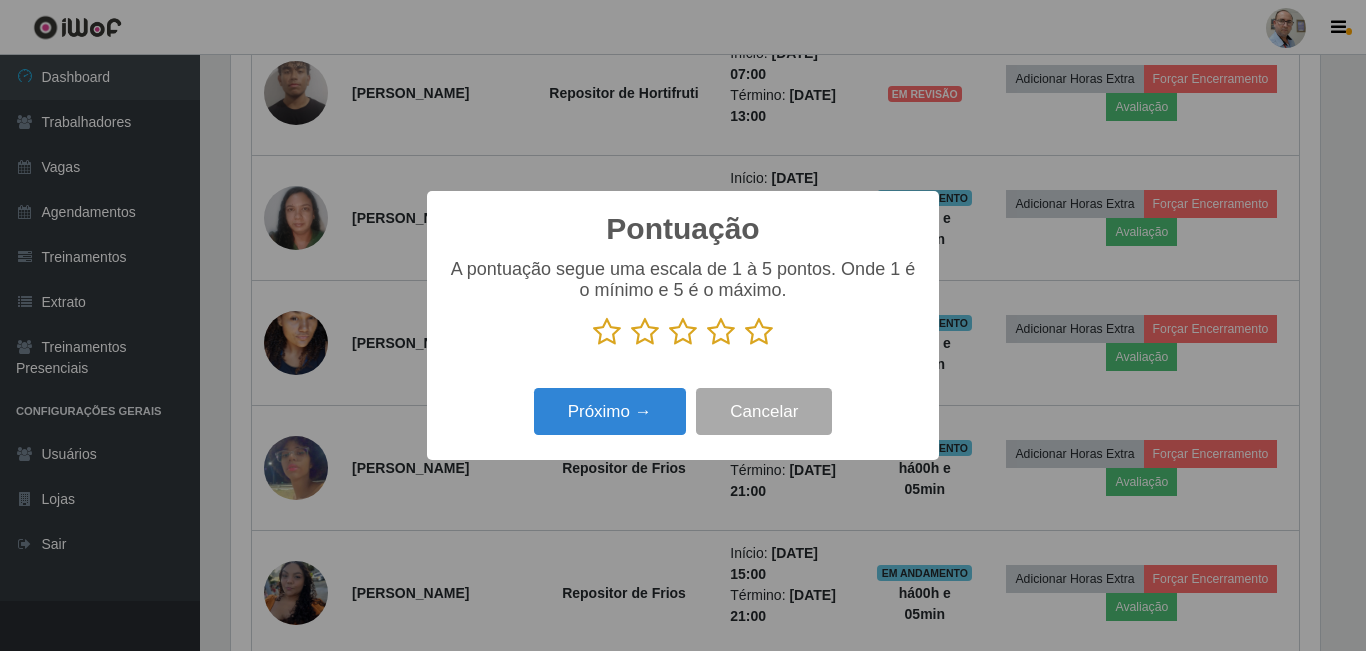 click at bounding box center (759, 332) 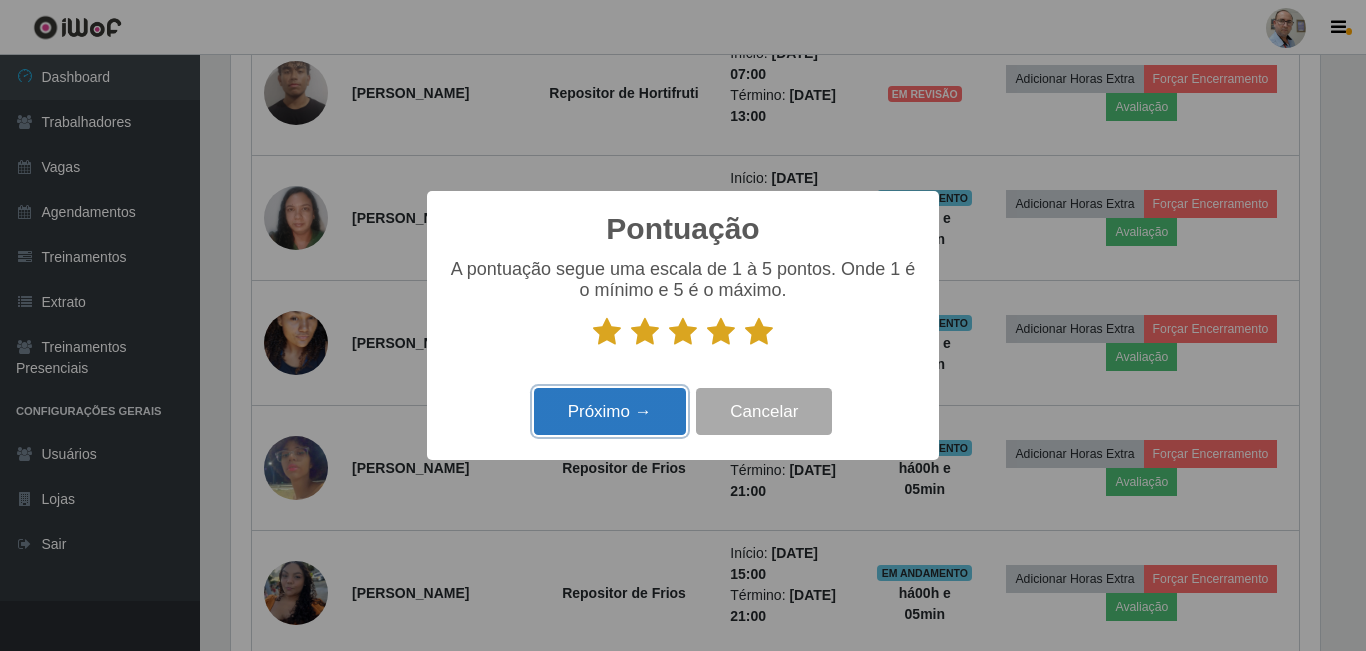 click on "Próximo →" at bounding box center (610, 411) 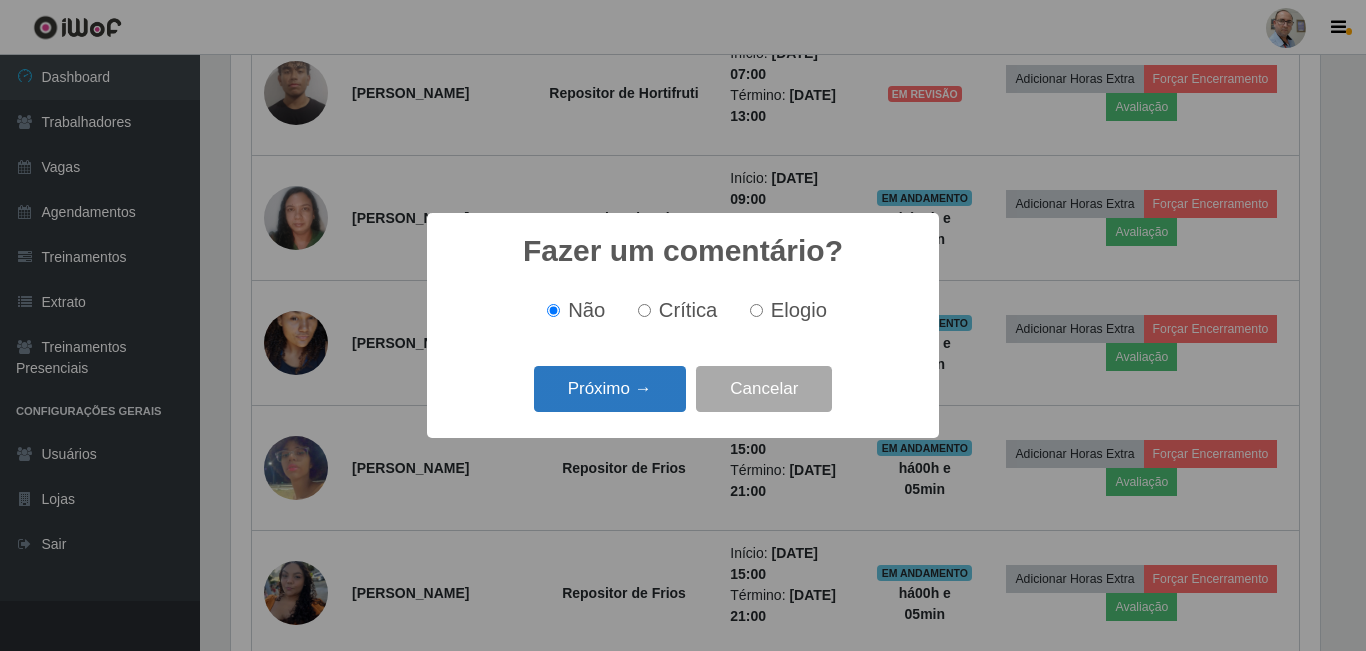 click on "Próximo →" at bounding box center [610, 389] 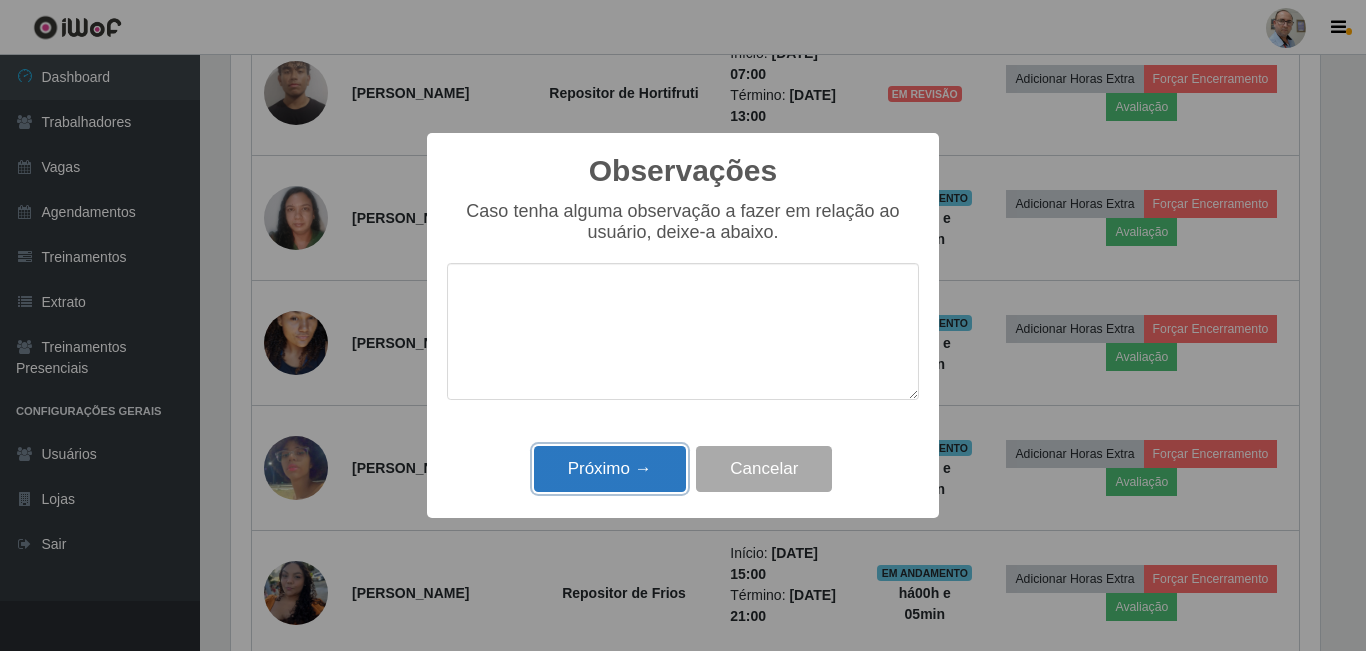 click on "Próximo →" at bounding box center [610, 469] 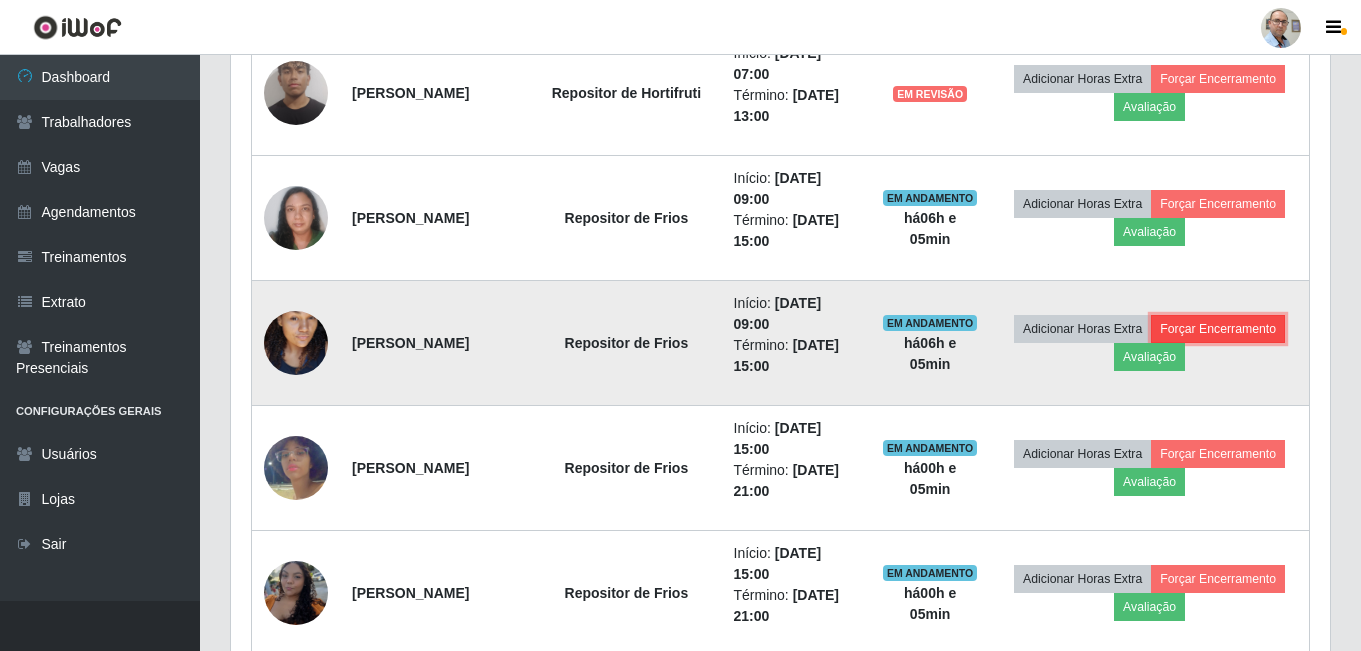 click on "Forçar Encerramento" at bounding box center [1218, 329] 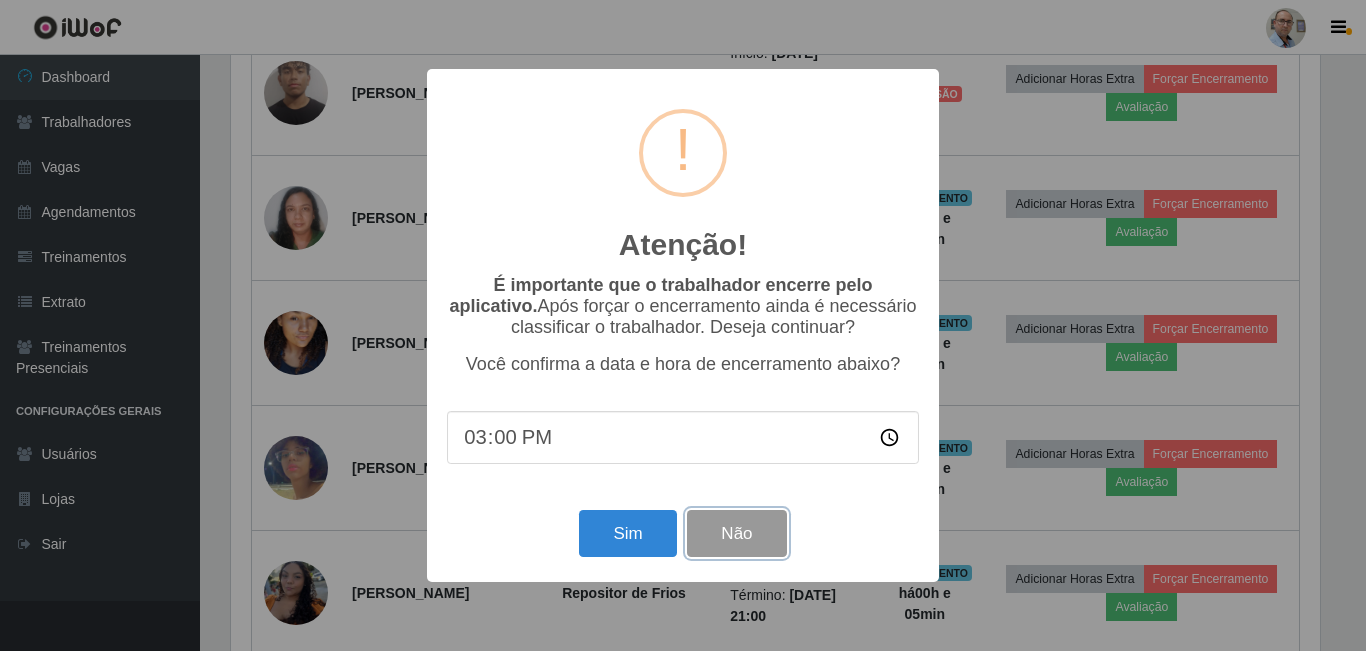 click on "Não" at bounding box center [736, 533] 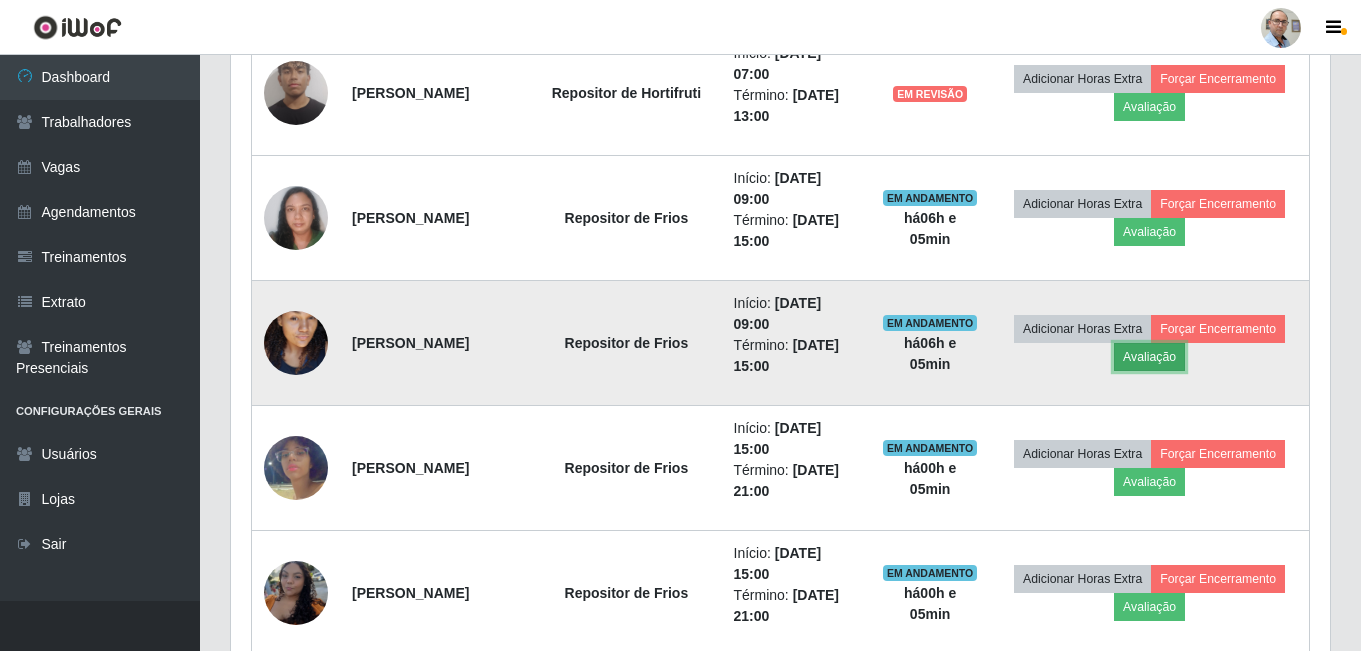 click on "Avaliação" at bounding box center [1149, 357] 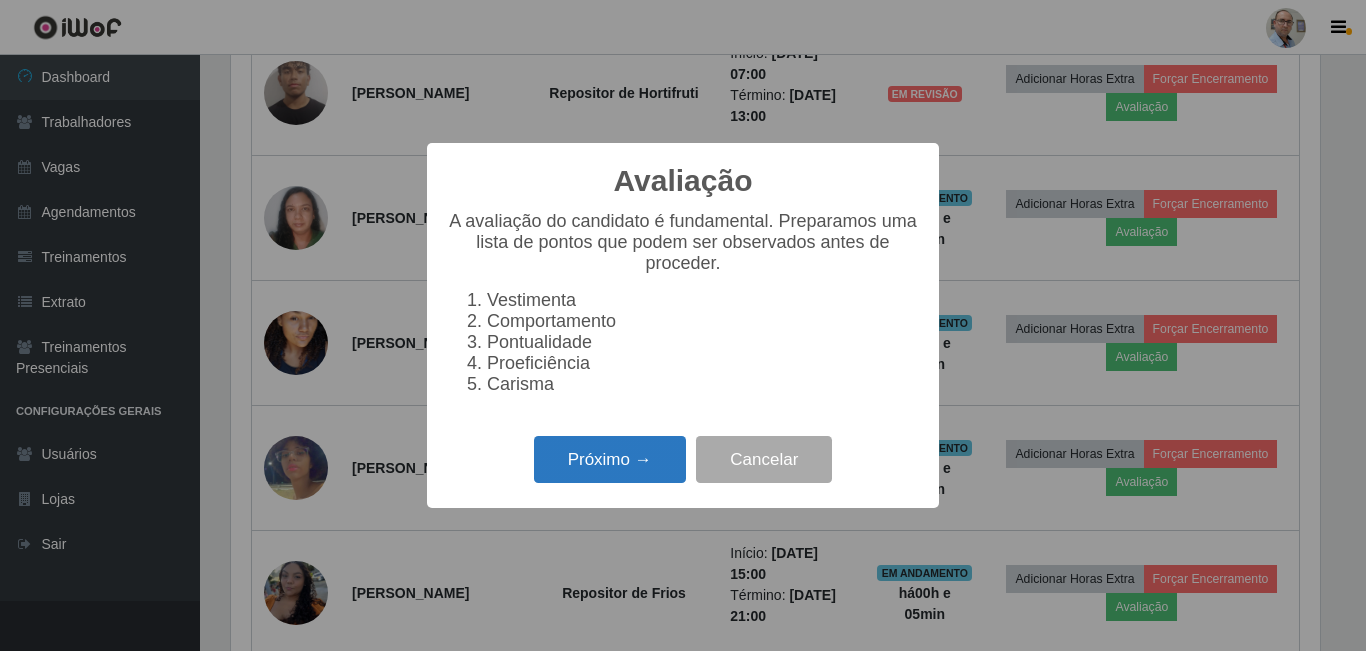 click on "Próximo →" at bounding box center (610, 459) 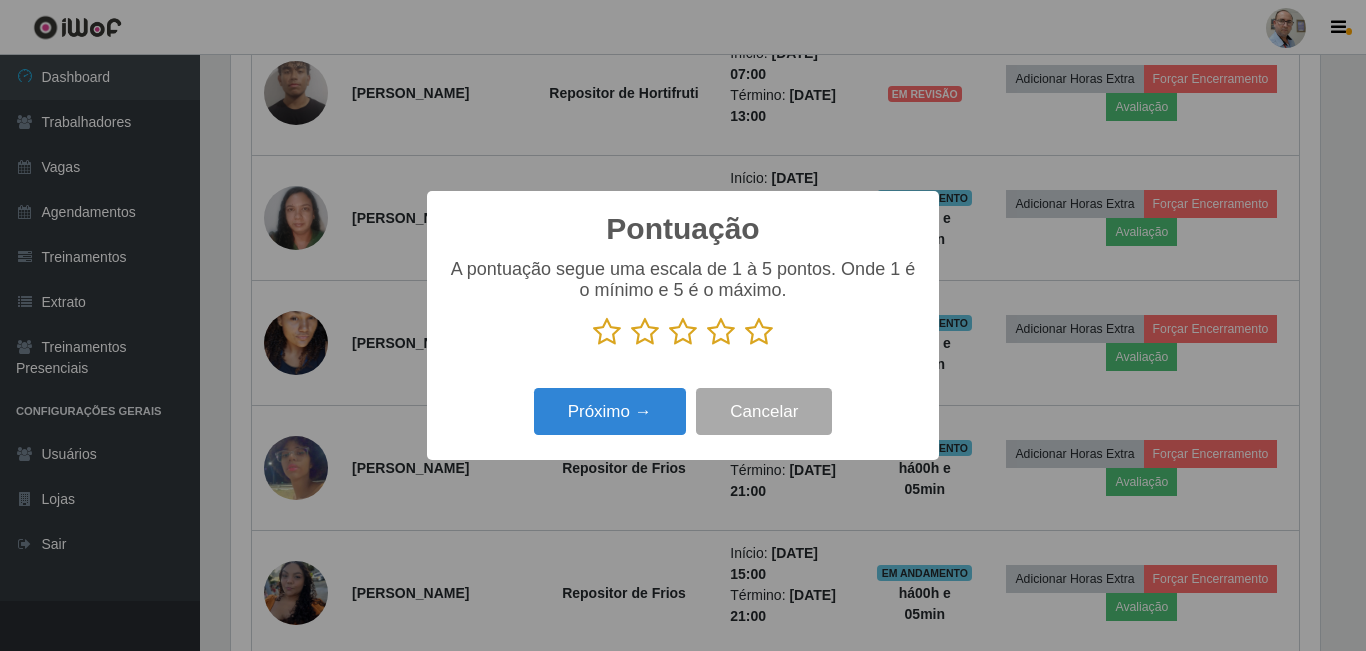 click at bounding box center [759, 332] 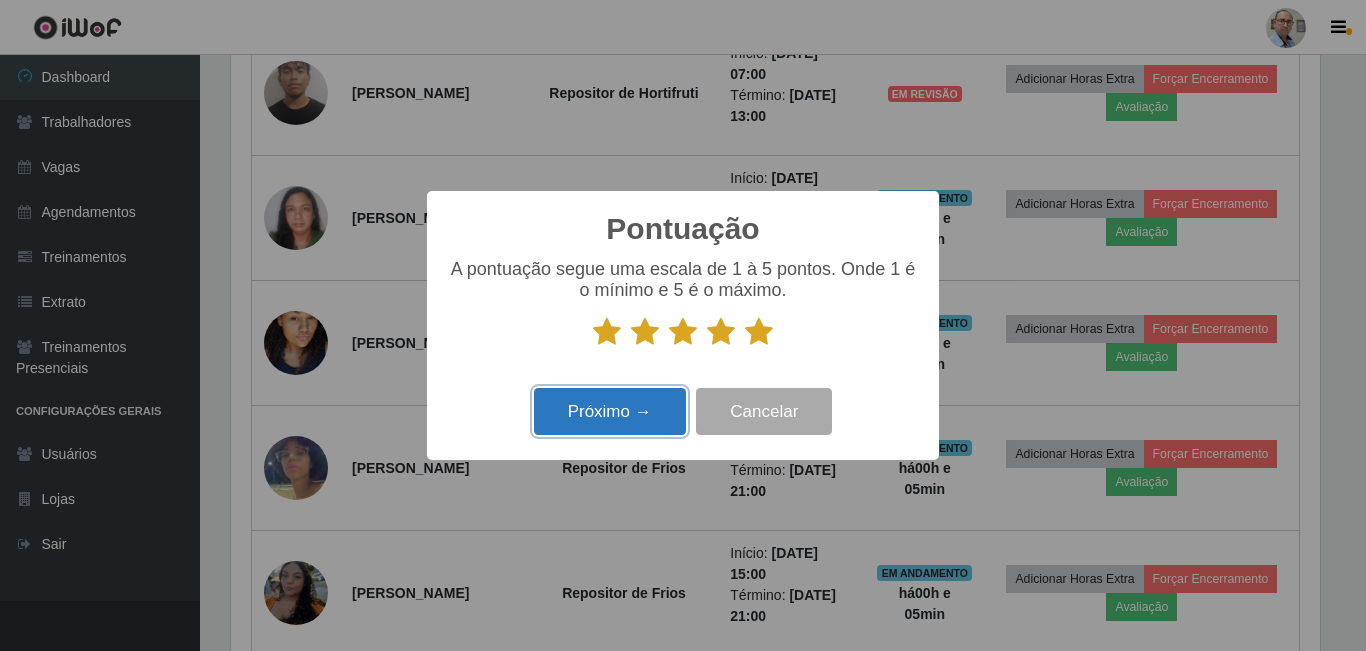 click on "Próximo →" at bounding box center (610, 411) 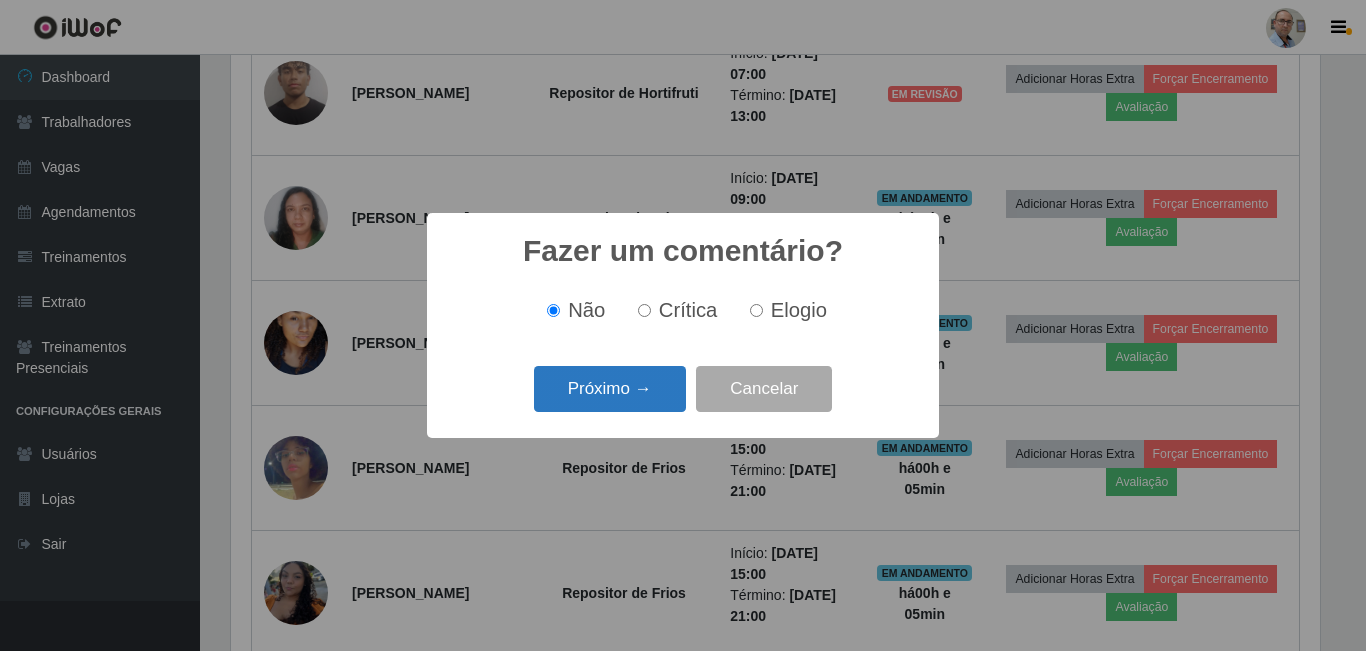 click on "Próximo →" at bounding box center (610, 389) 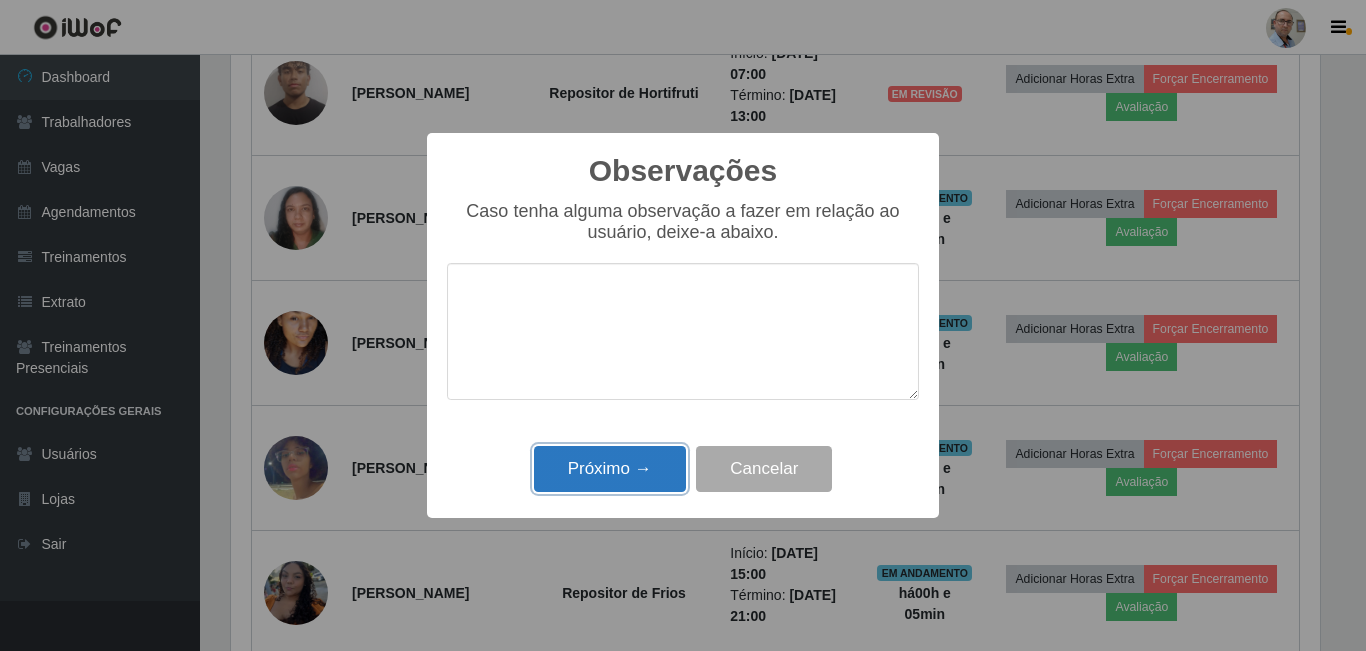 click on "Próximo →" at bounding box center [610, 469] 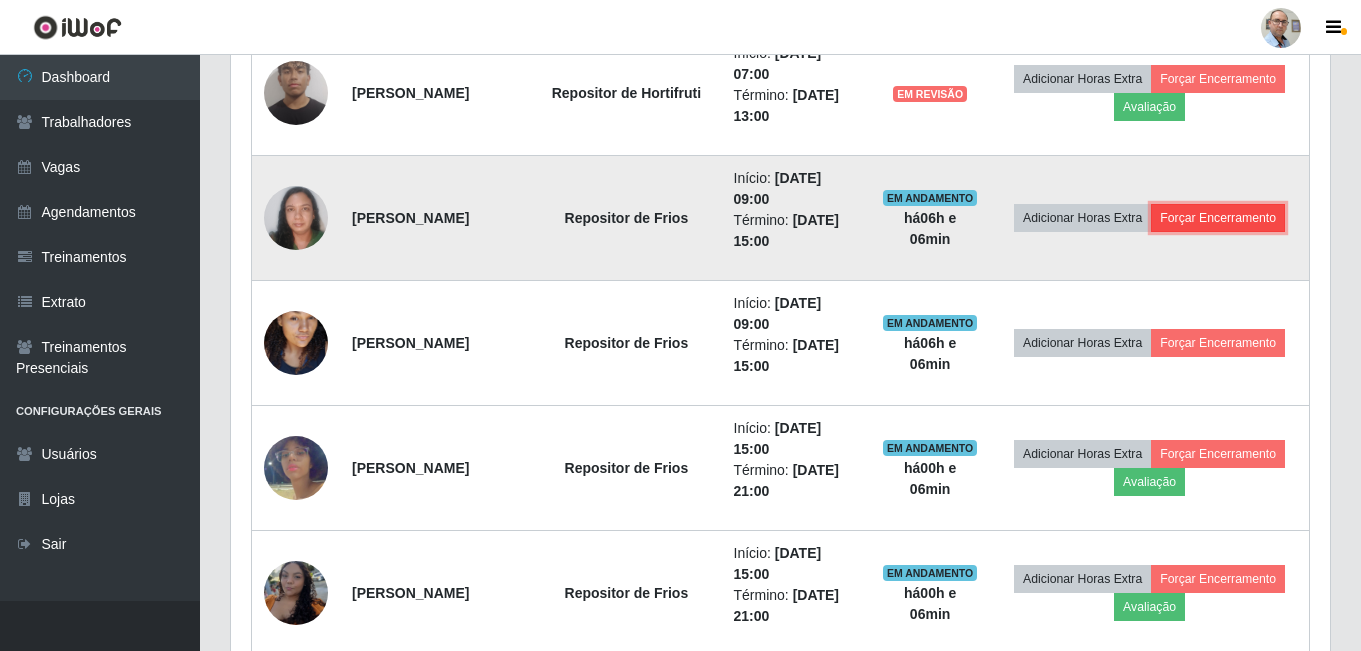 click on "Forçar Encerramento" at bounding box center [1218, 218] 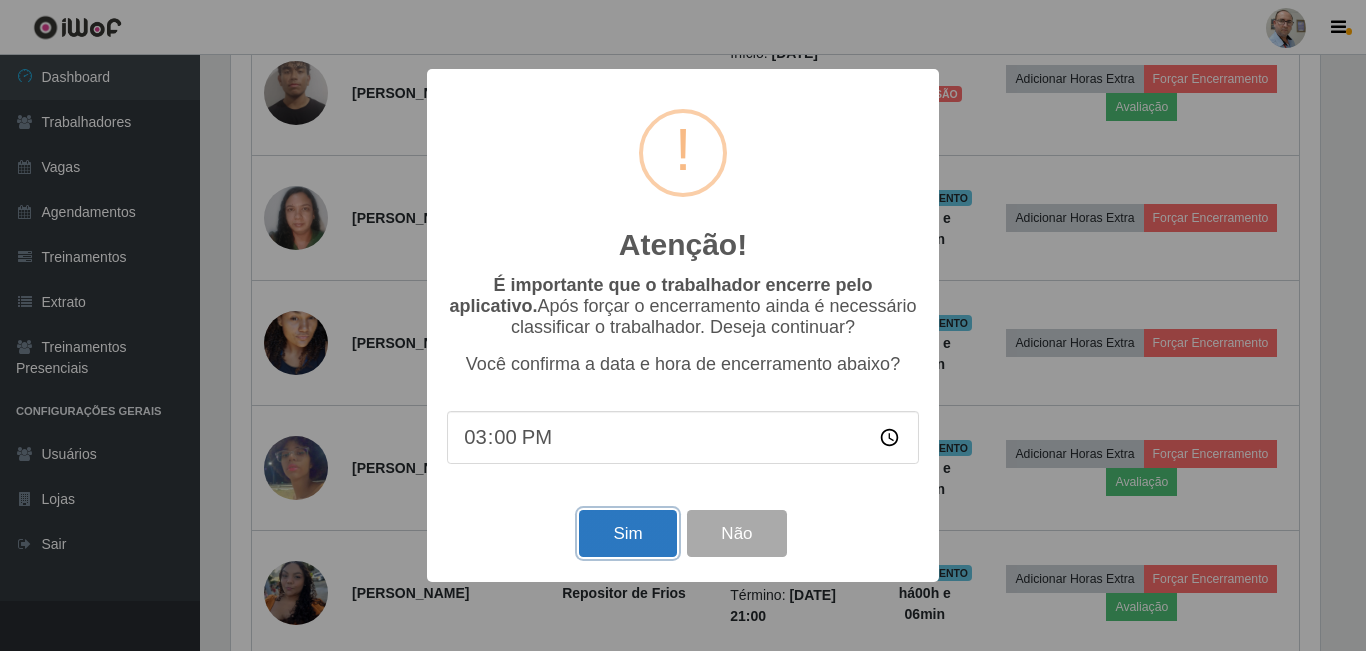 click on "Sim" at bounding box center (627, 533) 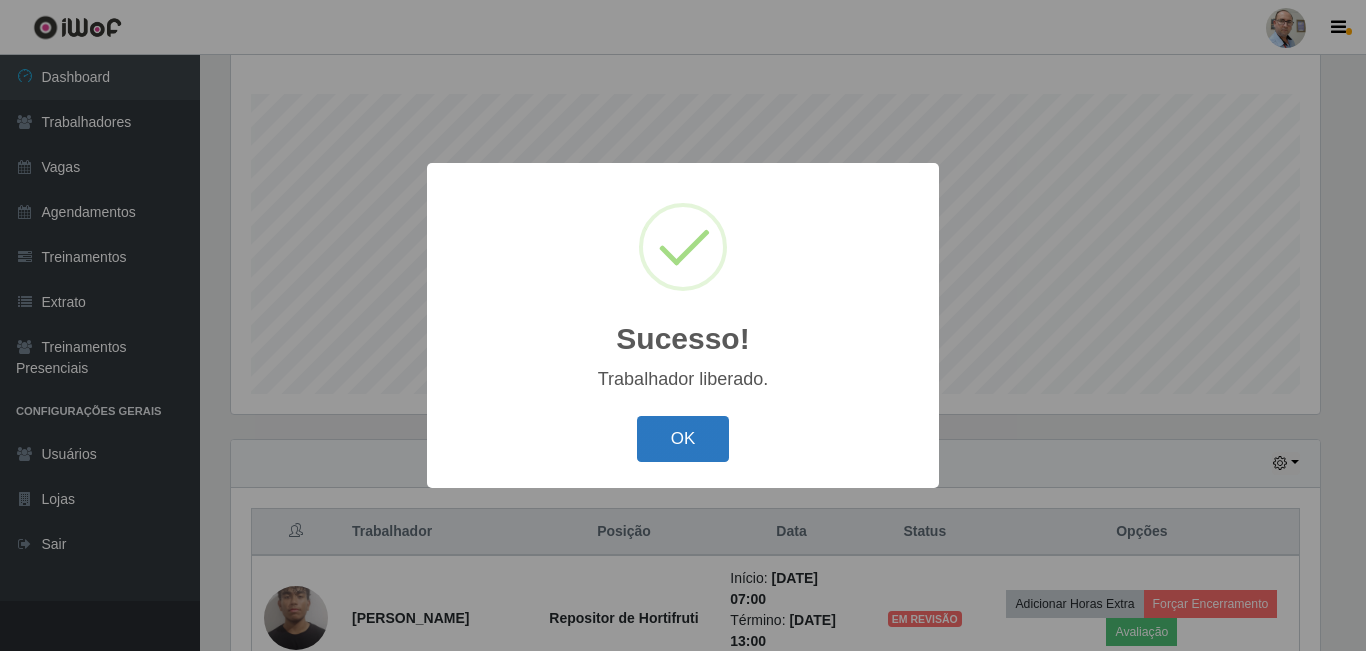 click on "OK" at bounding box center (683, 439) 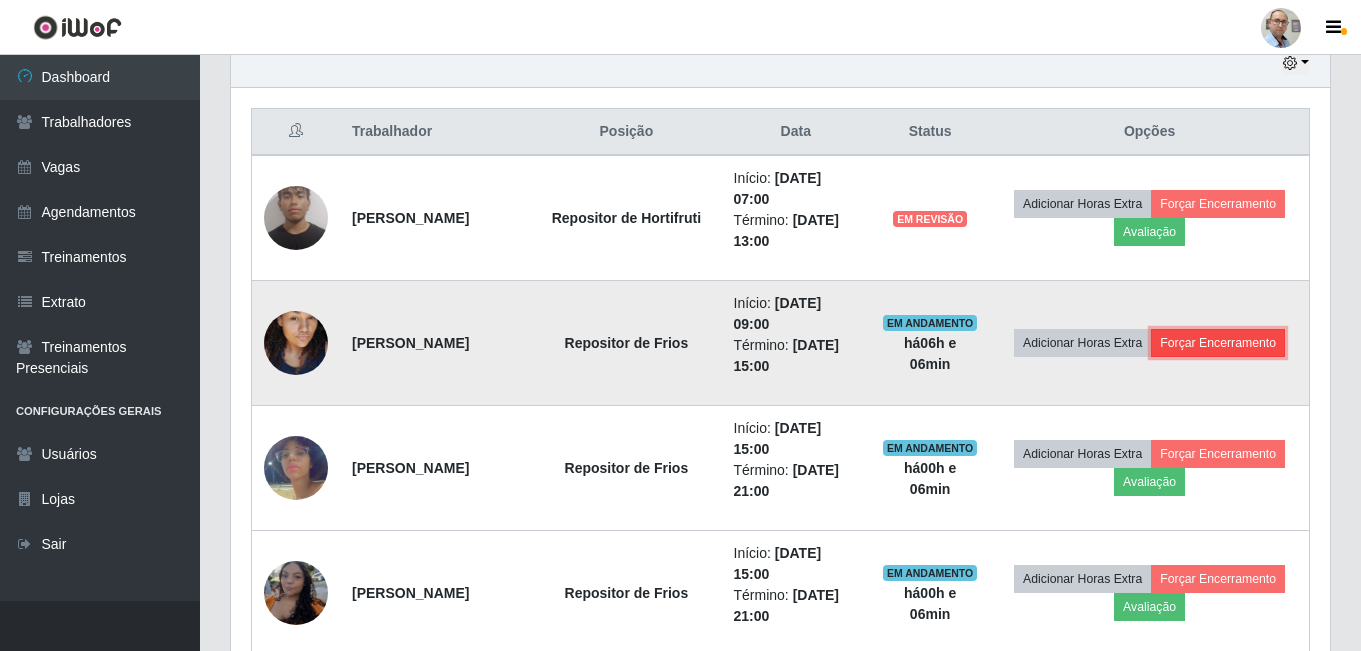 click on "Forçar Encerramento" at bounding box center (1218, 343) 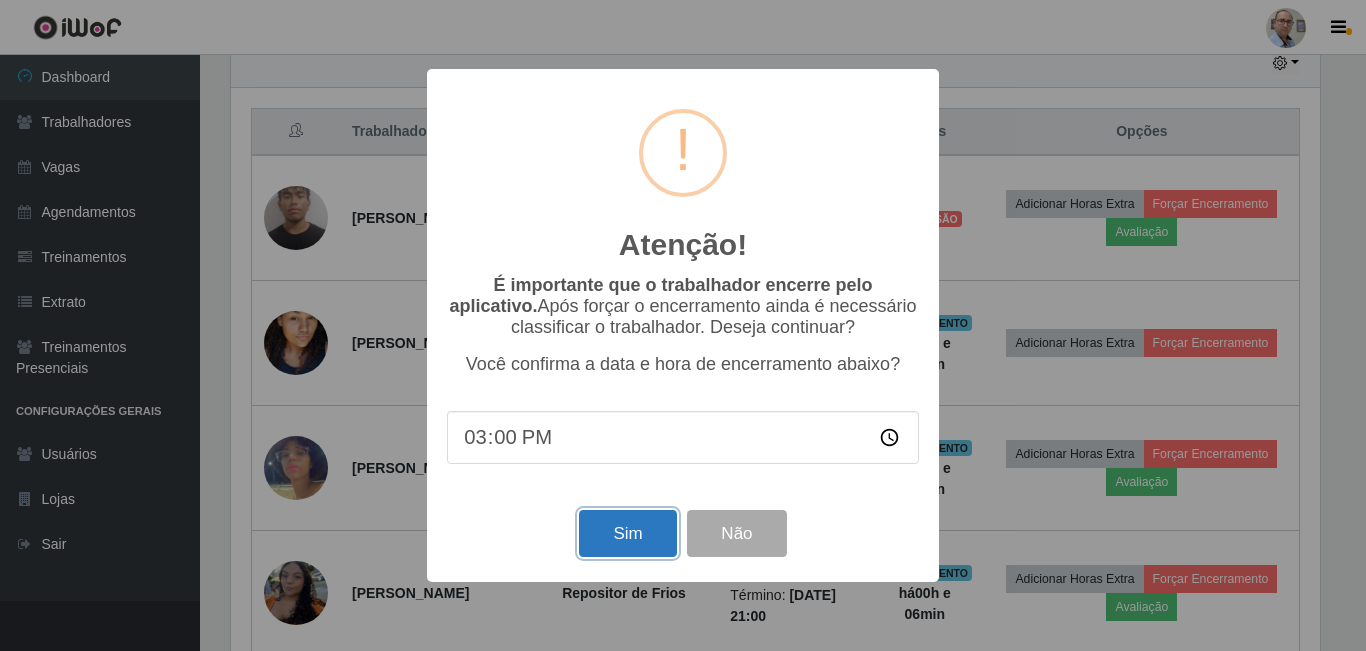 click on "Sim" at bounding box center (627, 533) 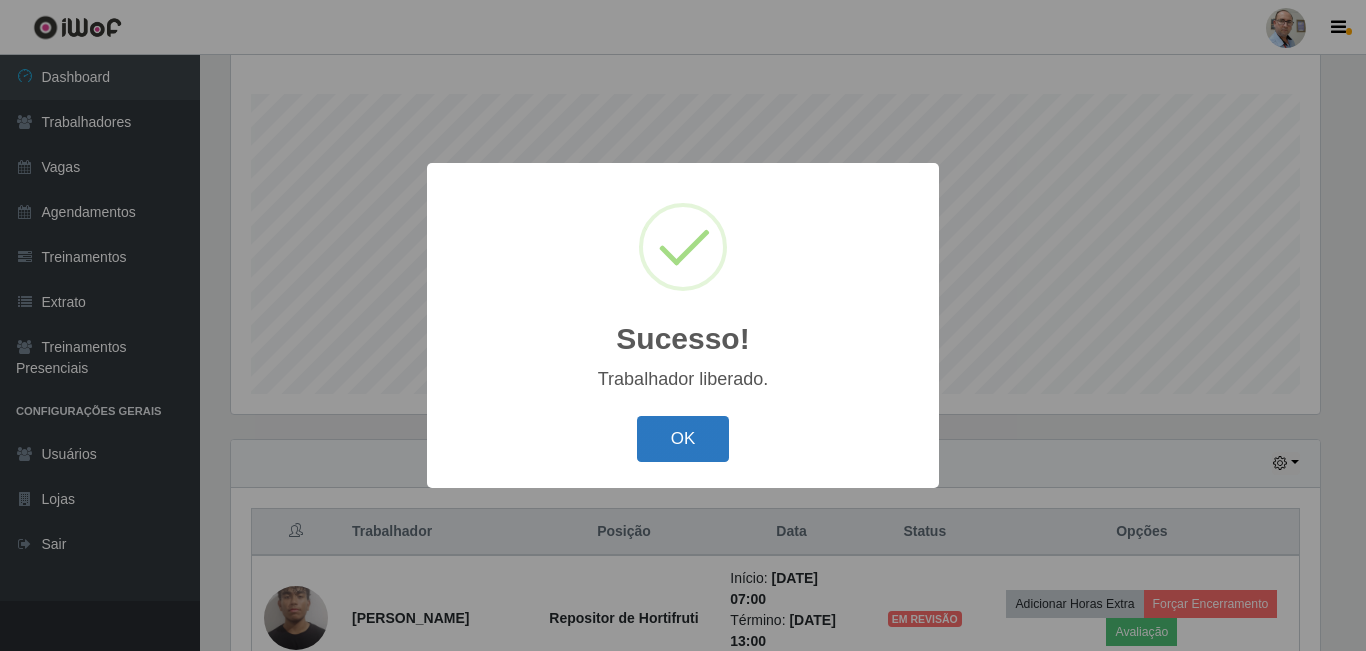 click on "OK" at bounding box center (683, 439) 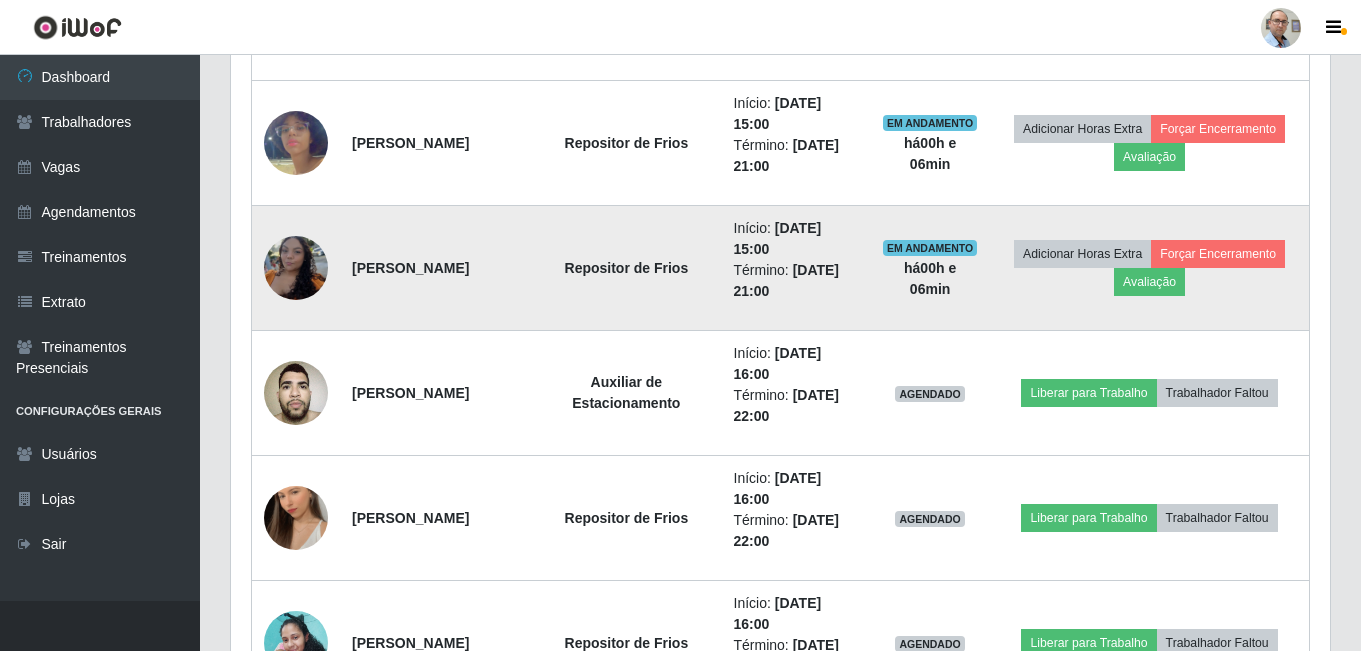 click at bounding box center [296, 268] 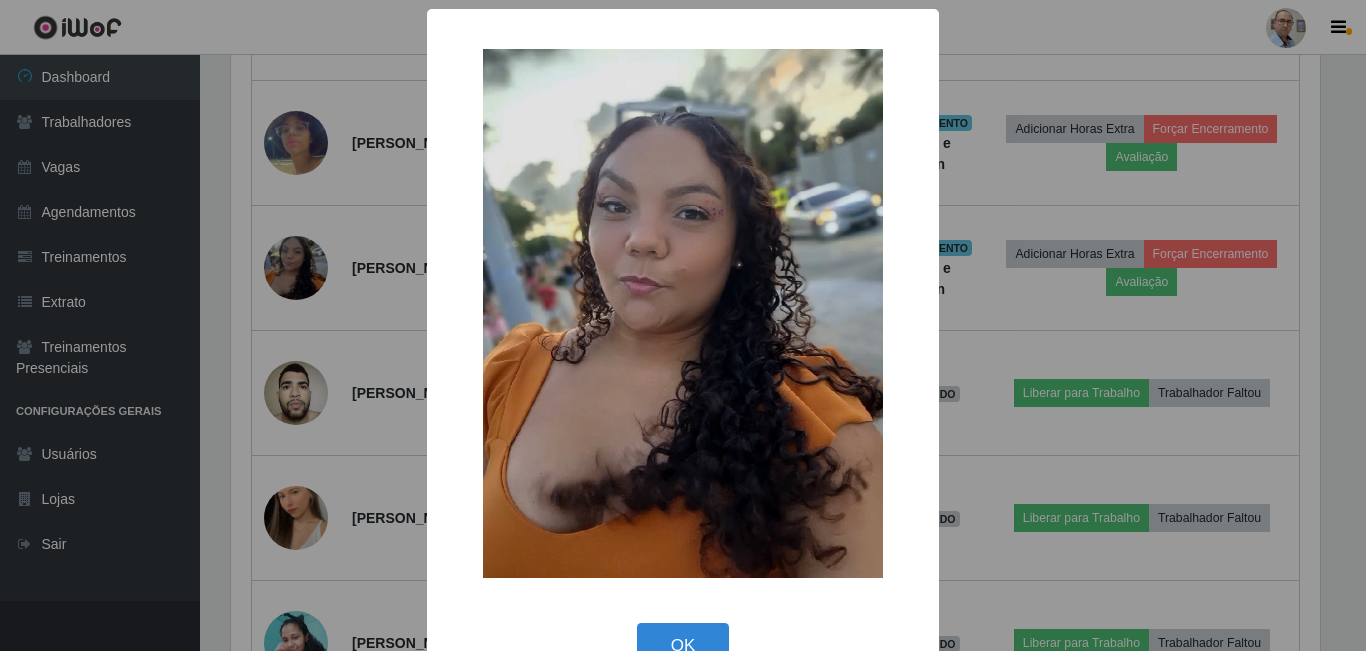 click on "× OK Cancel" at bounding box center (683, 325) 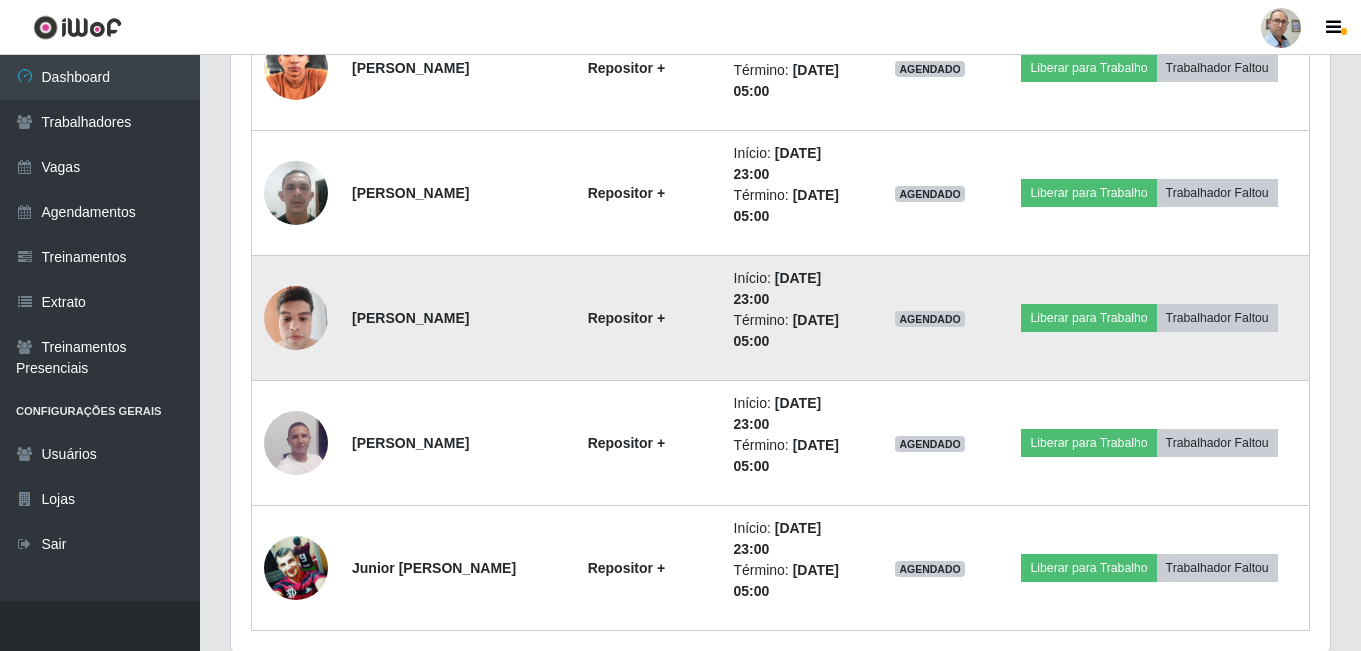 click at bounding box center [296, 317] 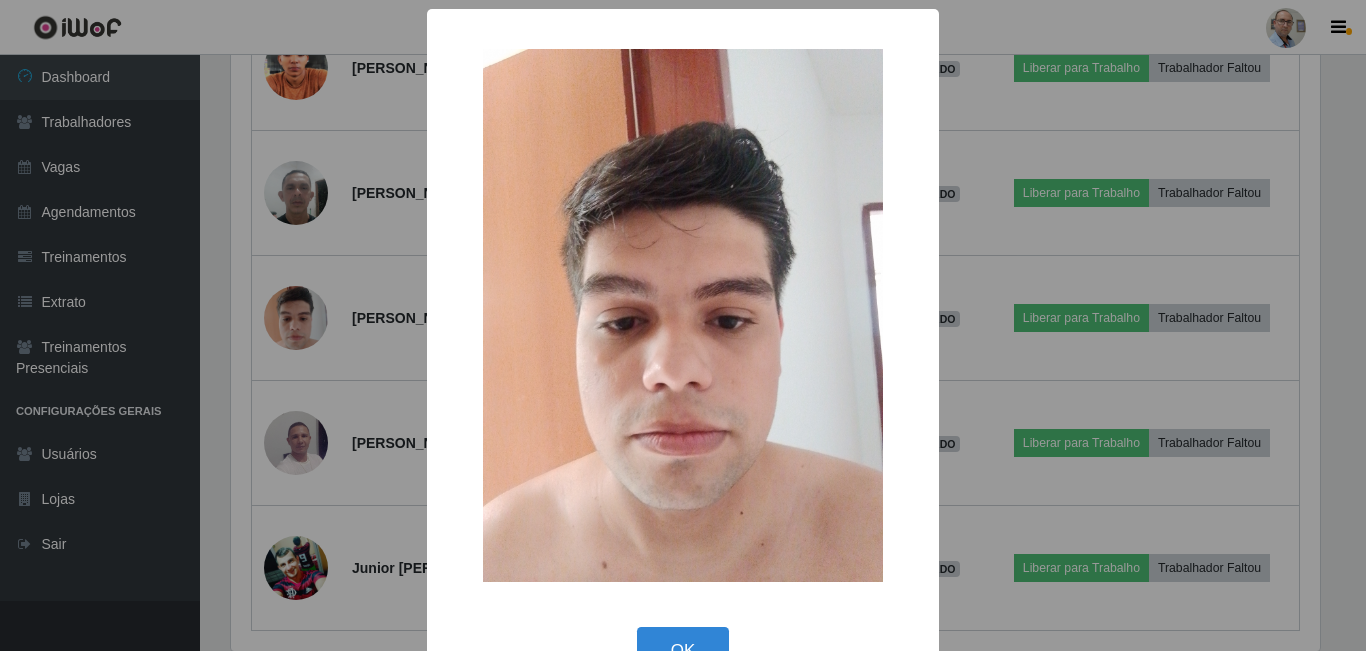 click on "× OK Cancel" at bounding box center (683, 325) 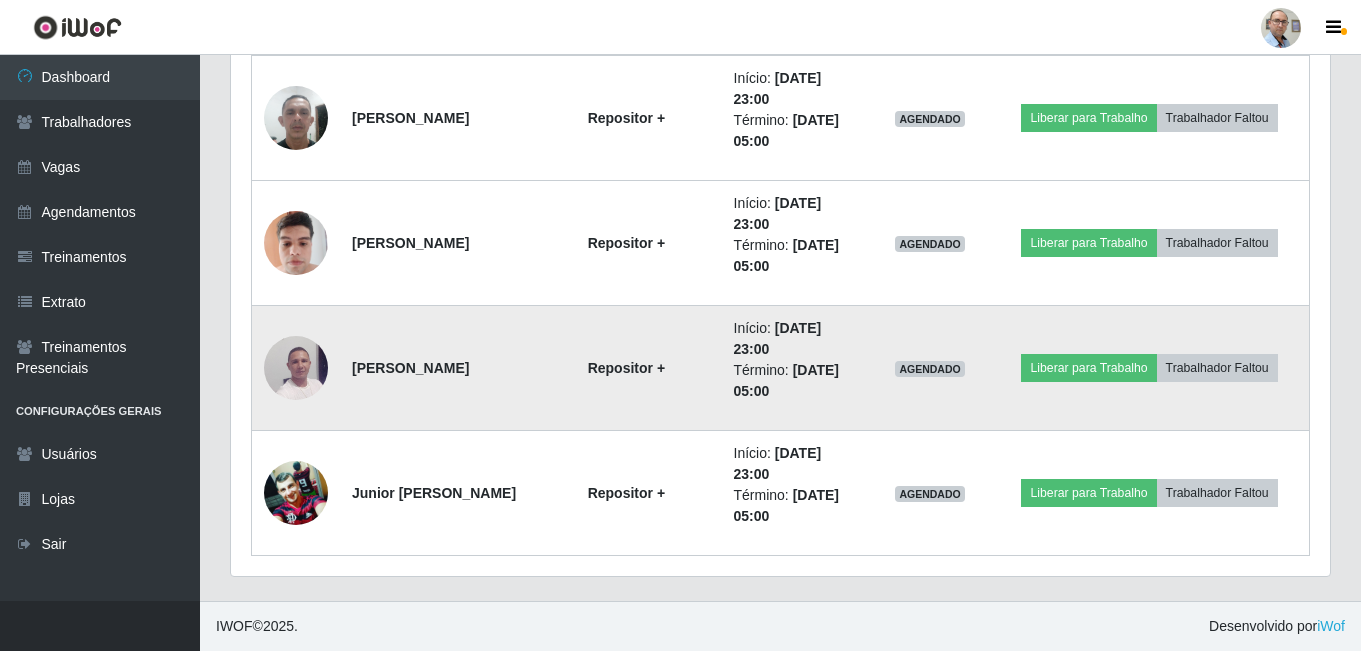 click at bounding box center [296, 367] 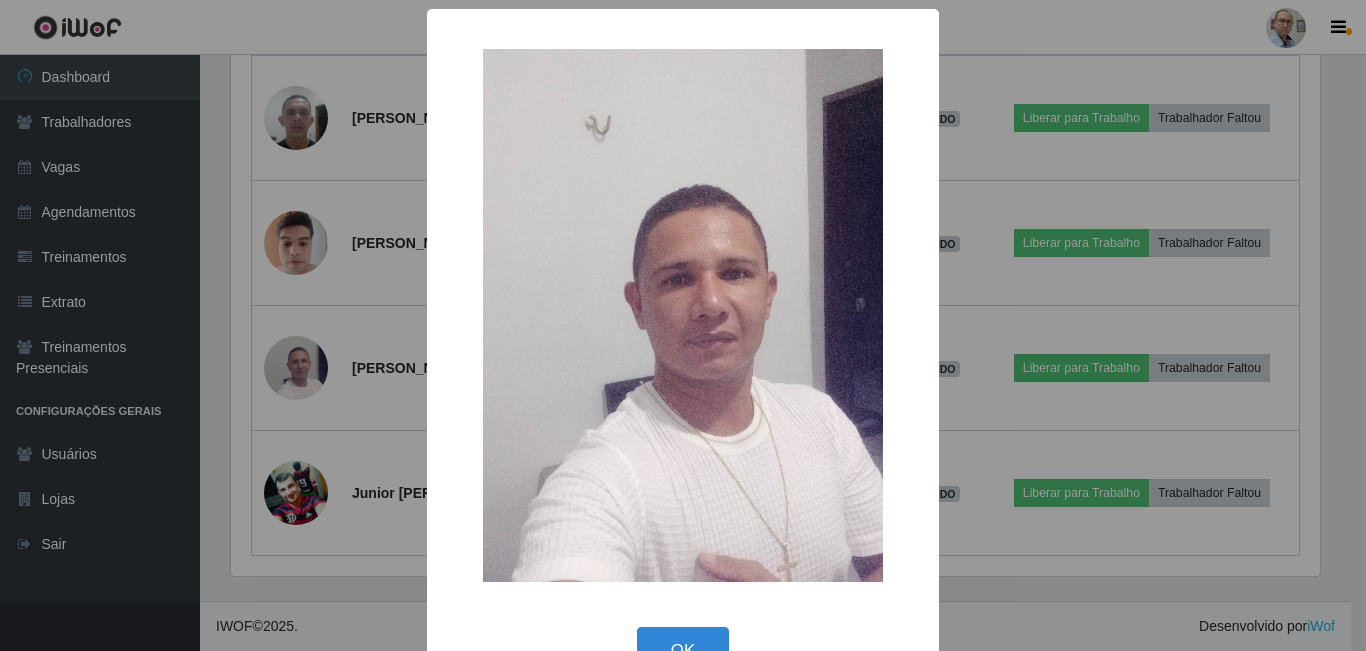 click on "× OK Cancel" at bounding box center (683, 325) 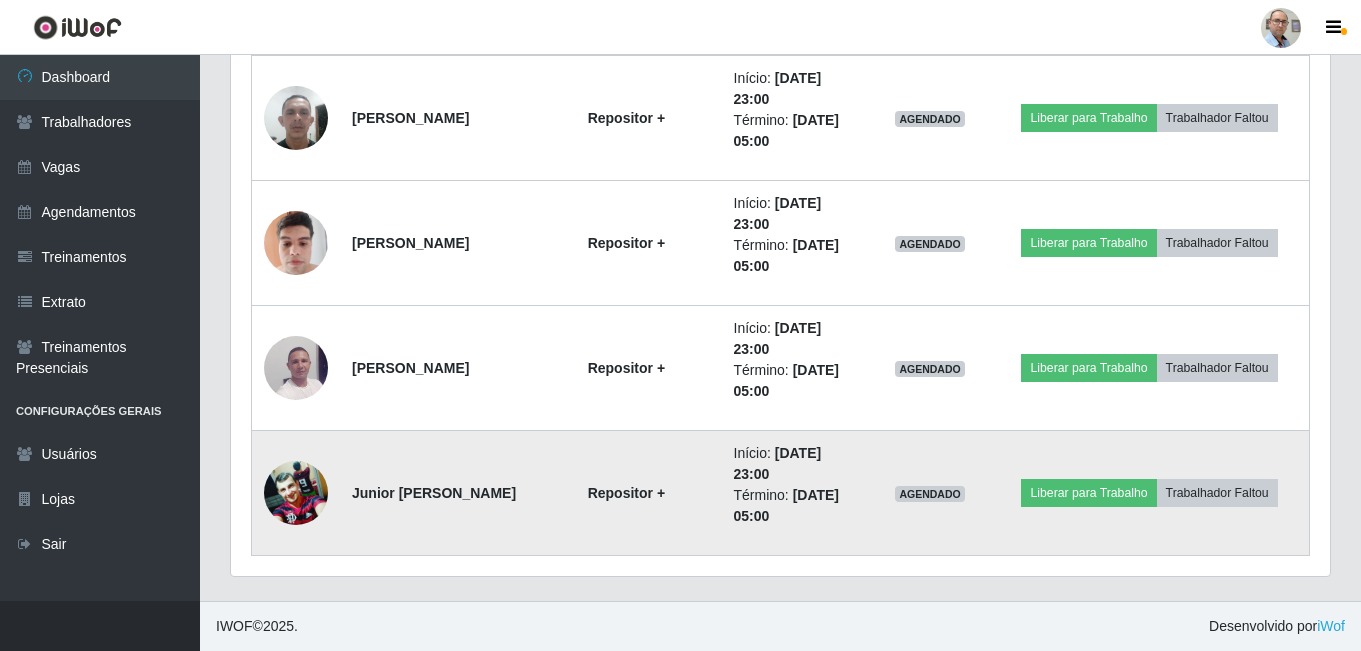 click at bounding box center [296, 492] 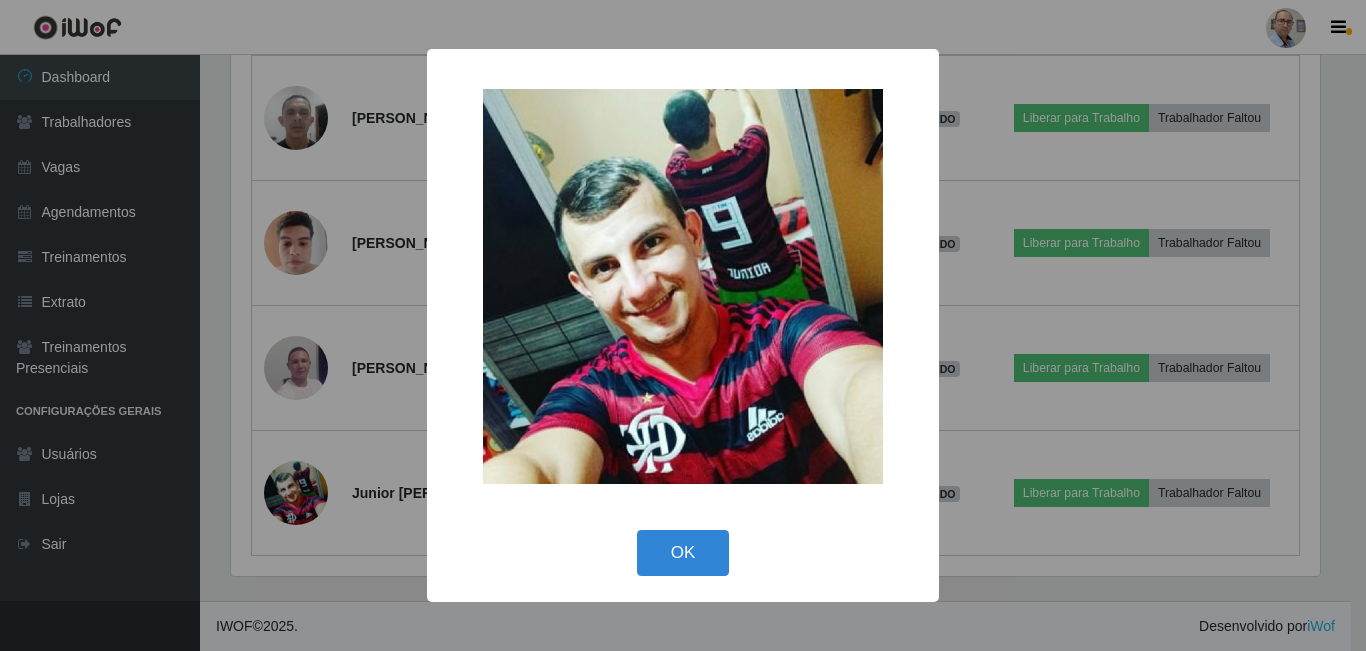 click on "× OK Cancel" at bounding box center [683, 325] 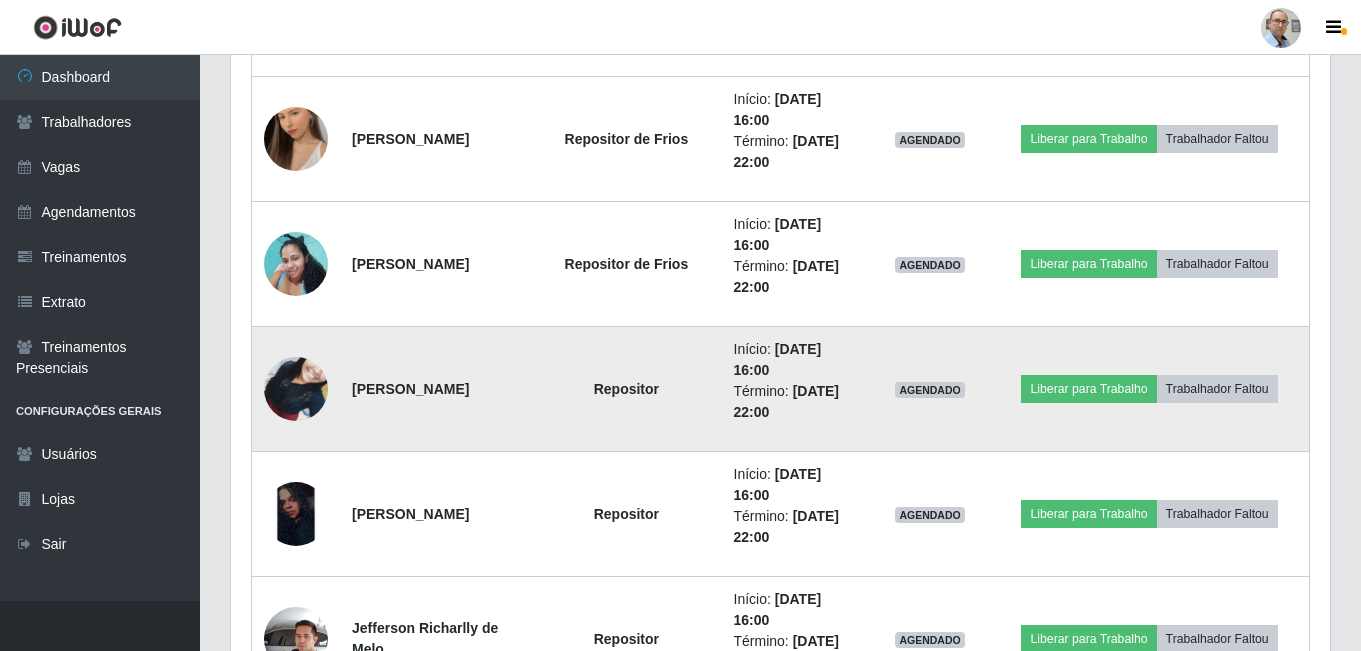 scroll, scrollTop: 1400, scrollLeft: 0, axis: vertical 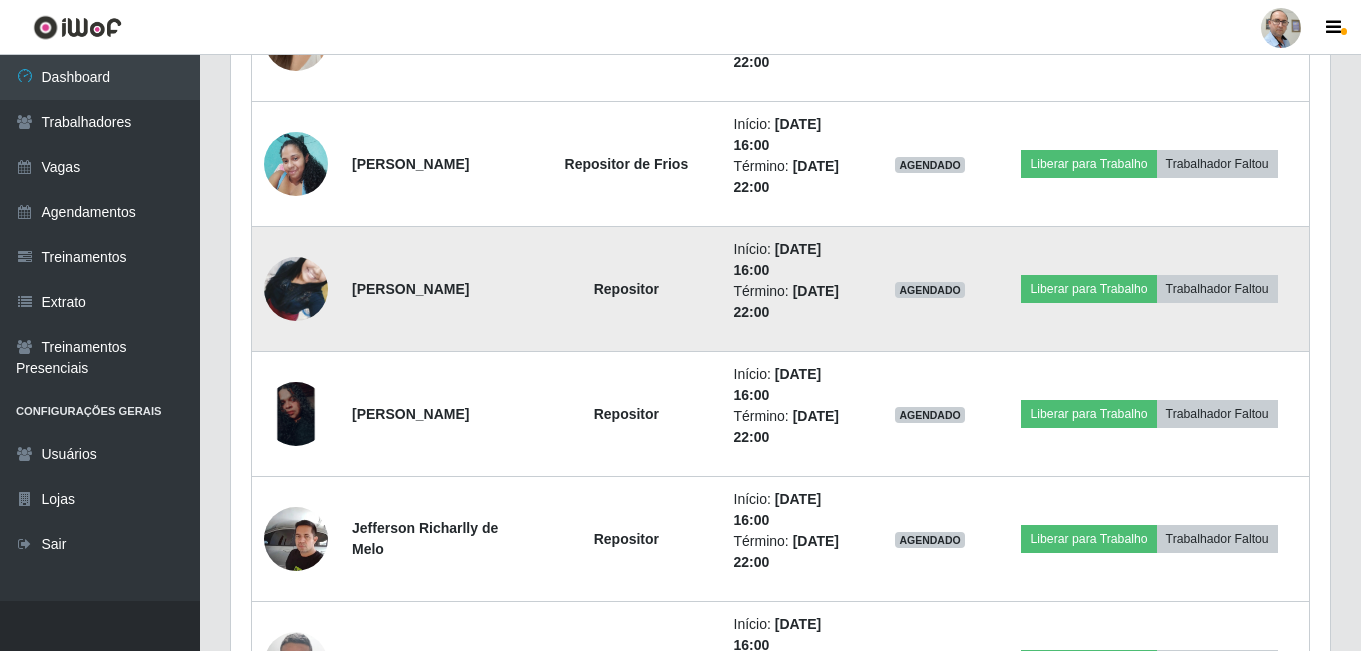 click at bounding box center (296, 289) 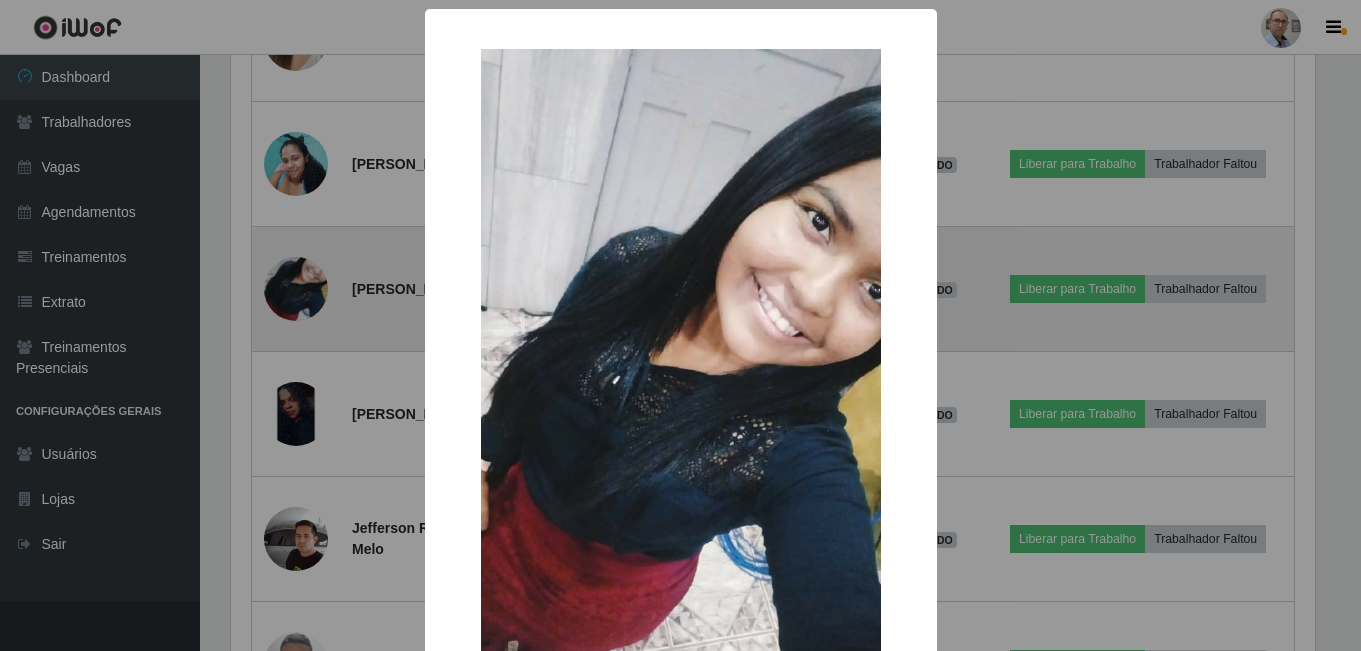 scroll, scrollTop: 999585, scrollLeft: 998911, axis: both 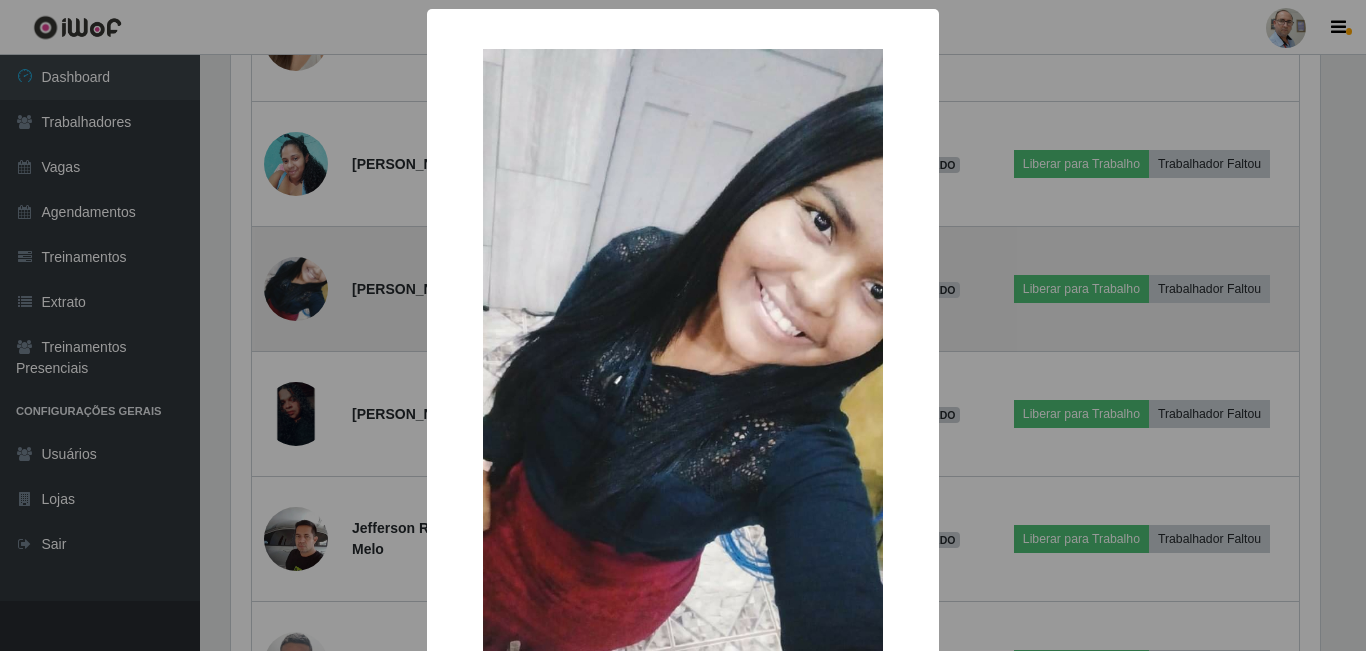 click on "× OK Cancel" at bounding box center (683, 325) 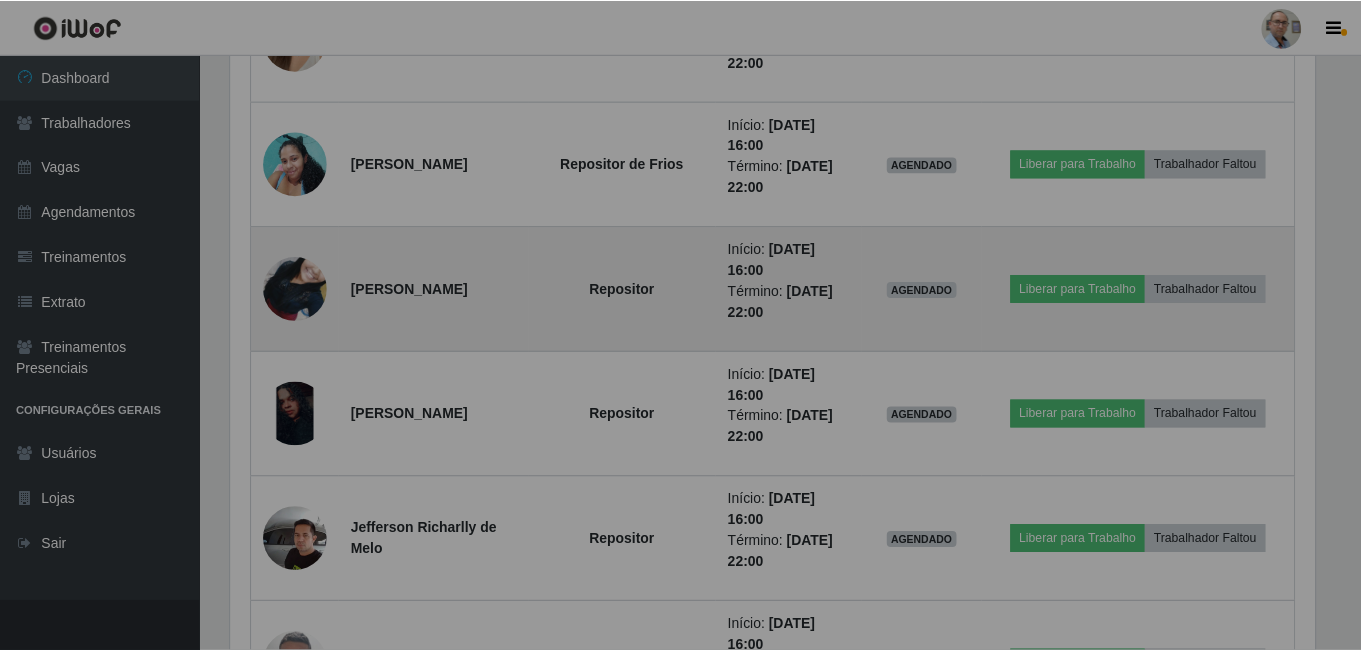 scroll, scrollTop: 999585, scrollLeft: 998901, axis: both 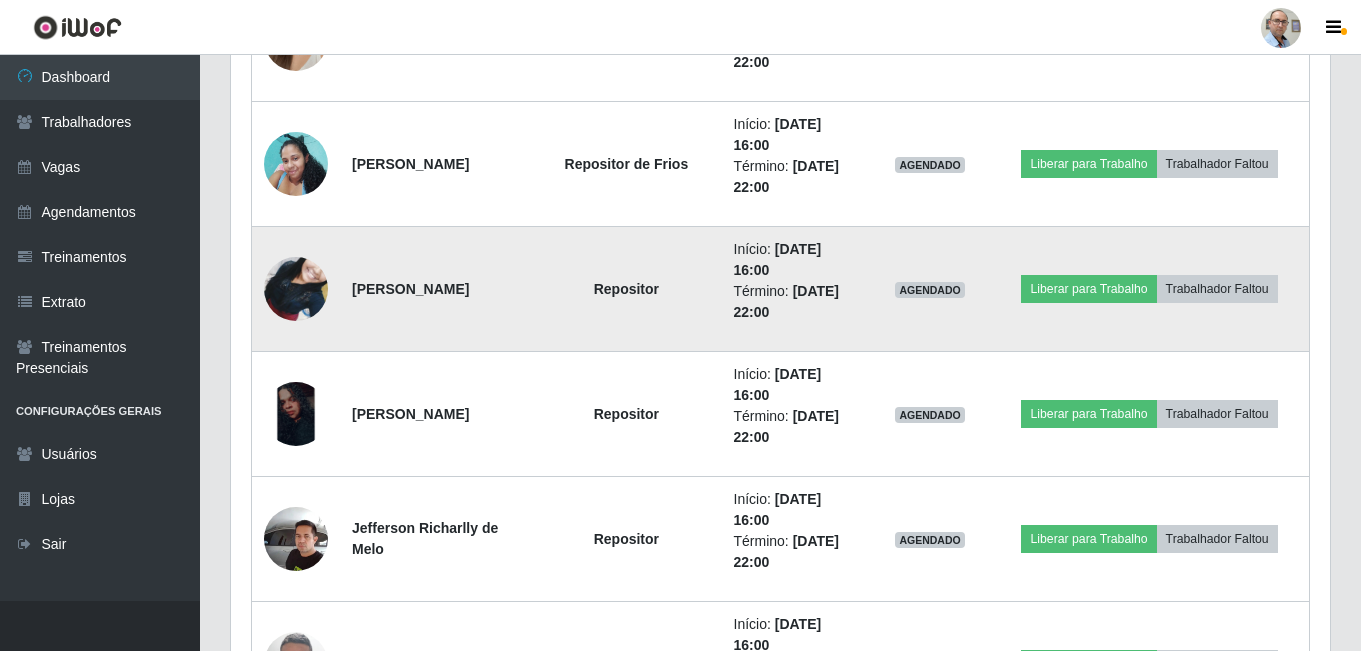 click at bounding box center [296, 289] 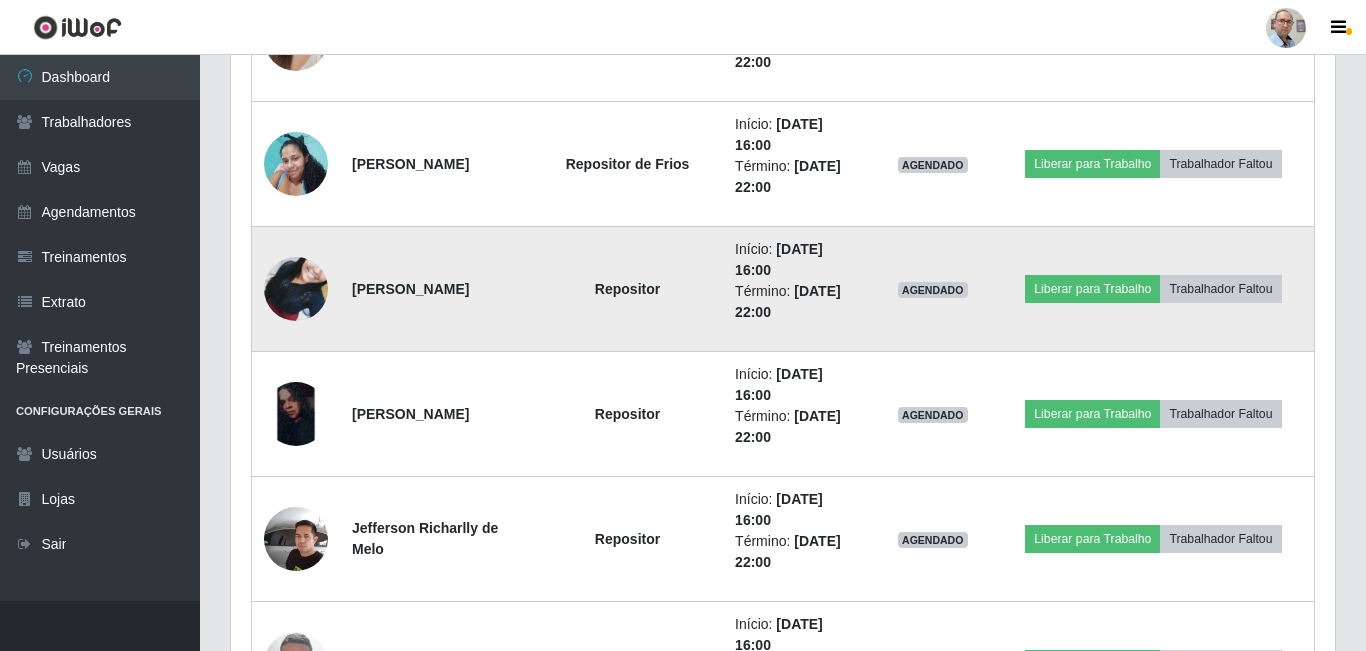 scroll, scrollTop: 999585, scrollLeft: 998911, axis: both 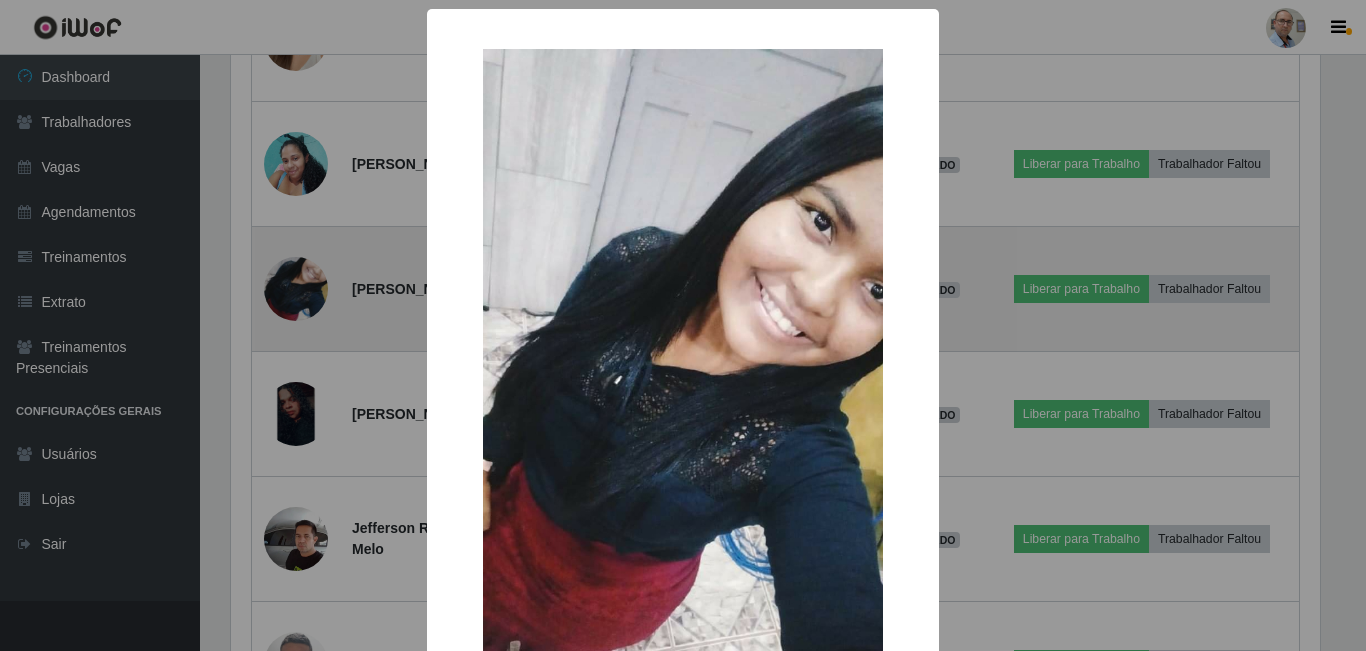 click on "× OK Cancel" at bounding box center [683, 325] 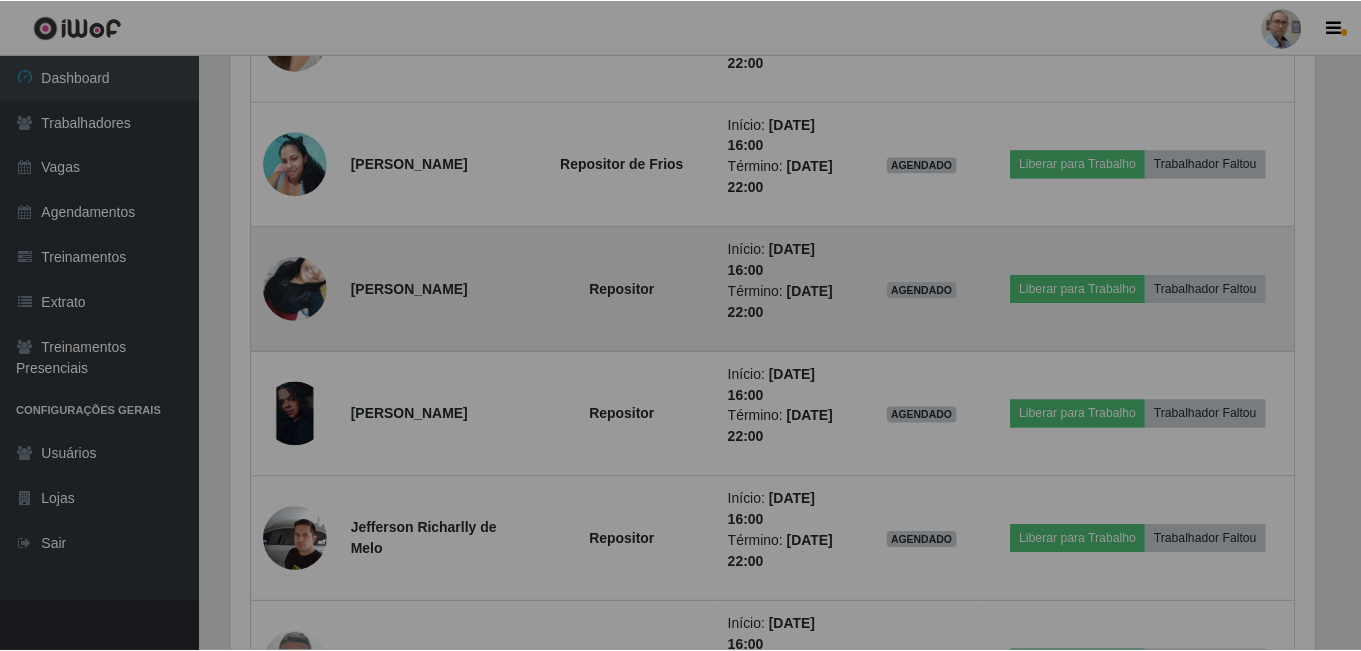 scroll, scrollTop: 999585, scrollLeft: 998901, axis: both 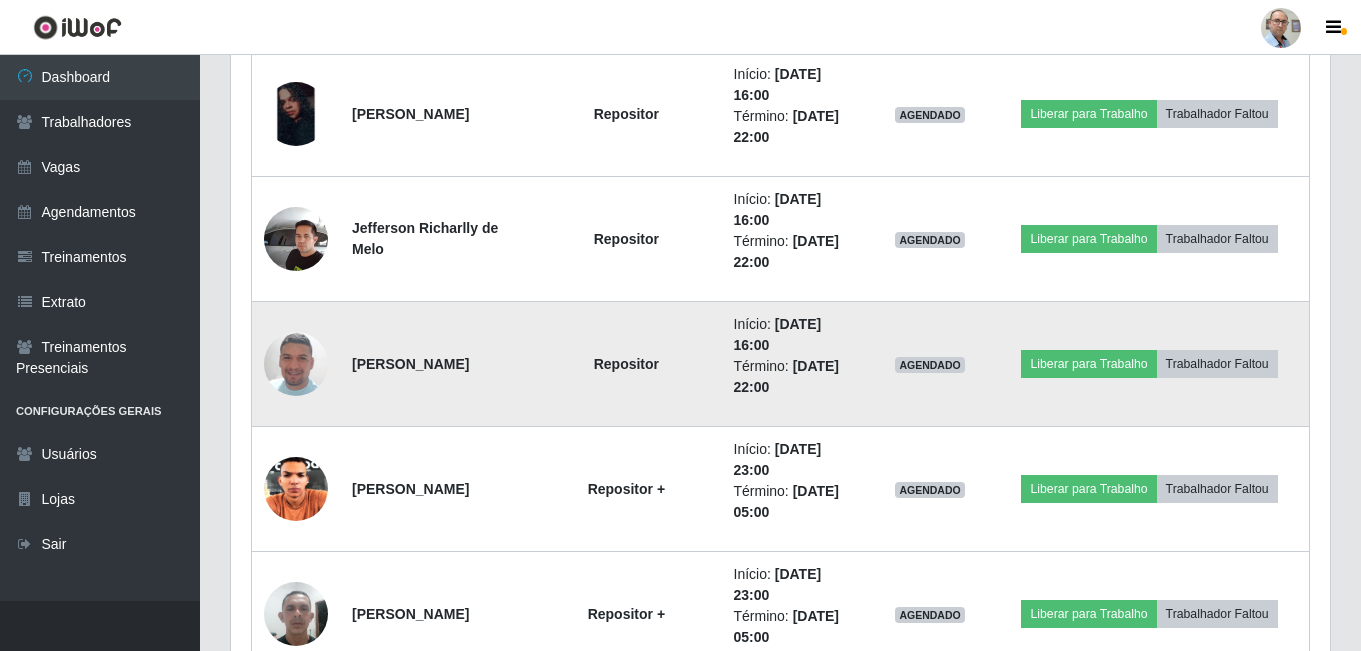 click at bounding box center (296, 364) 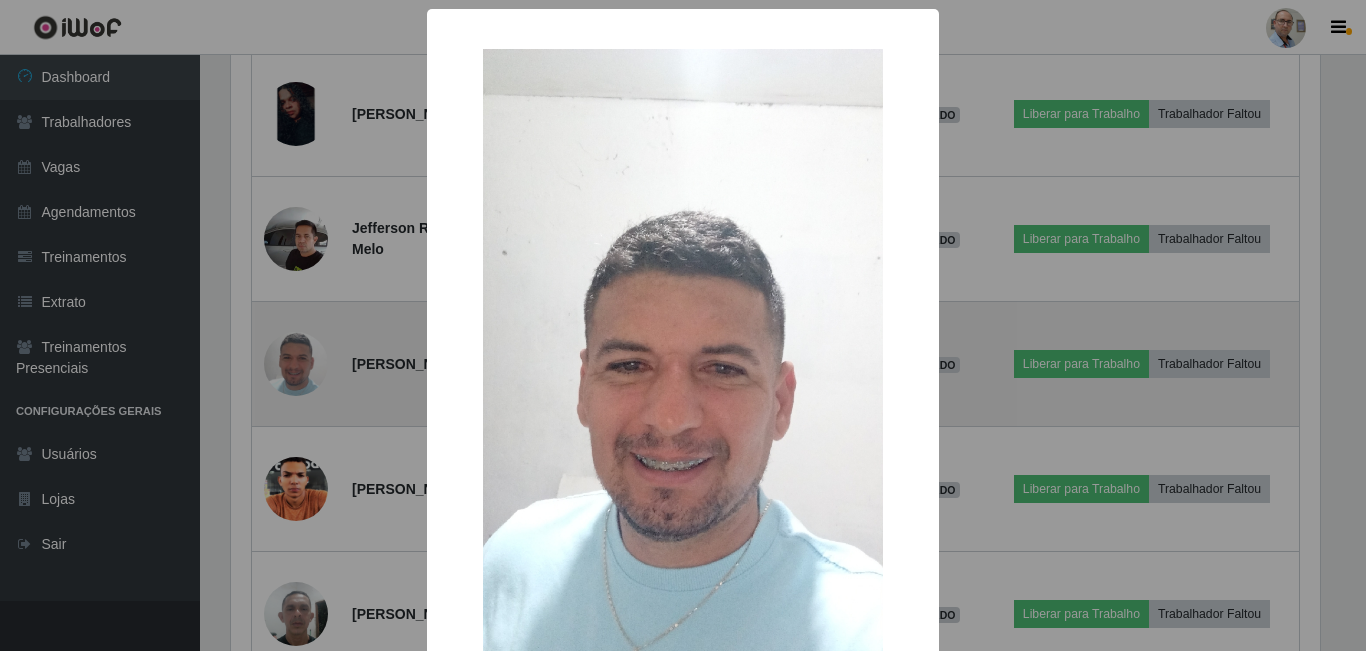 scroll, scrollTop: 999585, scrollLeft: 998911, axis: both 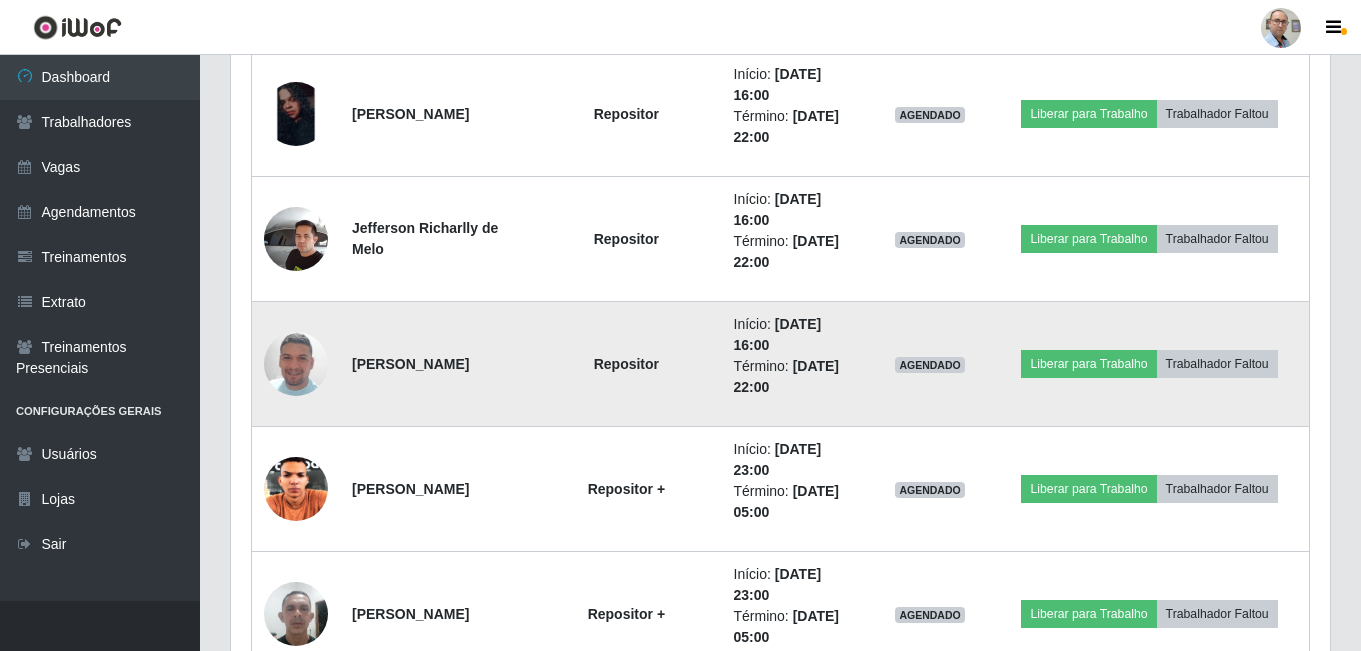 click at bounding box center (296, 364) 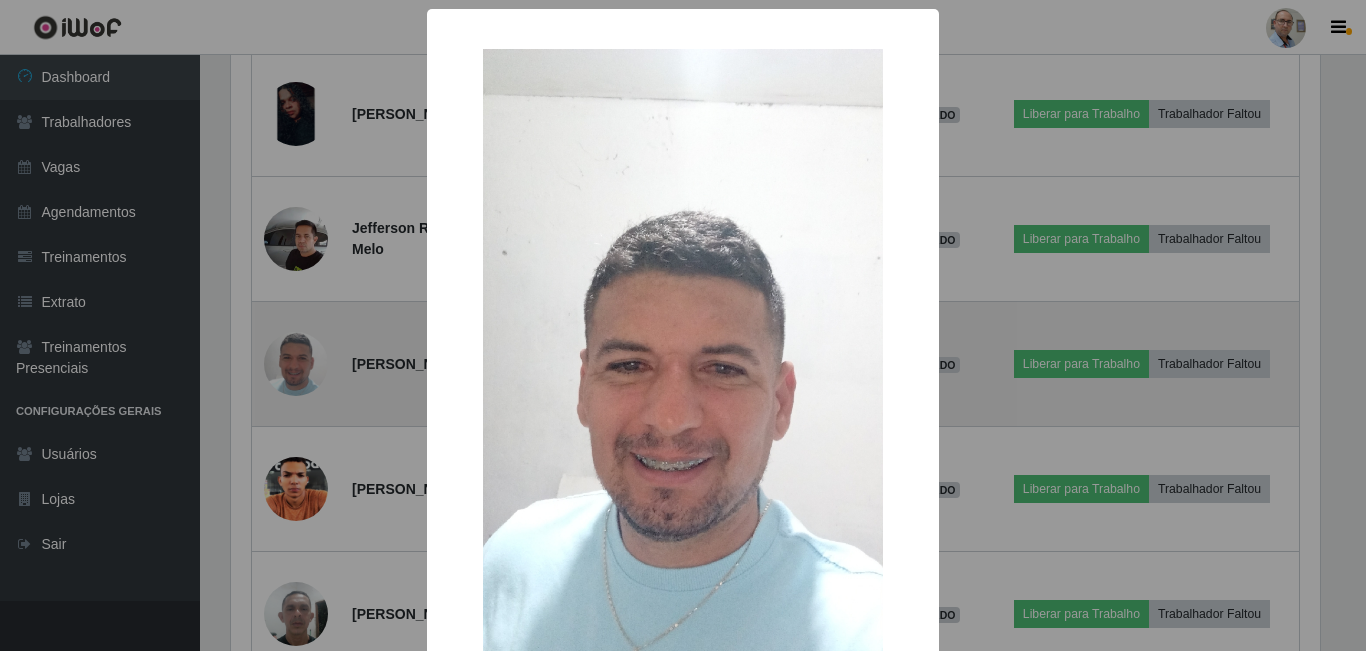 click on "× OK Cancel" at bounding box center (683, 325) 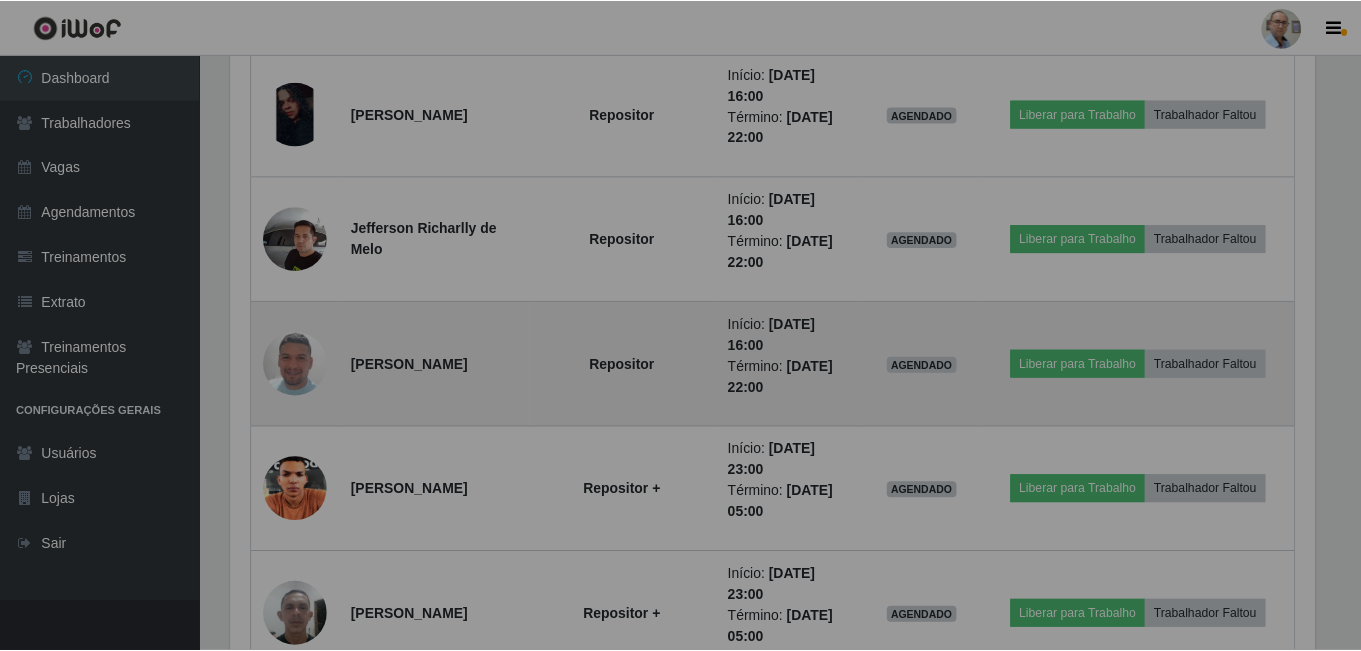 scroll, scrollTop: 999585, scrollLeft: 998901, axis: both 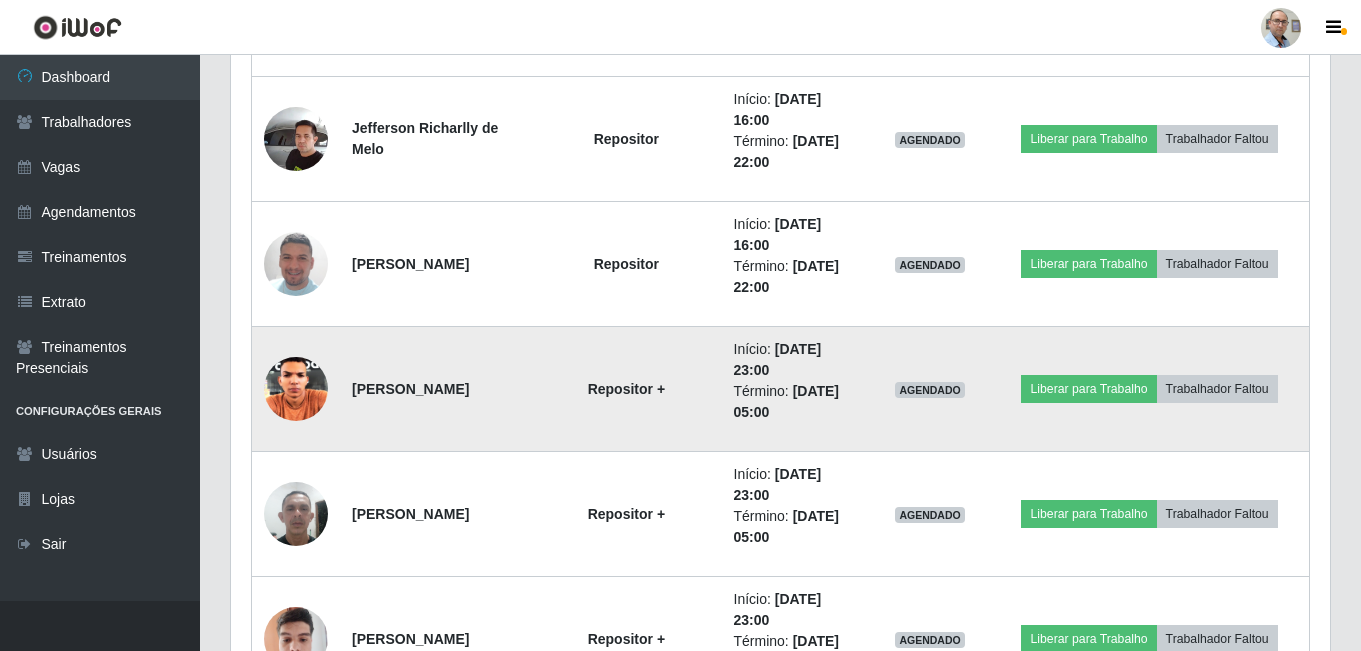 click at bounding box center (296, 389) 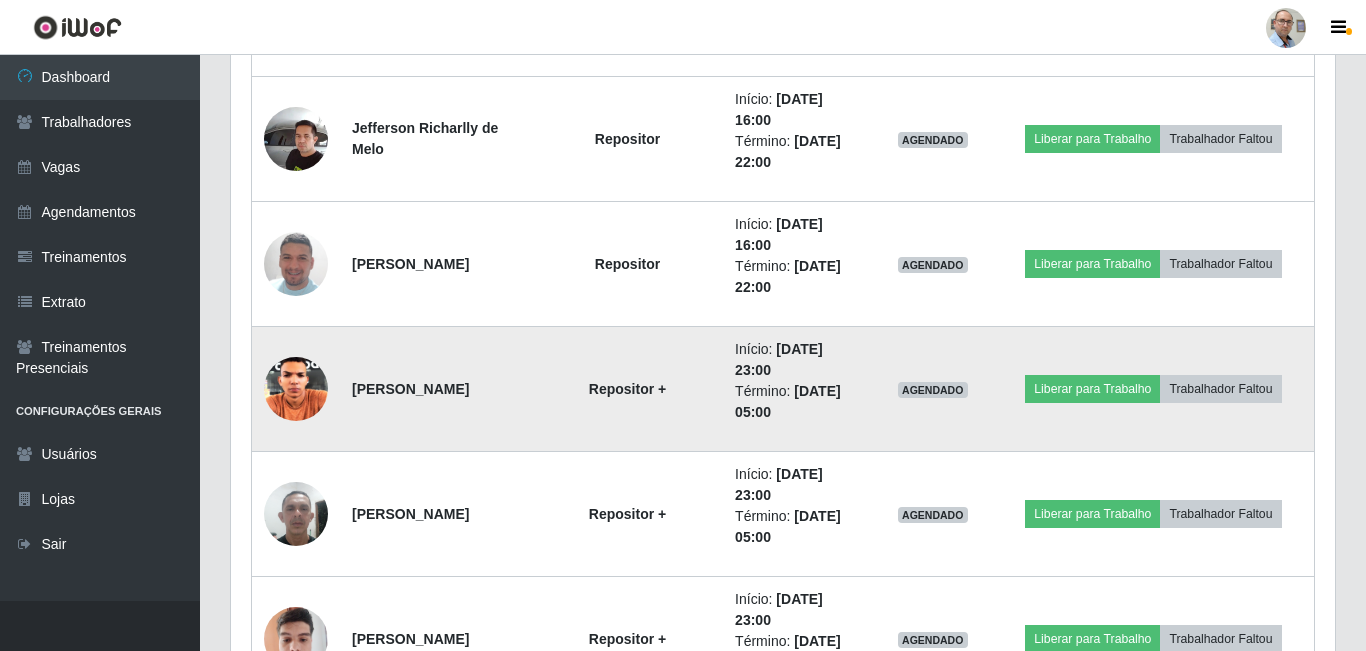 scroll, scrollTop: 999585, scrollLeft: 998911, axis: both 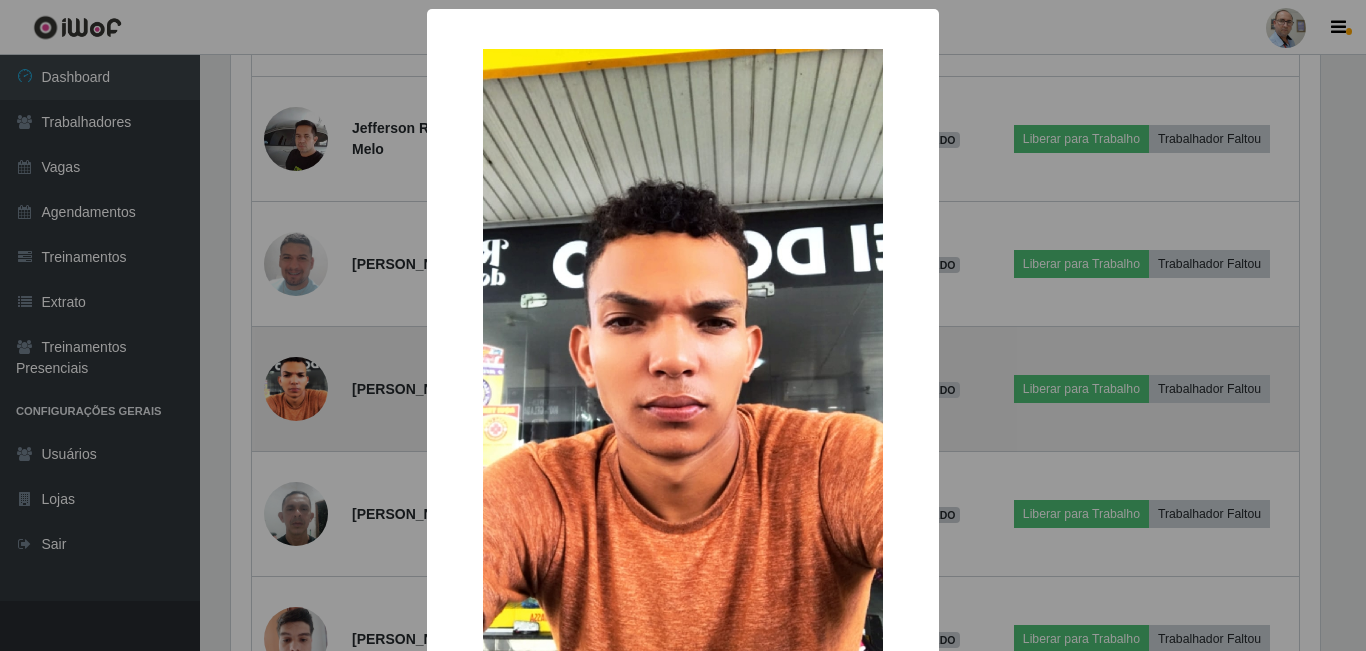click on "× OK Cancel" at bounding box center (683, 325) 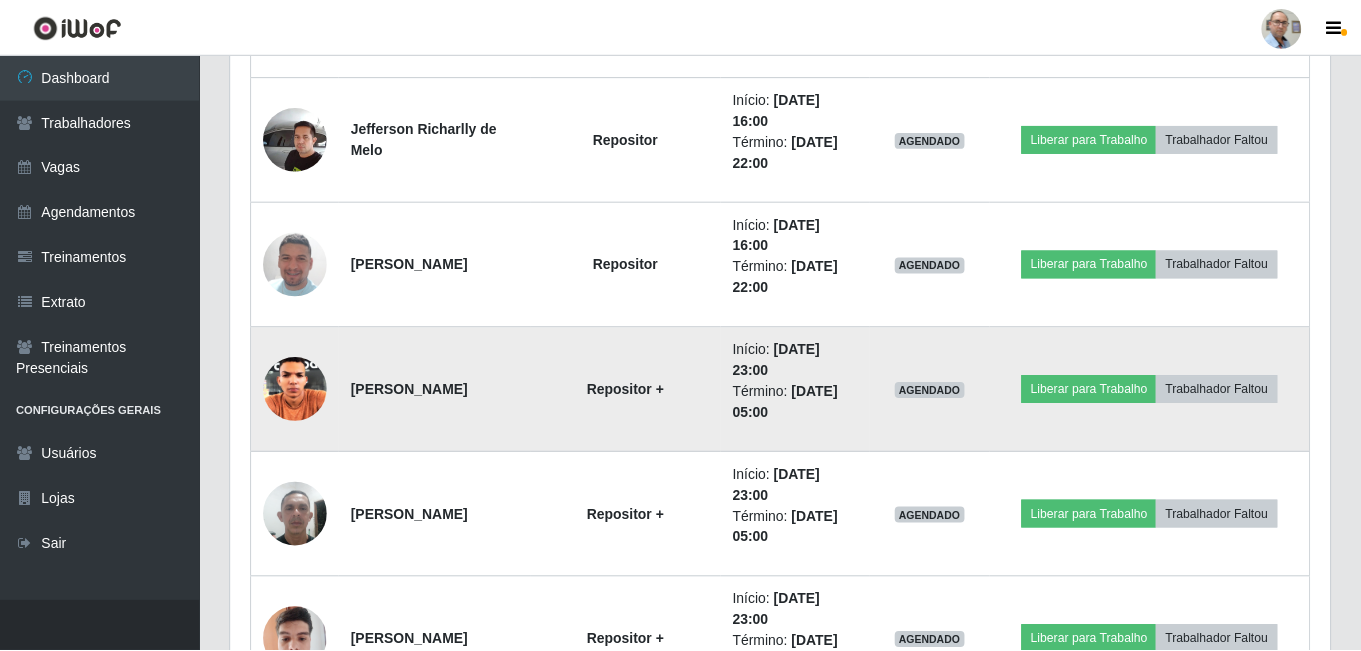 scroll, scrollTop: 999585, scrollLeft: 998901, axis: both 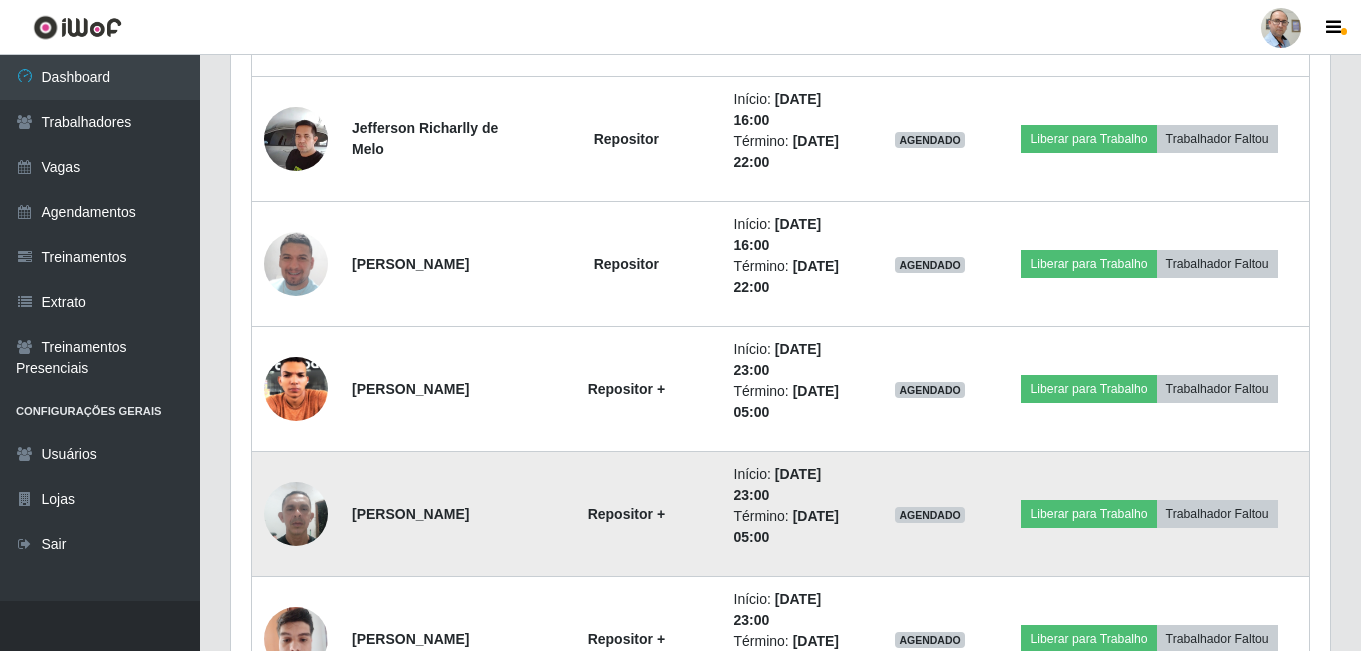 click at bounding box center [296, 513] 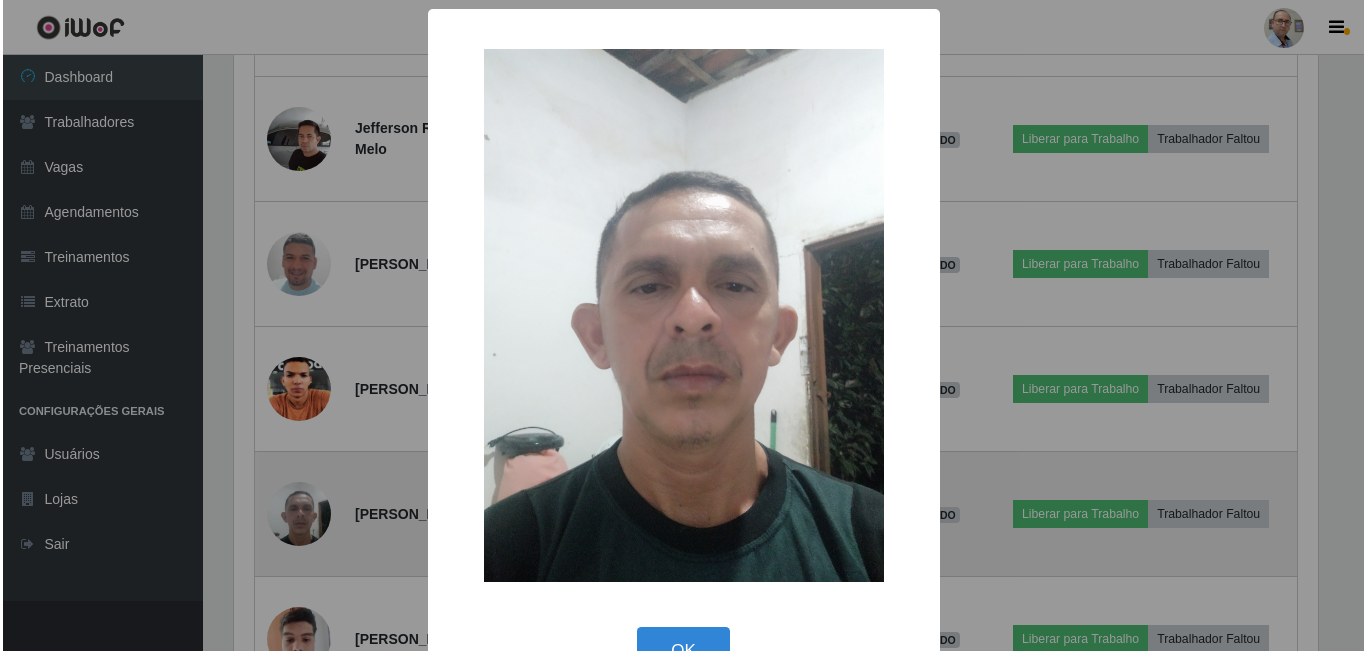 scroll, scrollTop: 999585, scrollLeft: 998911, axis: both 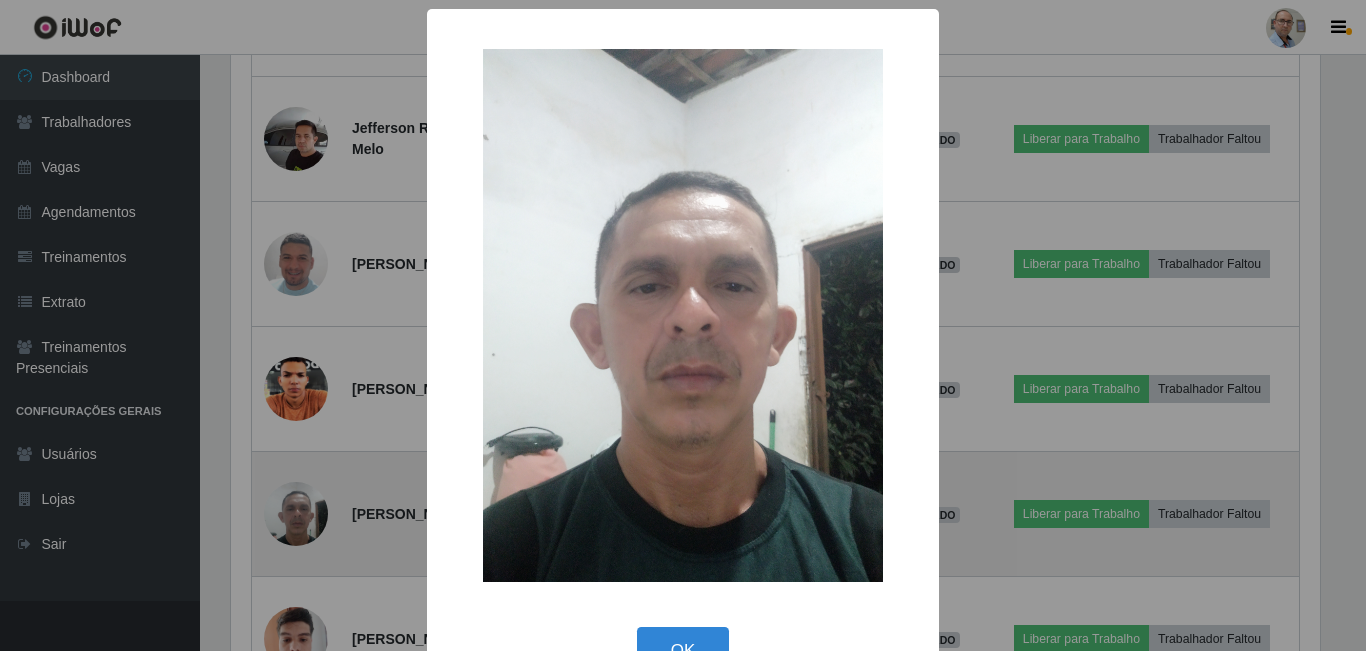 click on "× OK Cancel" at bounding box center (683, 325) 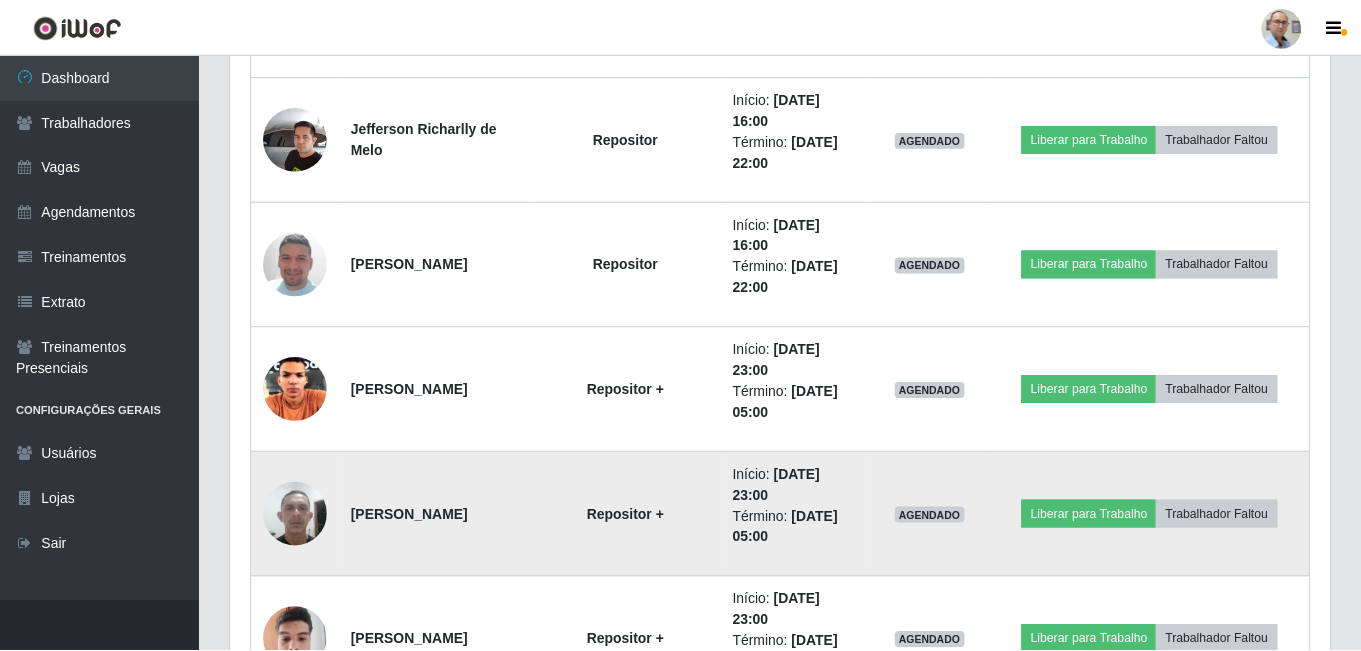 scroll, scrollTop: 999585, scrollLeft: 998901, axis: both 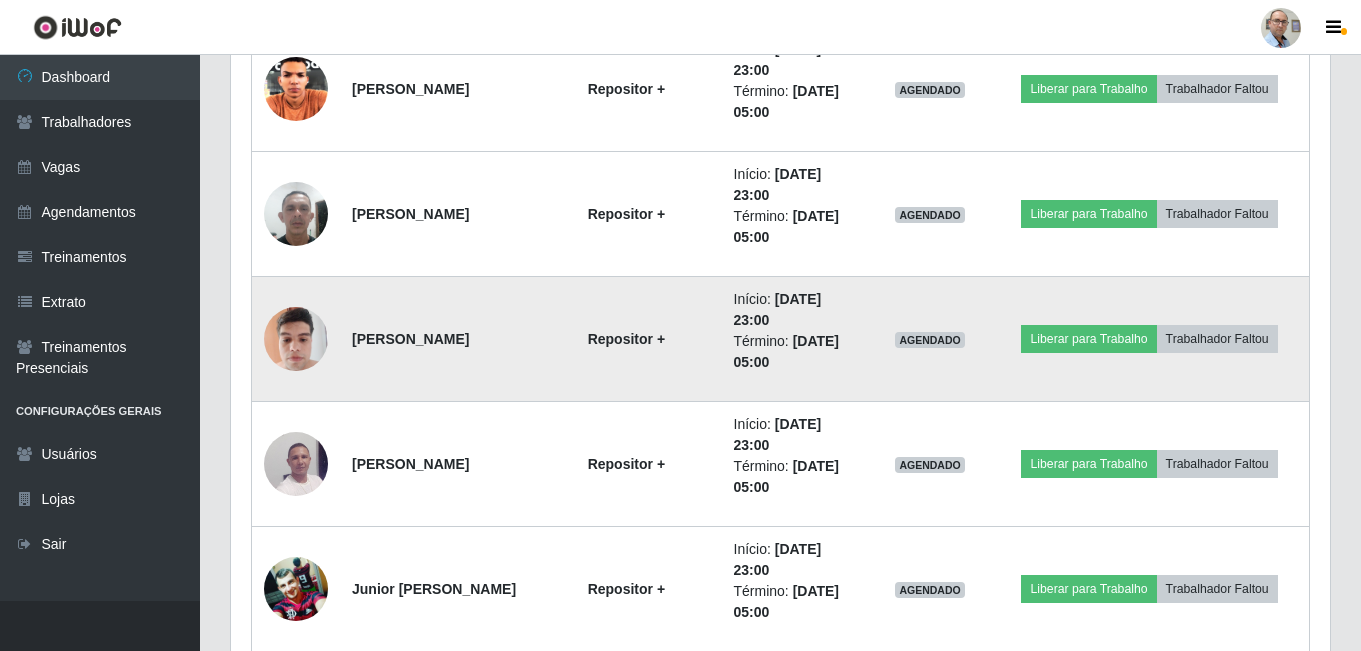 click at bounding box center (296, 338) 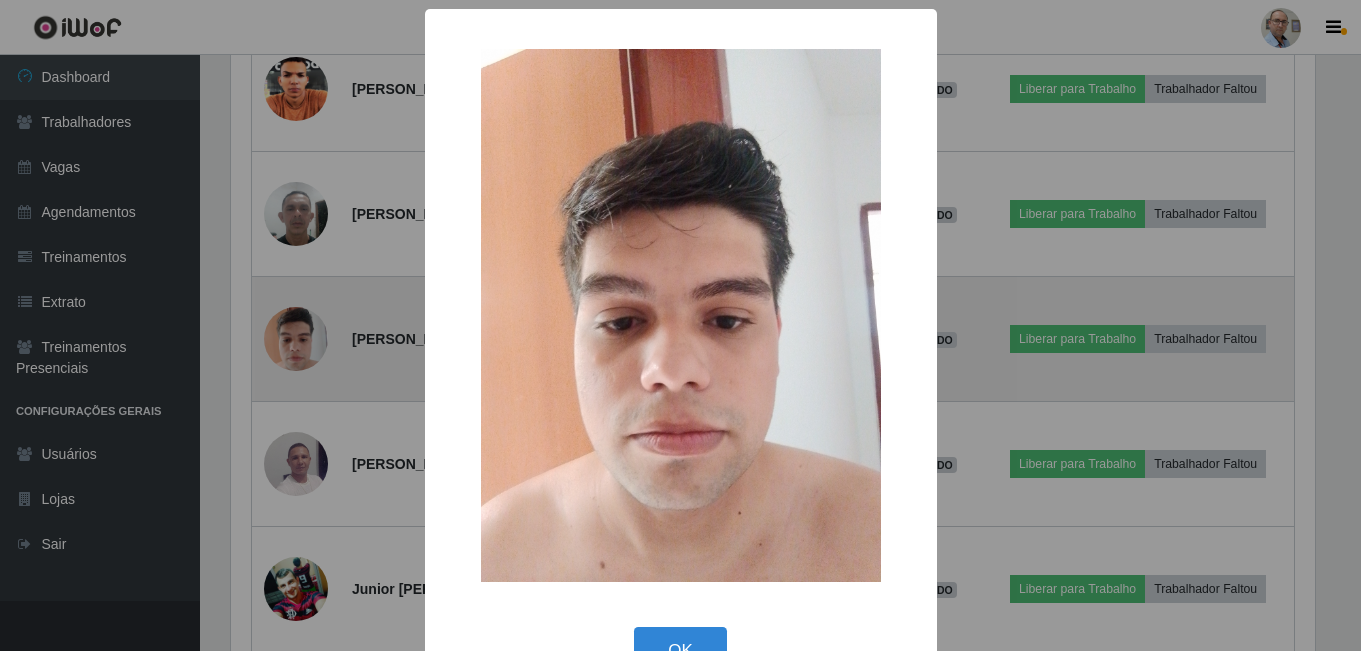 scroll, scrollTop: 999585, scrollLeft: 998911, axis: both 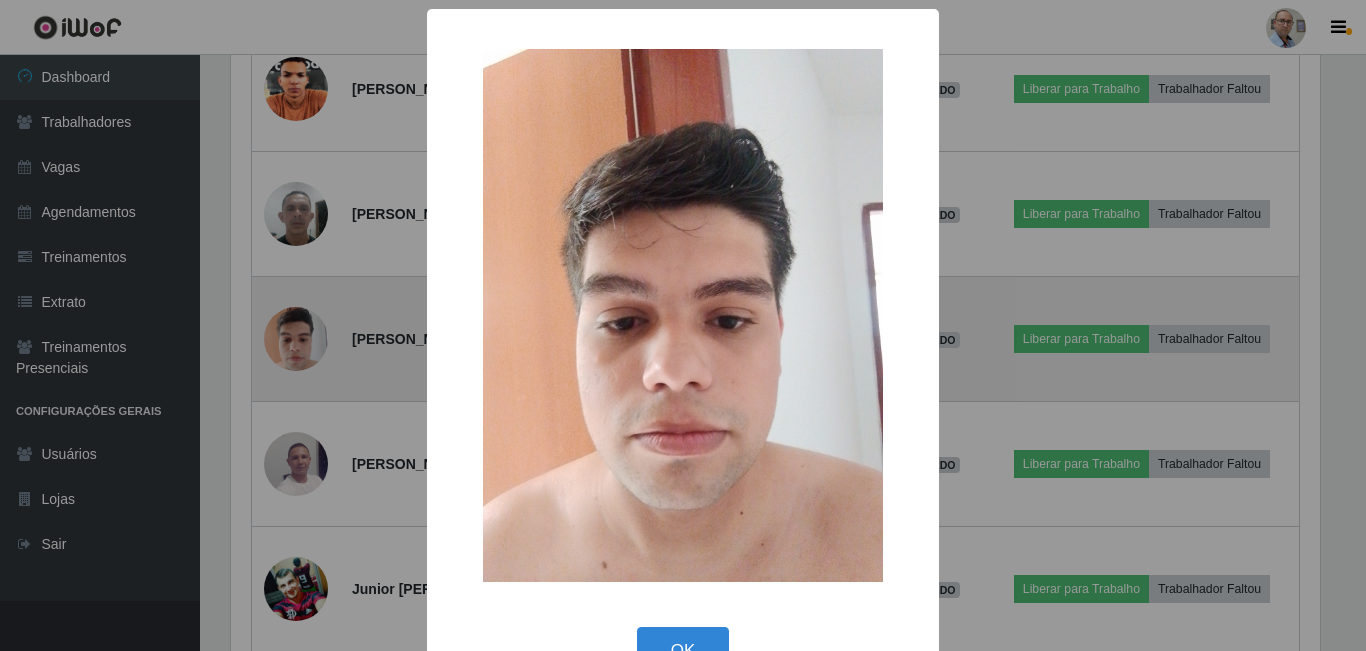 click on "× OK Cancel" at bounding box center [683, 325] 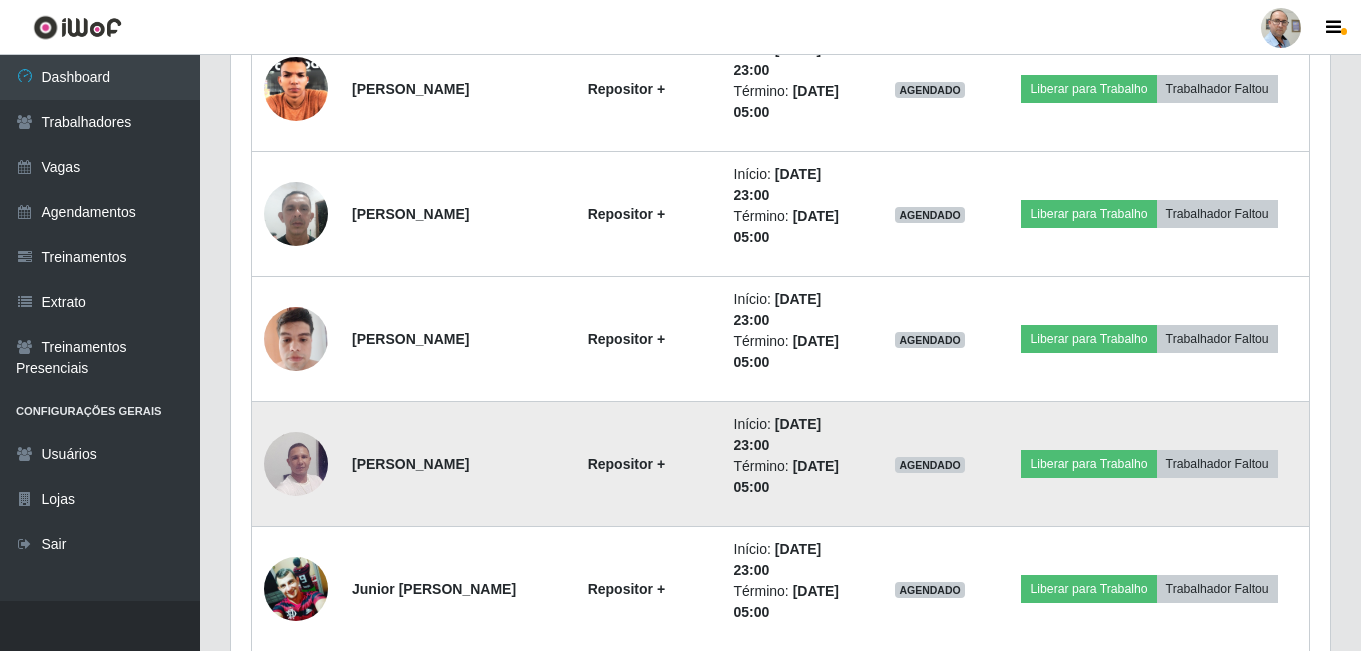 click at bounding box center (296, 463) 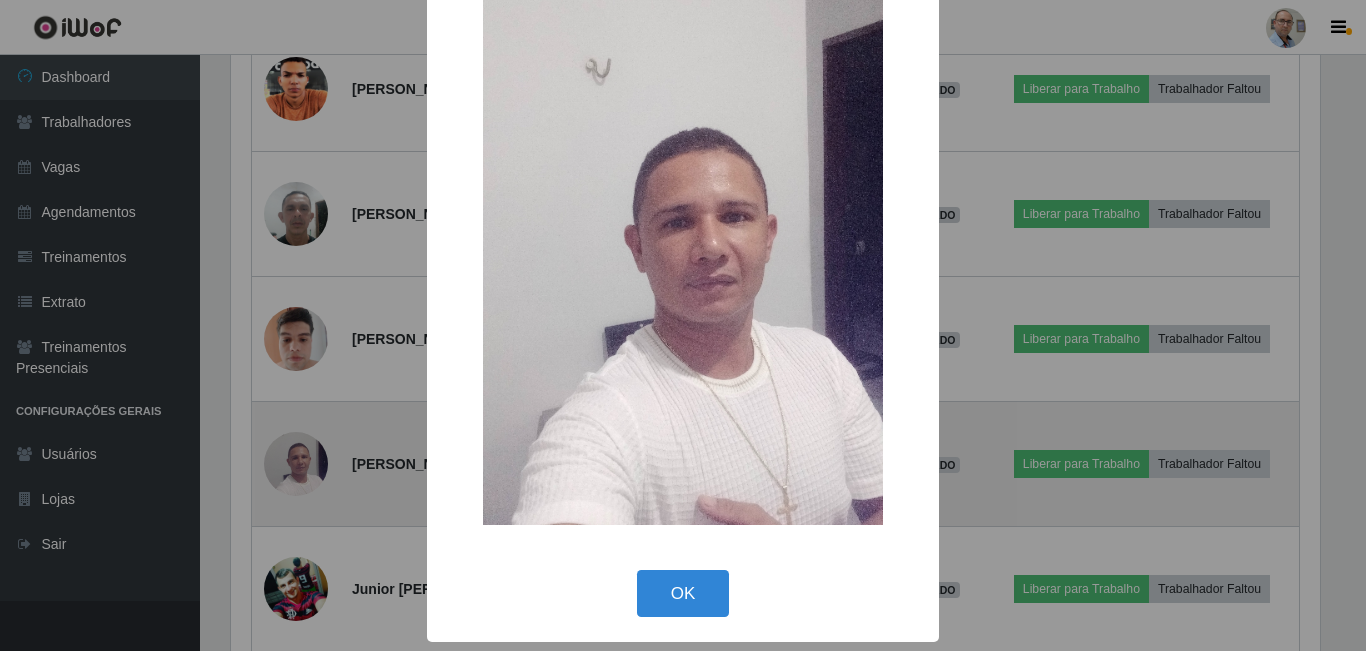 click on "× OK Cancel" at bounding box center [683, 325] 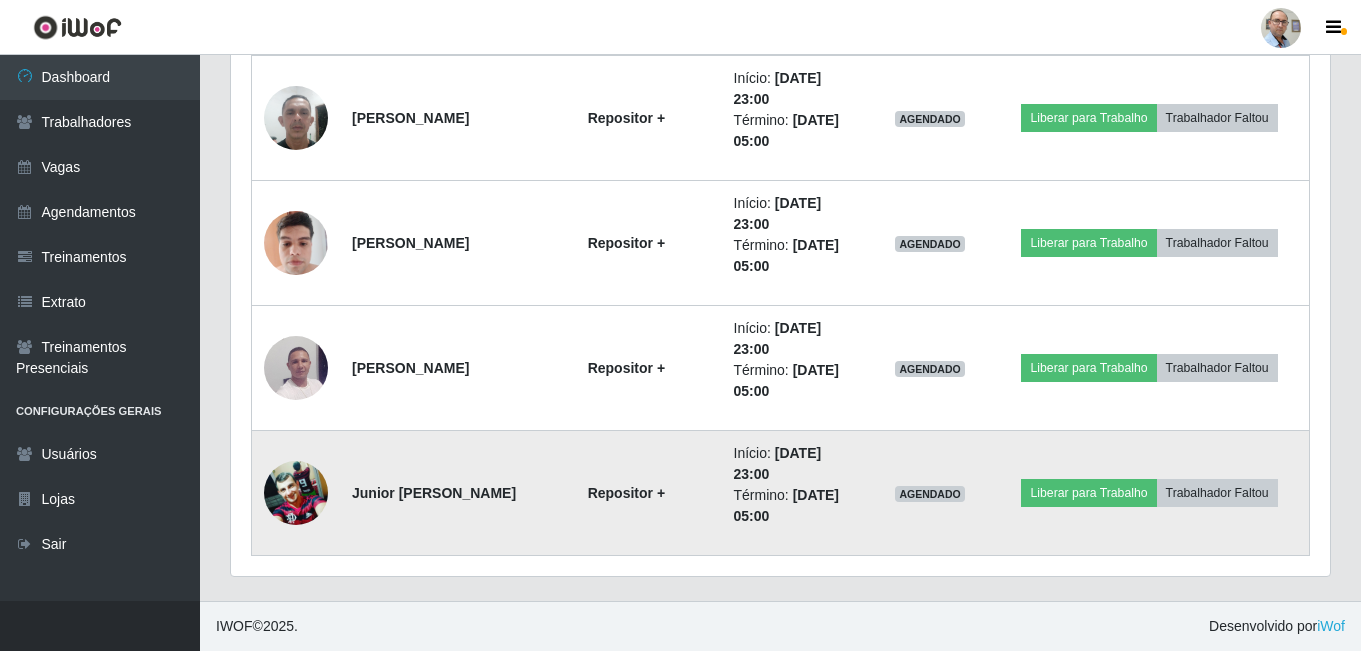click at bounding box center (296, 492) 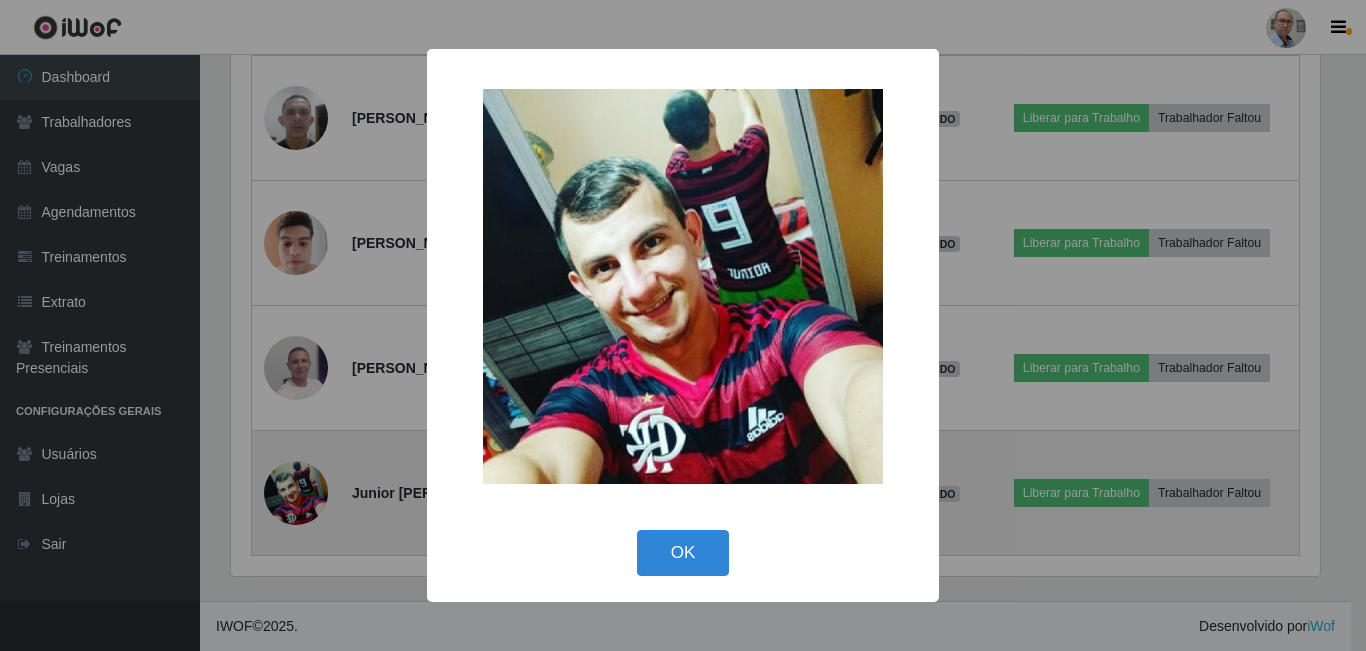 click on "× OK Cancel" at bounding box center (683, 325) 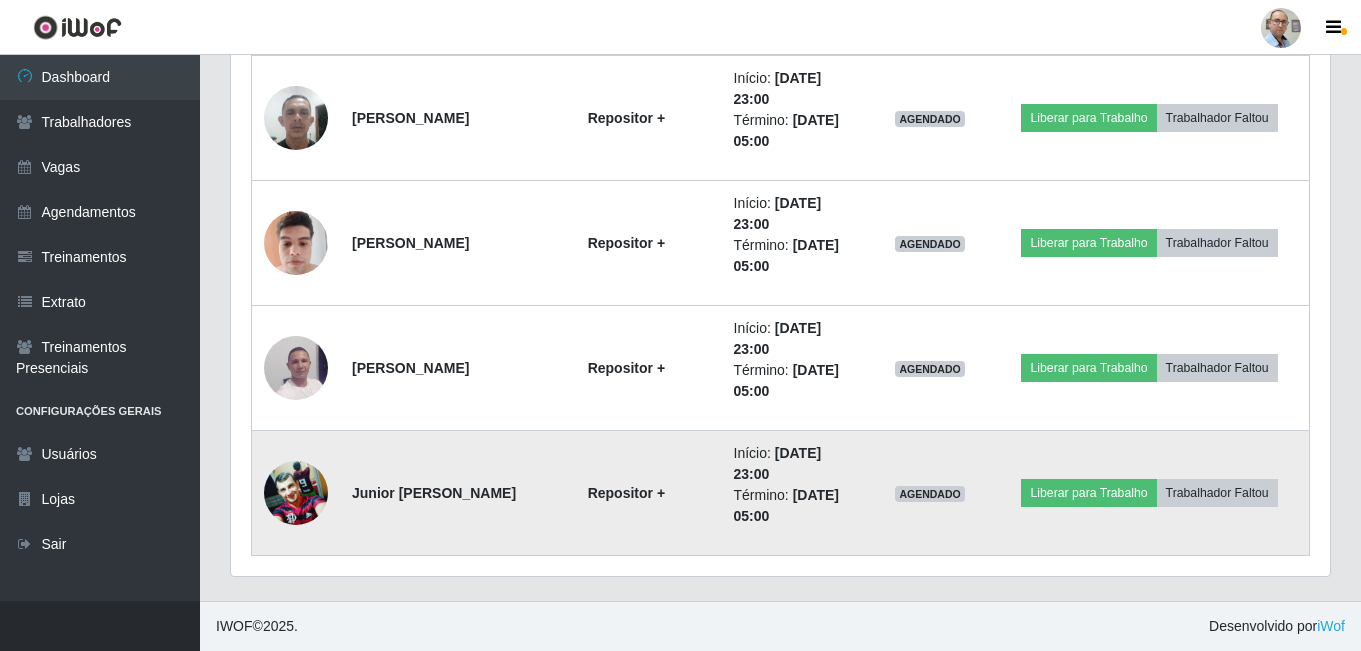 click at bounding box center [296, 492] 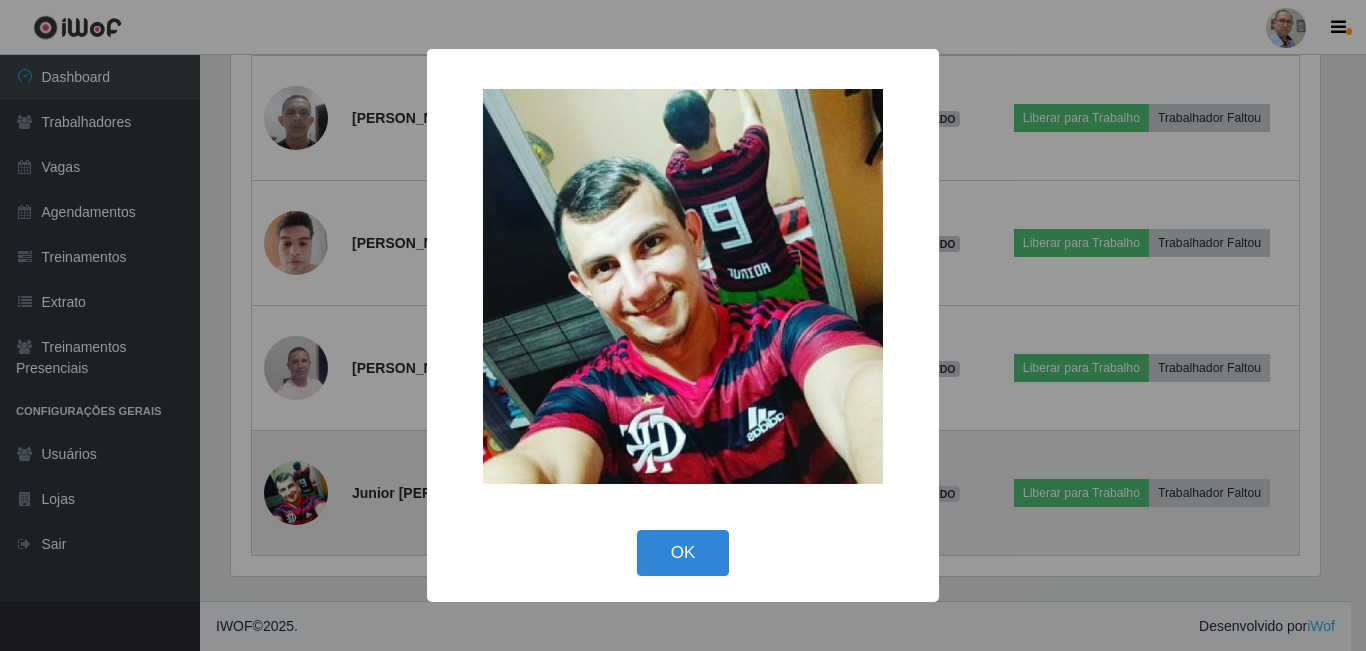 click on "× OK Cancel" at bounding box center (683, 325) 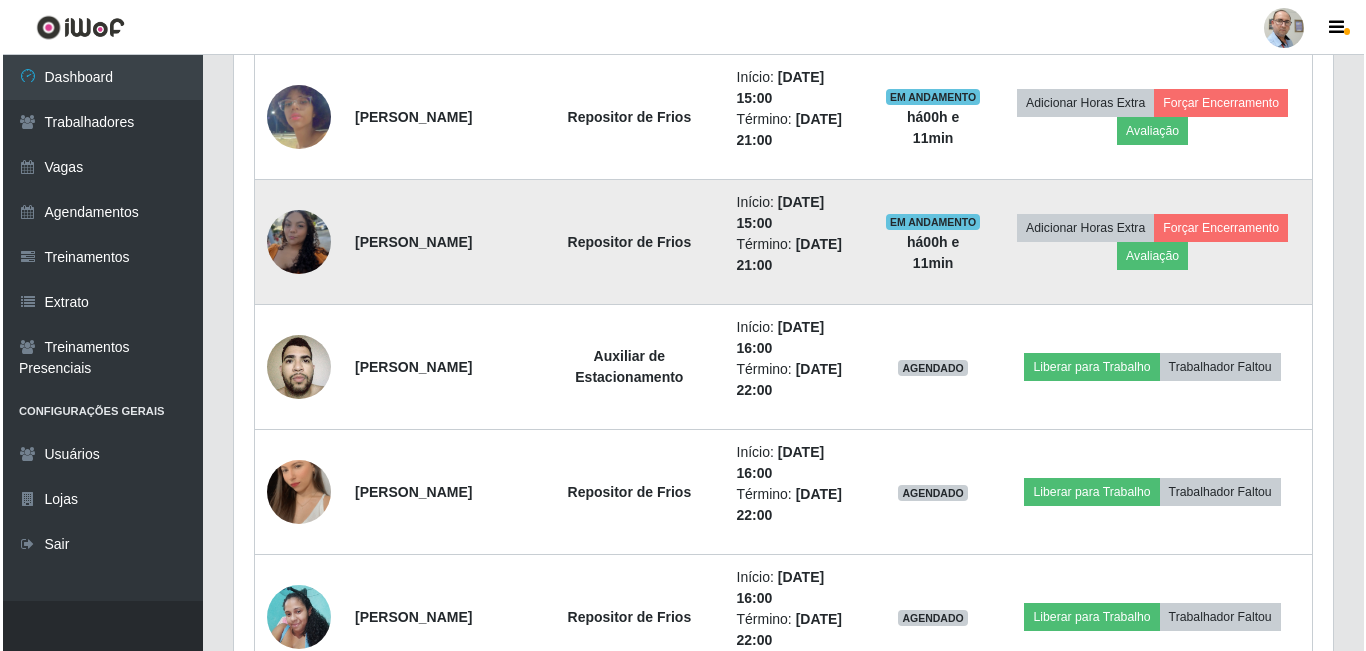 scroll, scrollTop: 796, scrollLeft: 0, axis: vertical 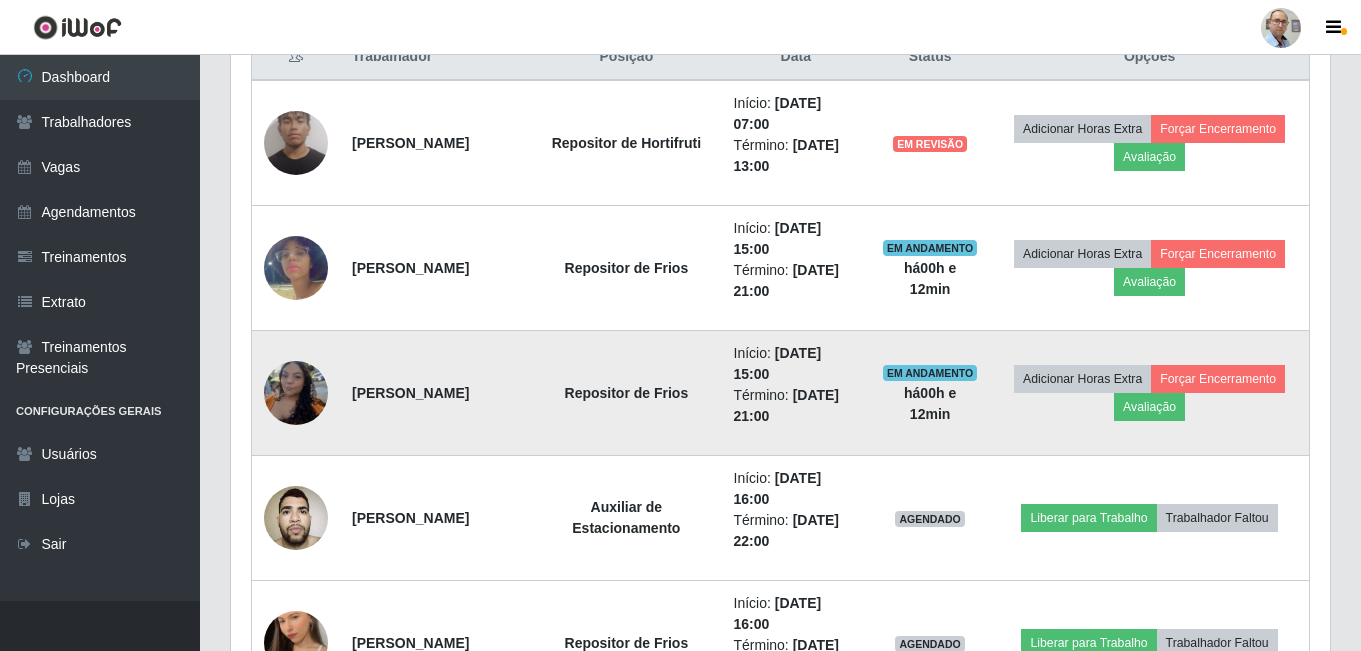 click at bounding box center (296, 393) 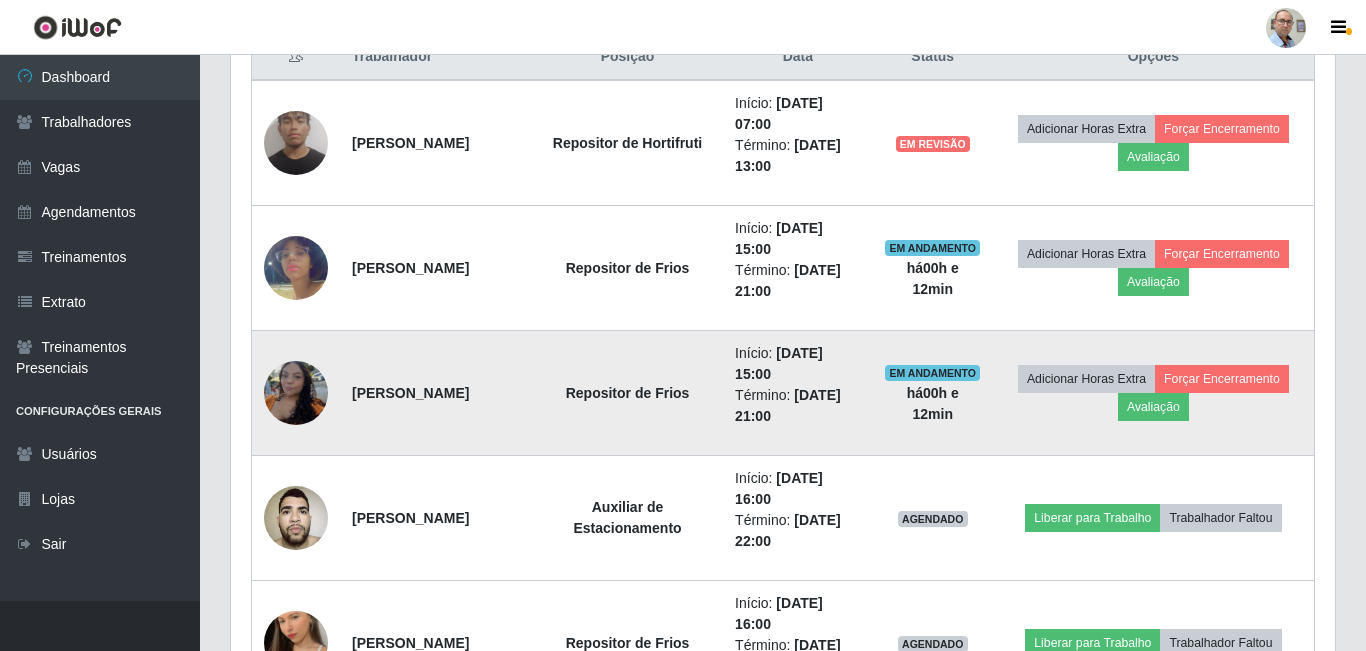 scroll, scrollTop: 999585, scrollLeft: 998911, axis: both 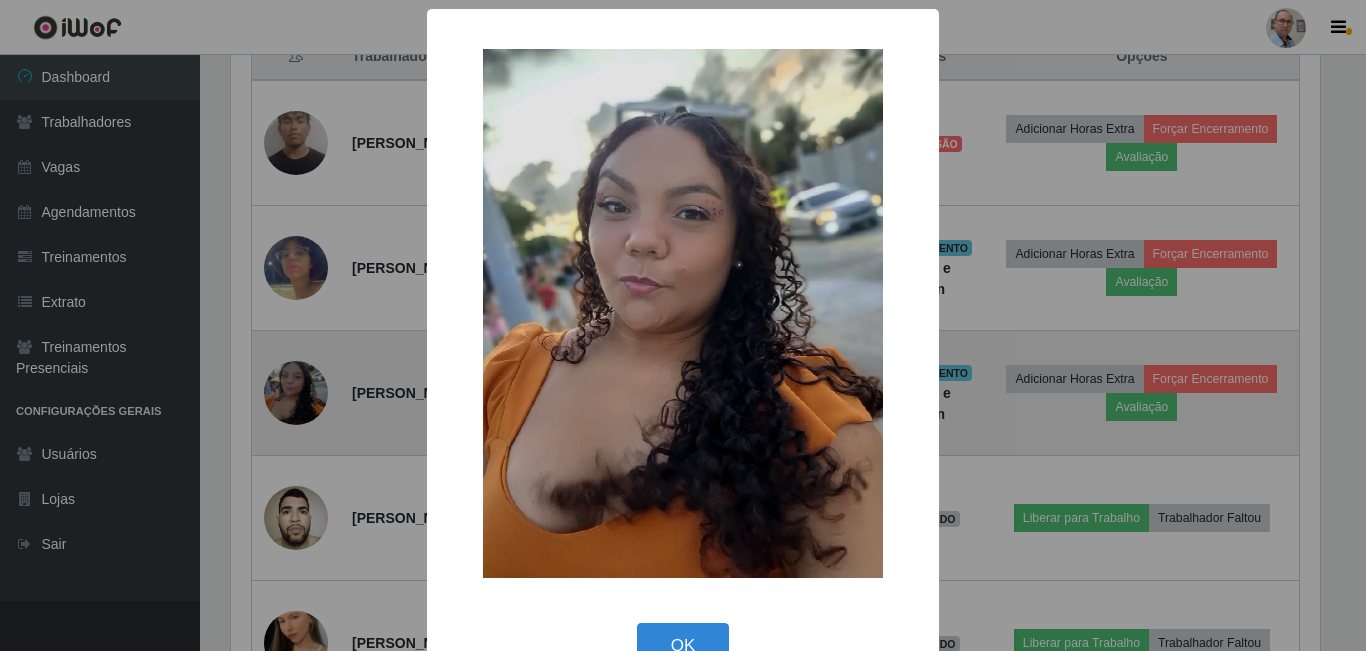 click on "× OK Cancel" at bounding box center (683, 325) 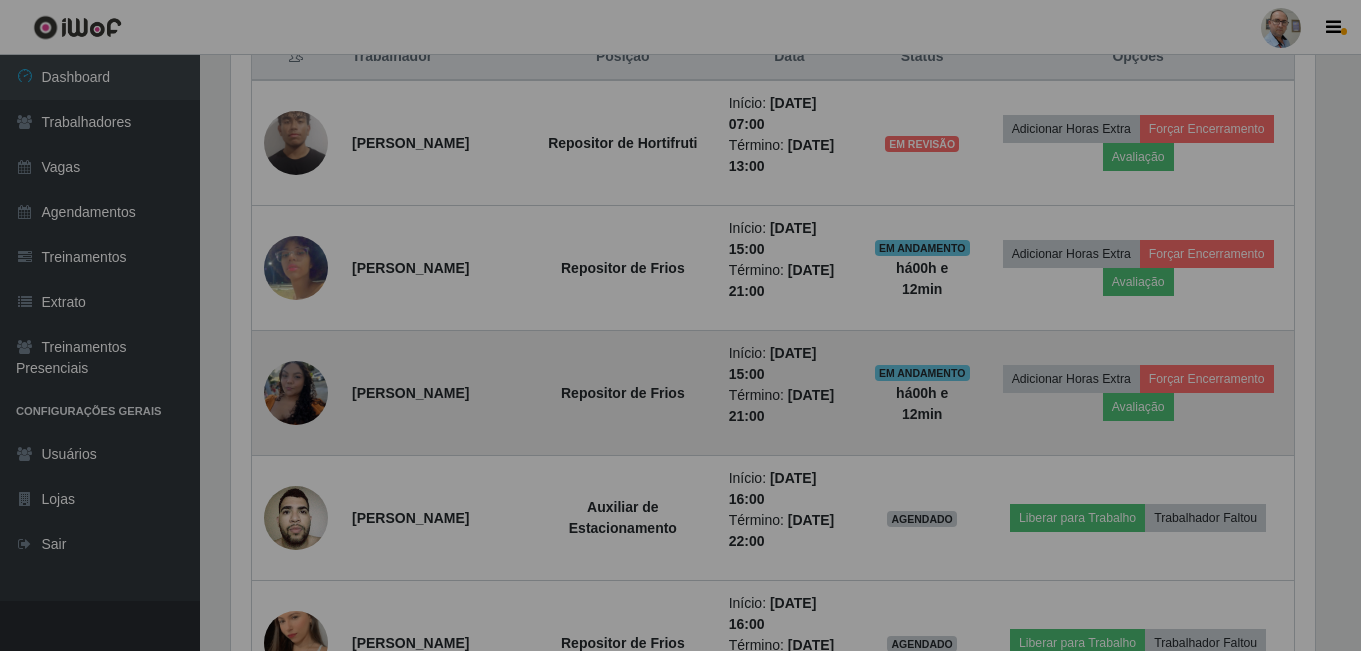 scroll, scrollTop: 999585, scrollLeft: 998901, axis: both 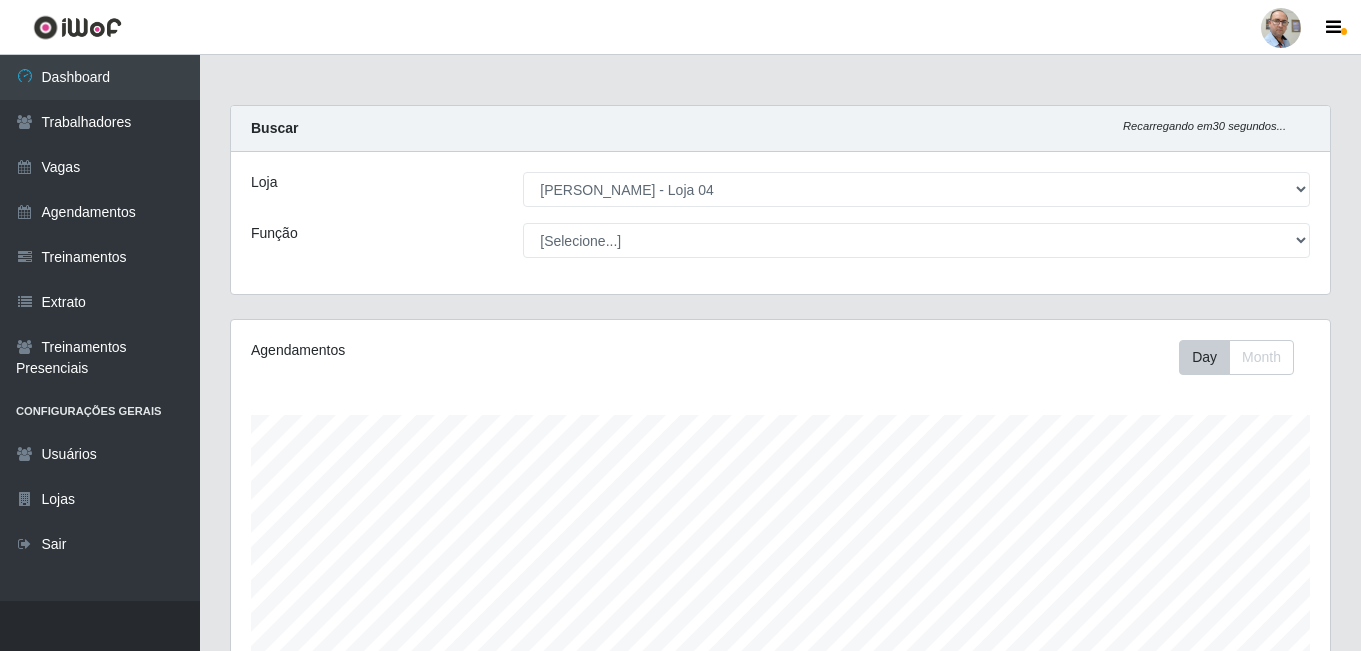 select on "251" 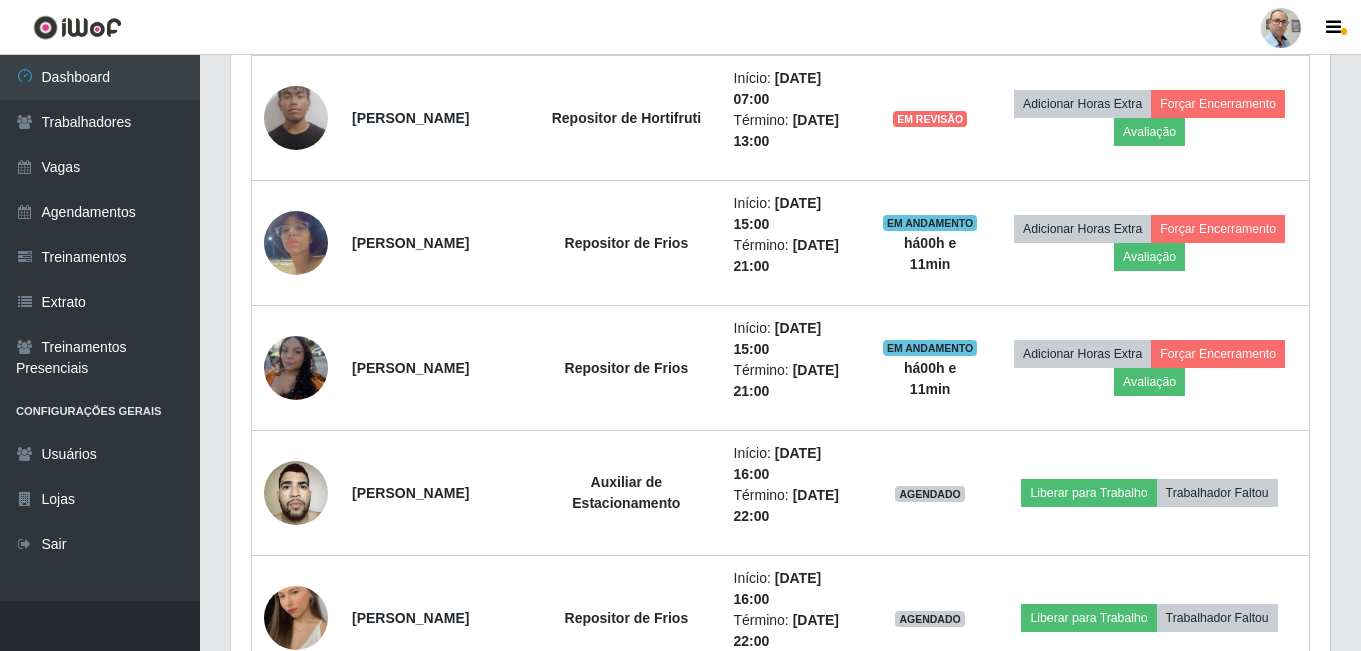 scroll, scrollTop: 999585, scrollLeft: 998901, axis: both 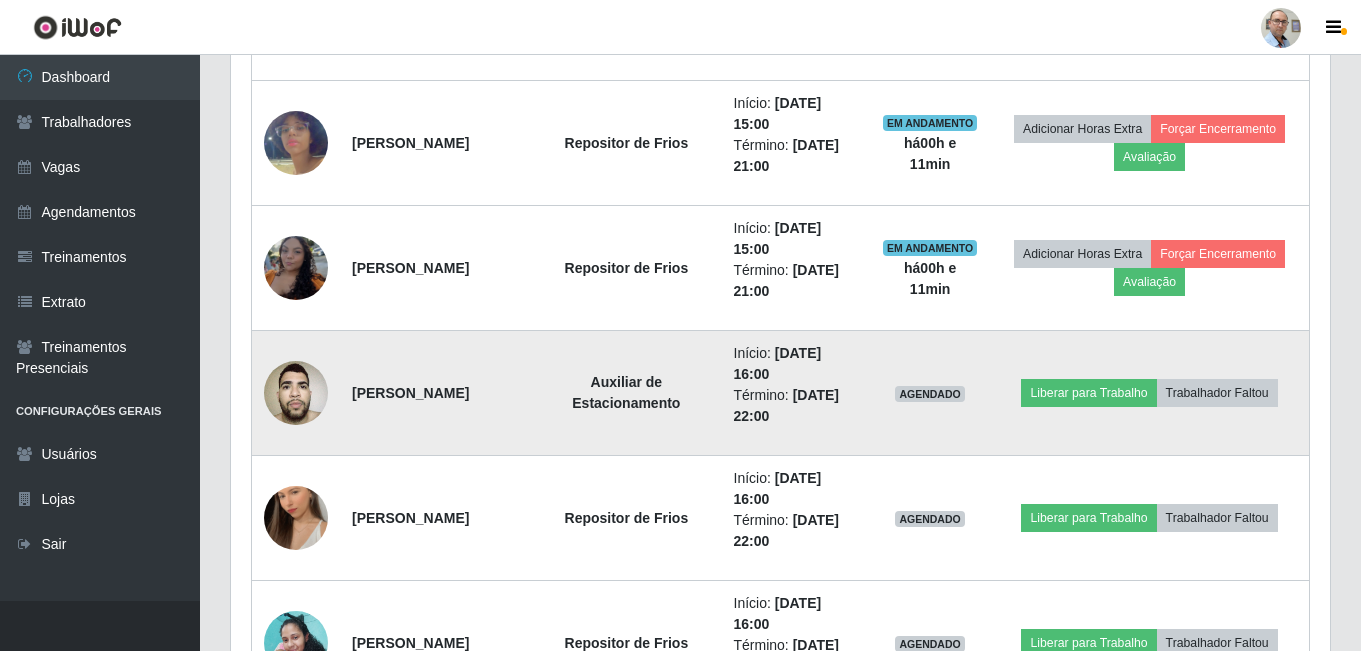 click at bounding box center [296, 392] 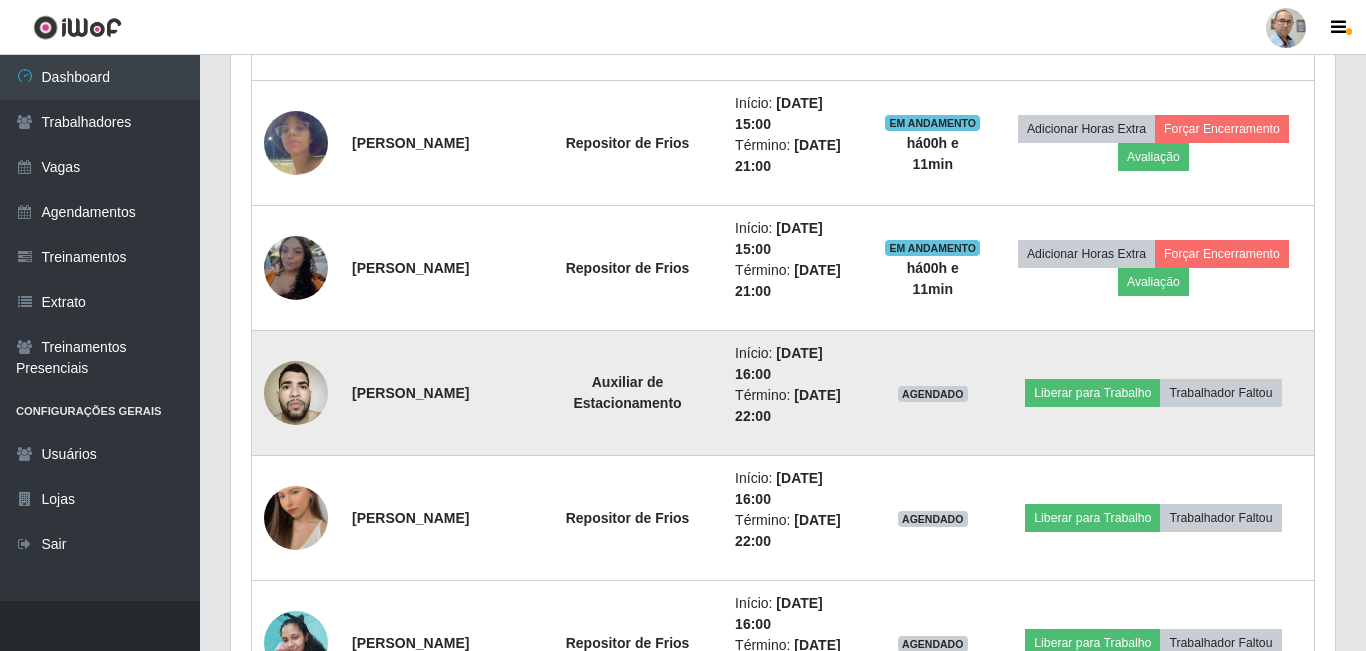 scroll, scrollTop: 999585, scrollLeft: 998911, axis: both 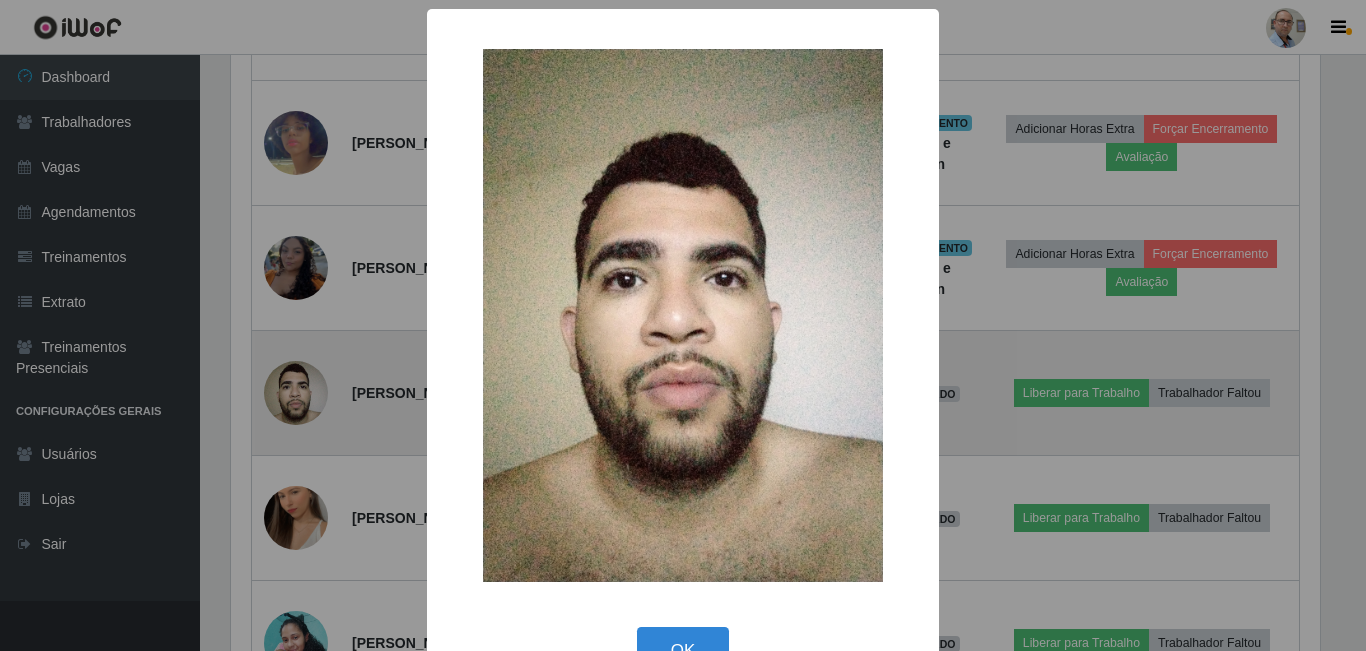 click on "× OK Cancel" at bounding box center (683, 325) 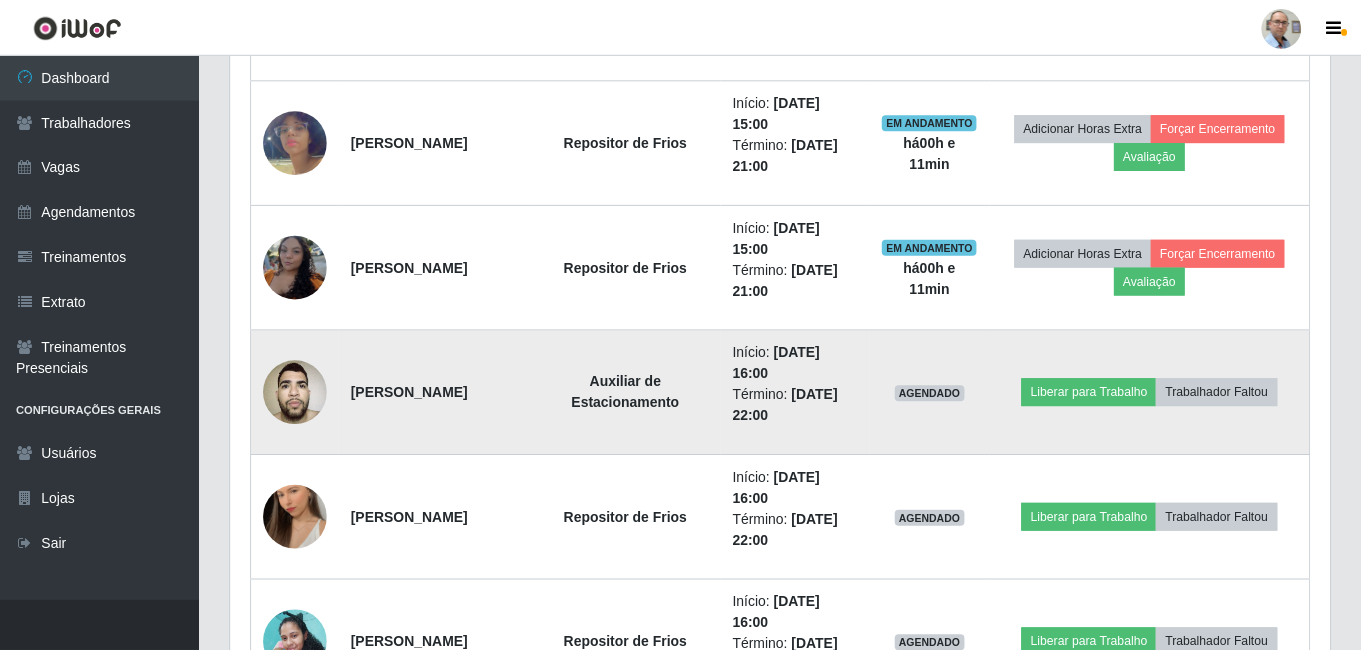 scroll, scrollTop: 999585, scrollLeft: 998901, axis: both 